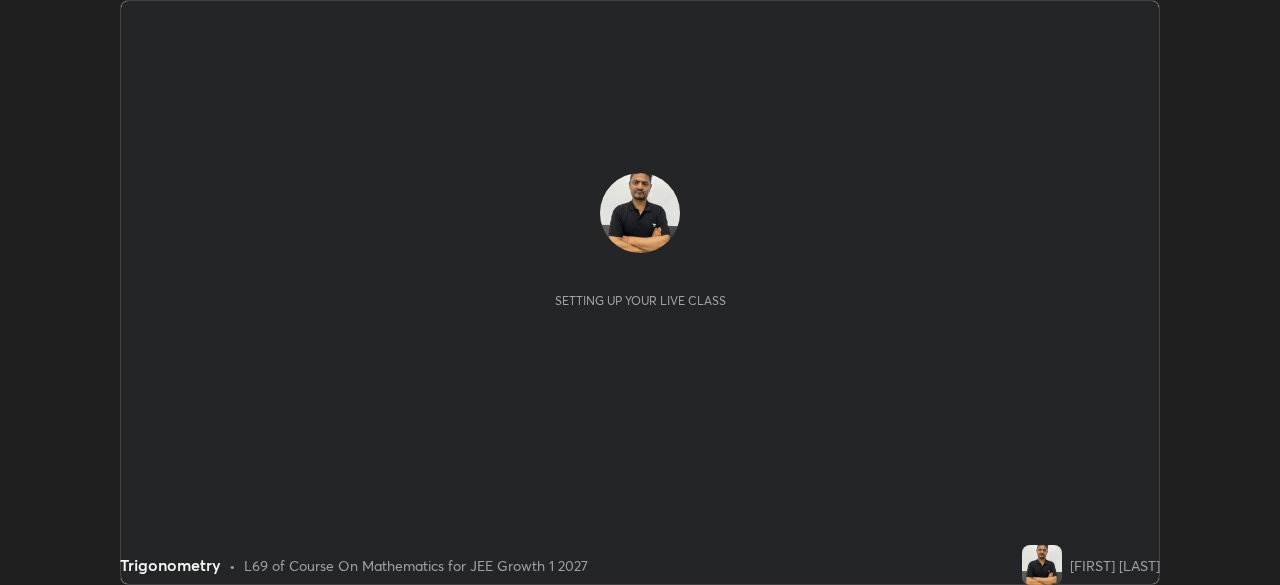 scroll, scrollTop: 0, scrollLeft: 0, axis: both 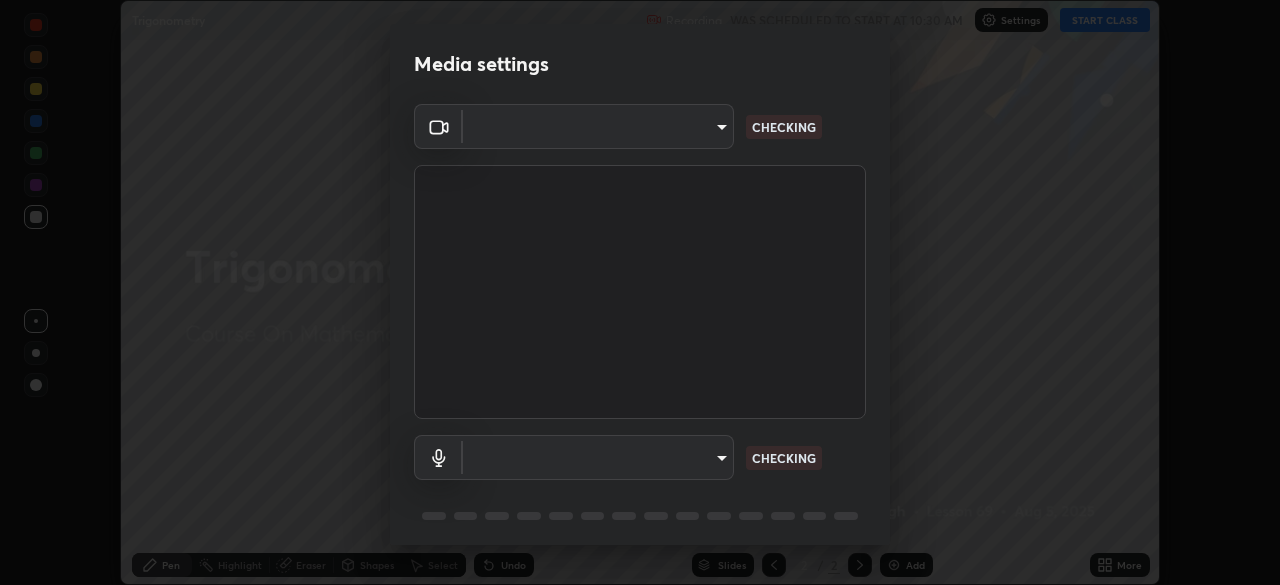 click on "Erase all Trigonometry Recording WAS SCHEDULED TO START AT  10:30 AM Settings START CLASS Setting up your live class Trigonometry • L69 of Course On Mathematics for JEE Growth 1 2027 [FIRST] [LAST] Pen Highlight Eraser Shapes Select Undo Slides 2 / 2 Add More No doubts shared Encourage your learners to ask a doubt for better clarity Report an issue Reason for reporting Buffering Chat not working Audio - Video sync issue Educator video quality low ​ Attach an image Report Media settings ​ CHECKING ​ CHECKING 1 / 5 Next" at bounding box center (640, 292) 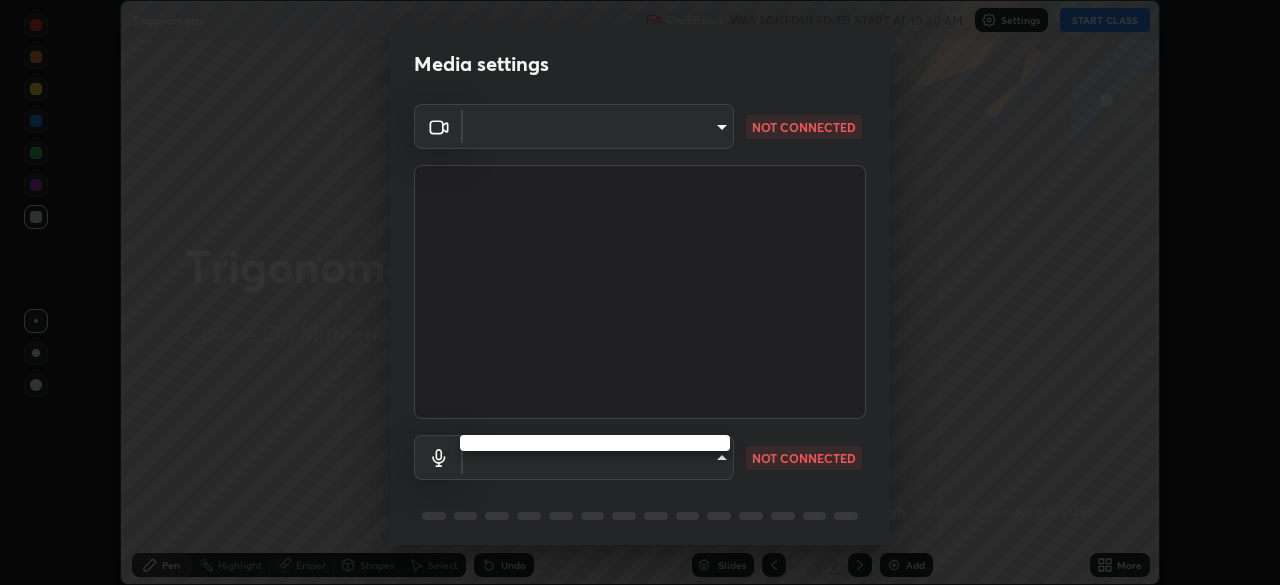 type on "ba13e312339ef8477216ddedc35df2f043033d031c8e6632ccfddaecbc9a7b0e" 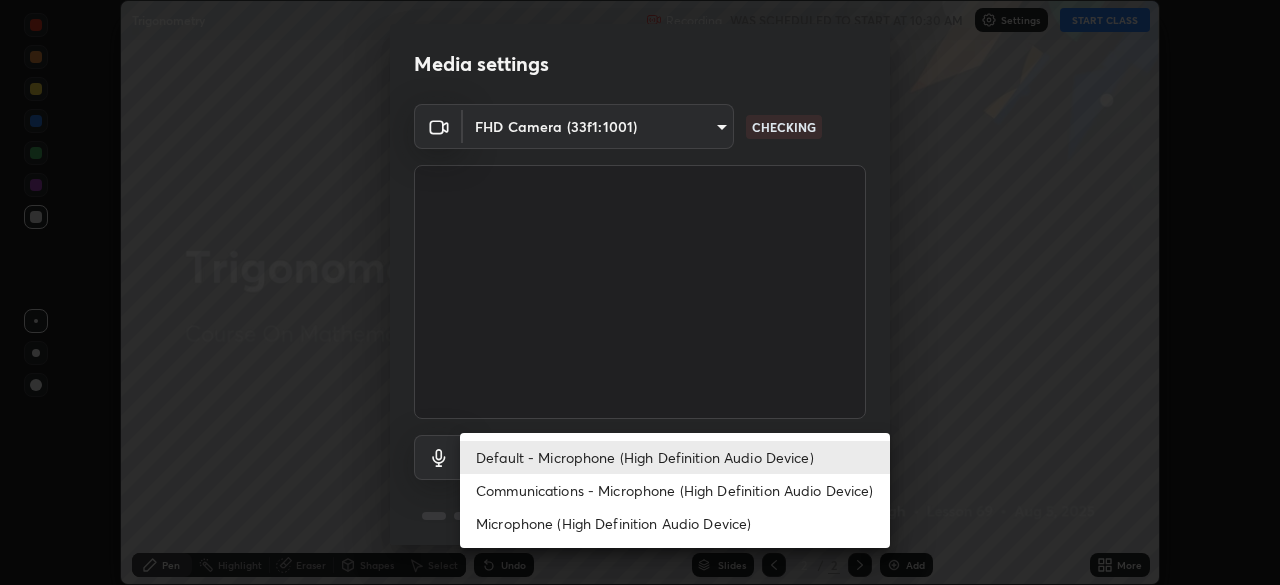 click on "Communications - Microphone (High Definition Audio Device)" at bounding box center (675, 490) 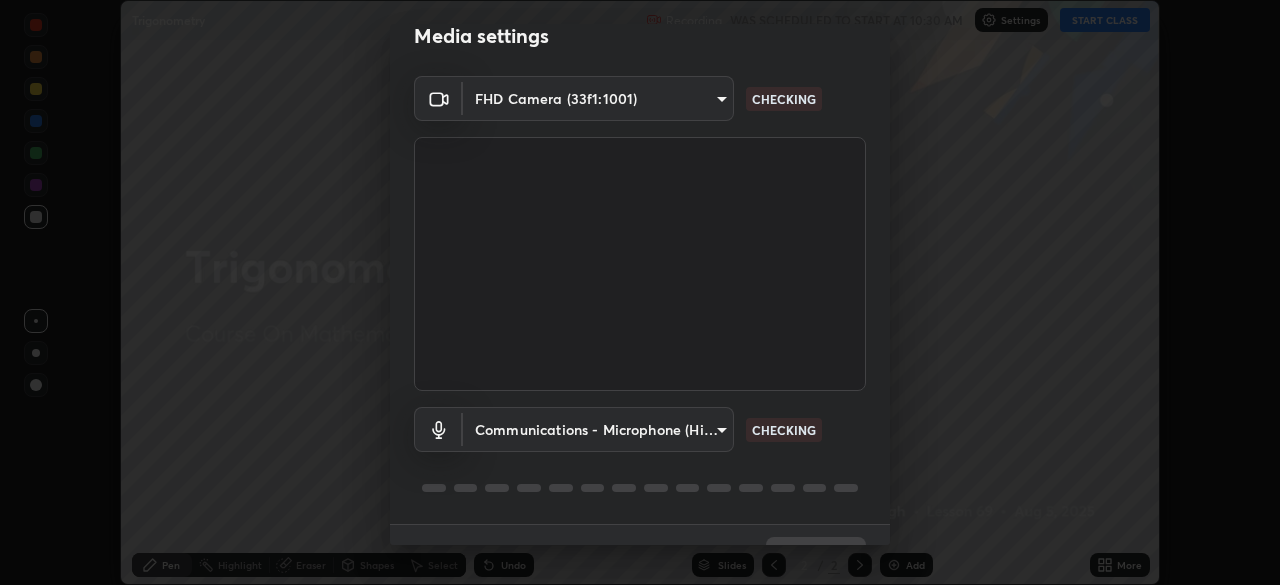 scroll, scrollTop: 58, scrollLeft: 0, axis: vertical 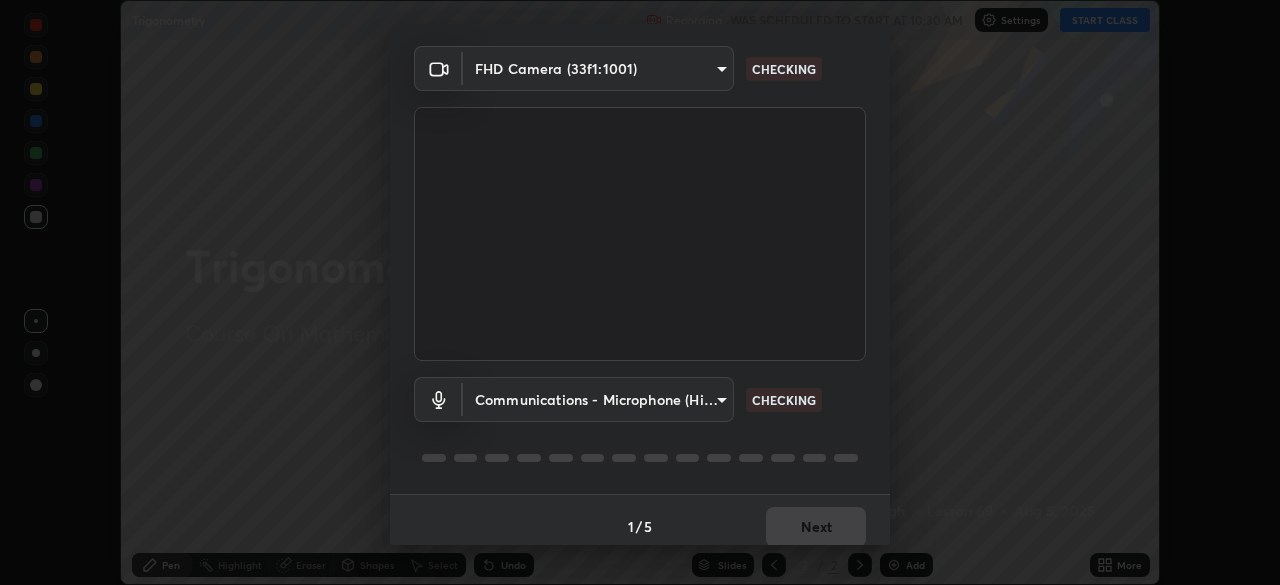 click on "Erase all Trigonometry Recording WAS SCHEDULED TO START AT  10:30 AM Settings START CLASS Setting up your live class Trigonometry • L69 of Course On Mathematics for JEE Growth 1 2027 [FIRST] [LAST] Pen Highlight Eraser Shapes Select Undo Slides 2 / 2 Add More No doubts shared Encourage your learners to ask a doubt for better clarity Report an issue Reason for reporting Buffering Chat not working Audio - Video sync issue Educator video quality low ​ Attach an image Report Media settings FHD Camera (33f1:1001) ba13e312339ef8477216ddedc35df2f043033d031c8e6632ccfddaecbc9a7b0e CHECKING Communications - Microphone (High Definition Audio Device) communications CHECKING 1 / 5 Next" at bounding box center [640, 292] 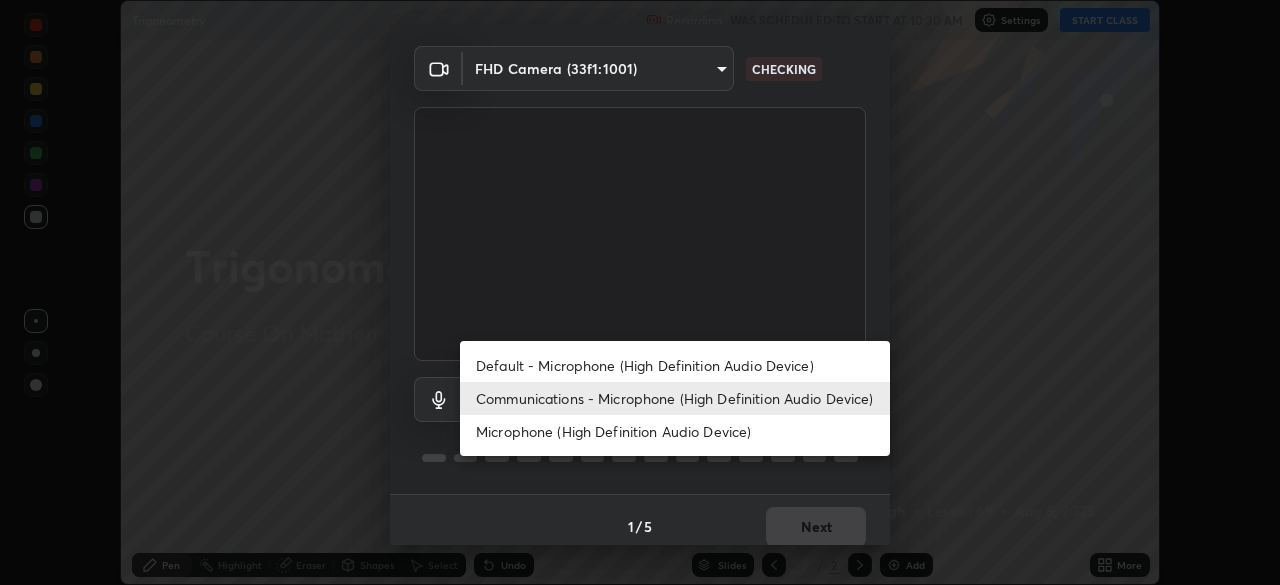 click on "Default - Microphone (High Definition Audio Device)" at bounding box center (675, 365) 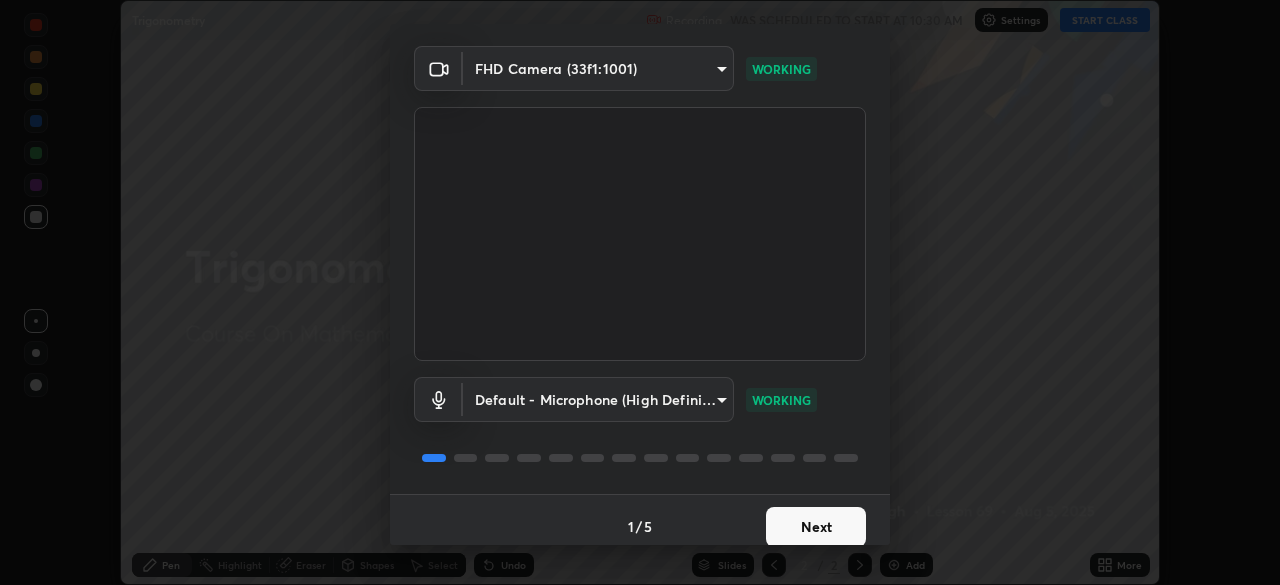 scroll, scrollTop: 71, scrollLeft: 0, axis: vertical 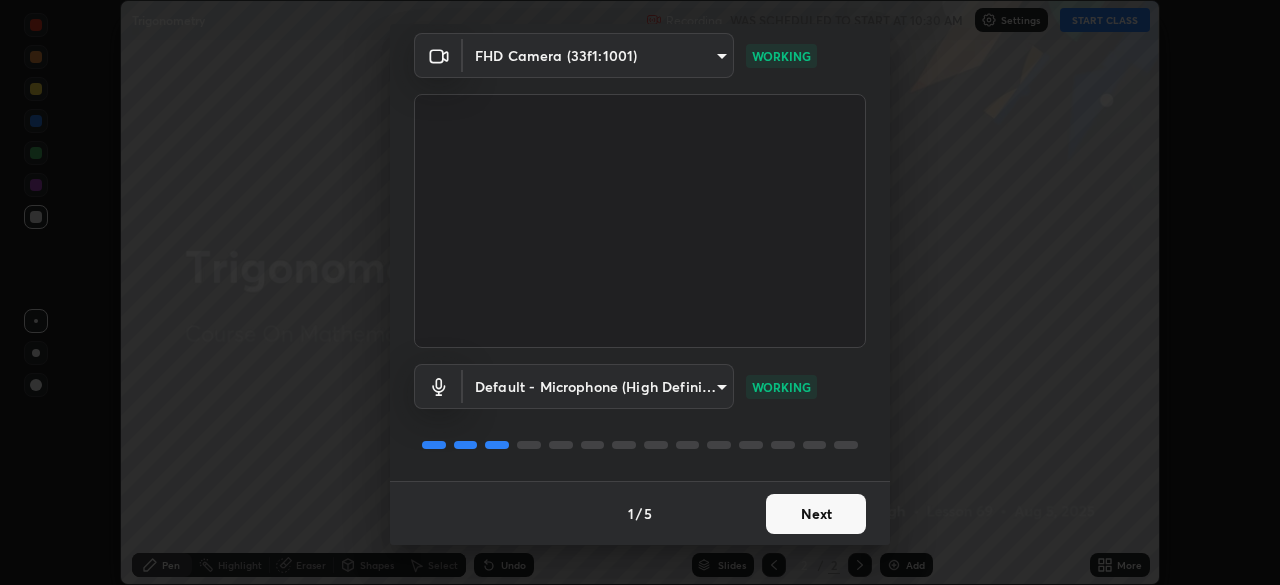 click on "Next" at bounding box center [816, 514] 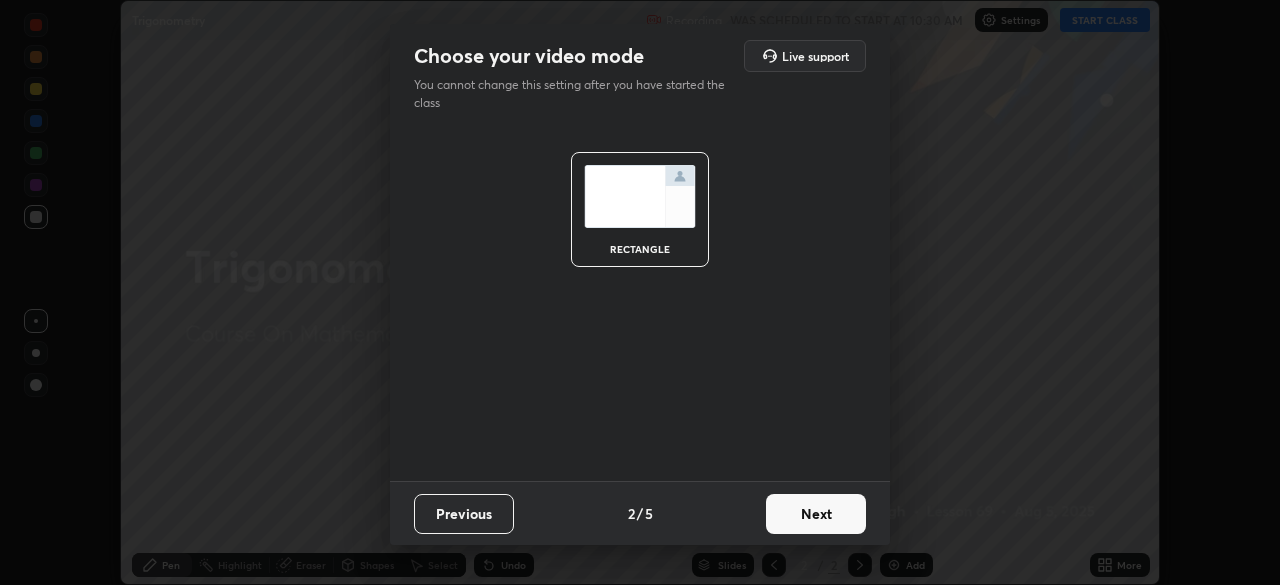 scroll, scrollTop: 0, scrollLeft: 0, axis: both 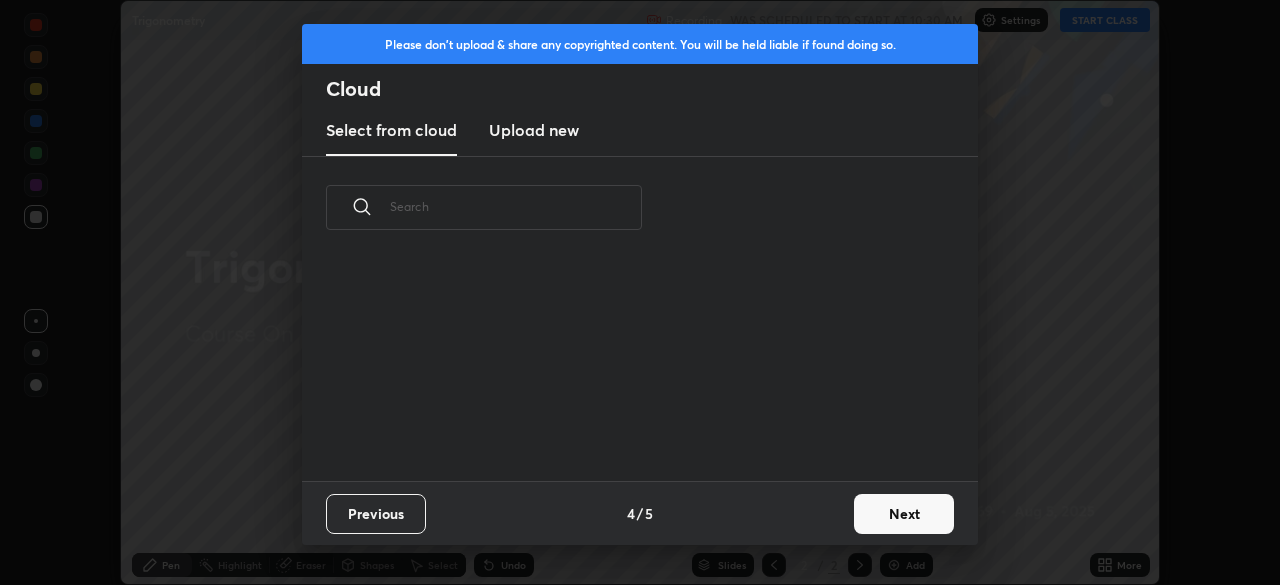 click on "Previous 4 / 5 Next" at bounding box center [640, 513] 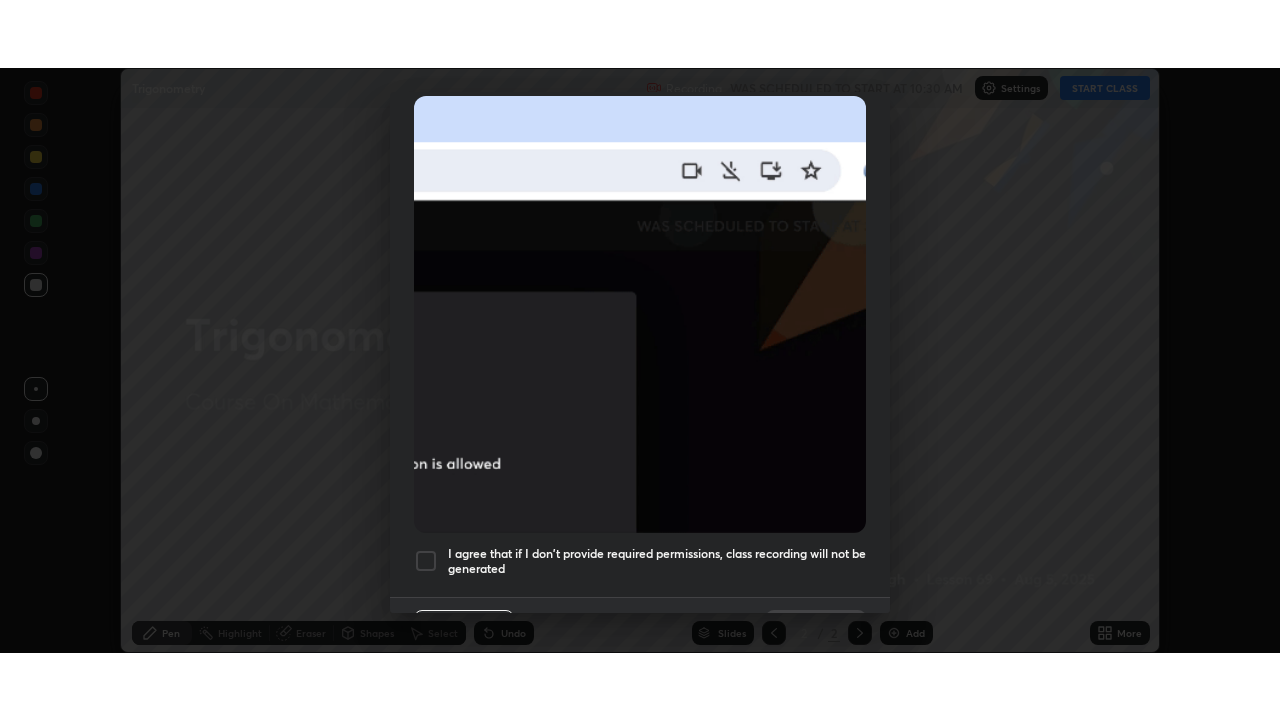 scroll, scrollTop: 479, scrollLeft: 0, axis: vertical 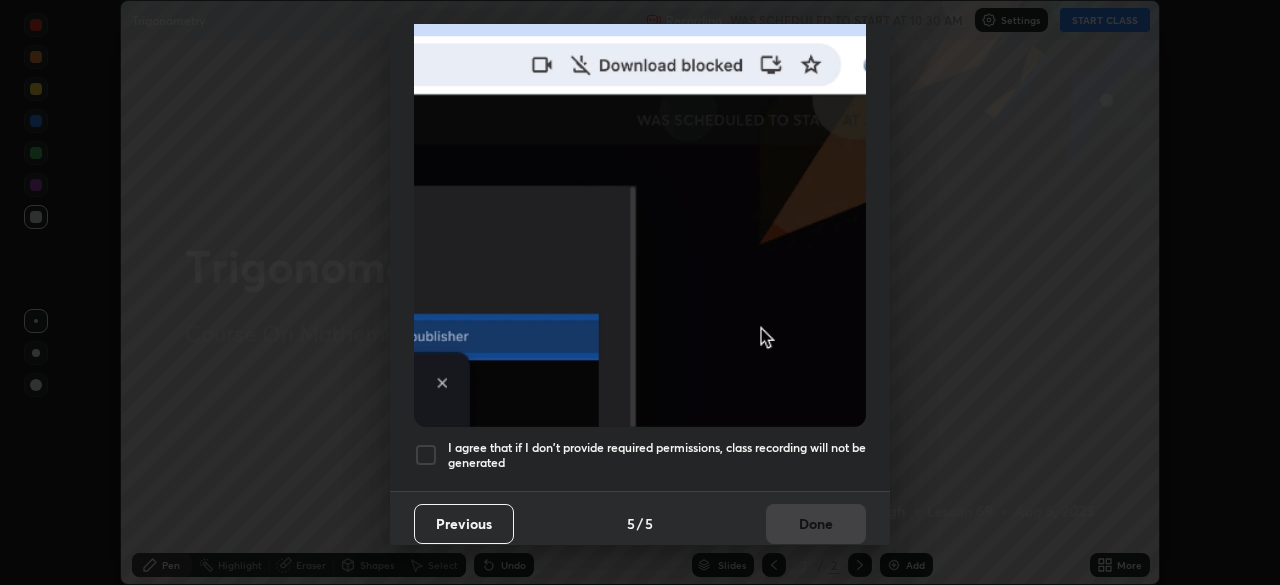 click on "I agree that if I don't provide required permissions, class recording will not be generated" at bounding box center (657, 455) 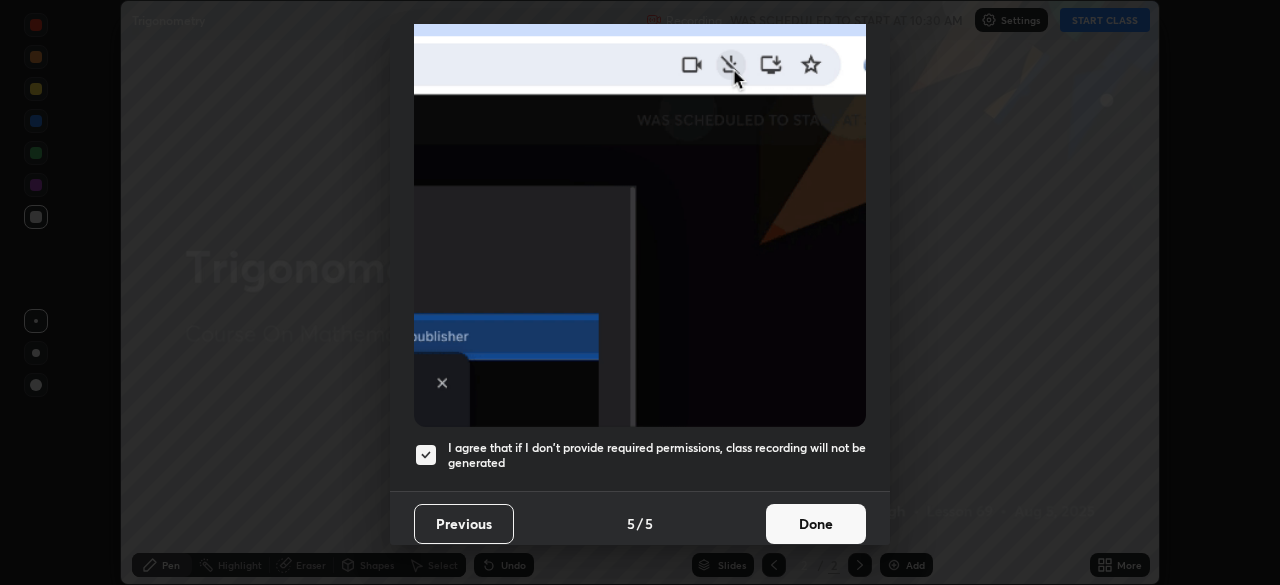 click on "Done" at bounding box center (816, 524) 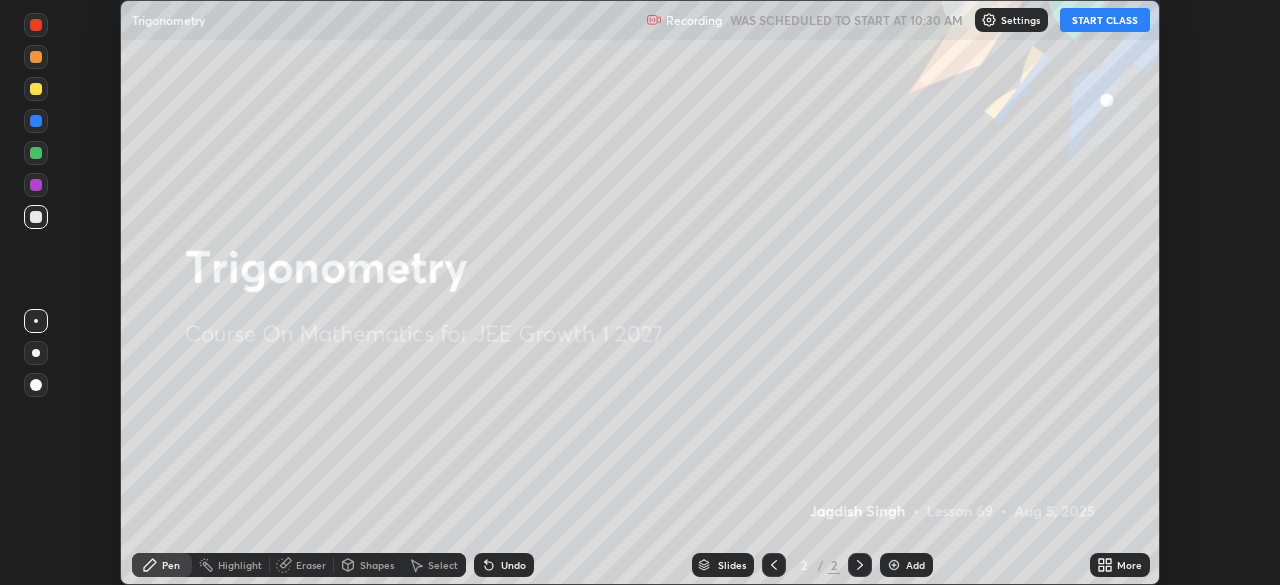 click on "More" at bounding box center (1120, 565) 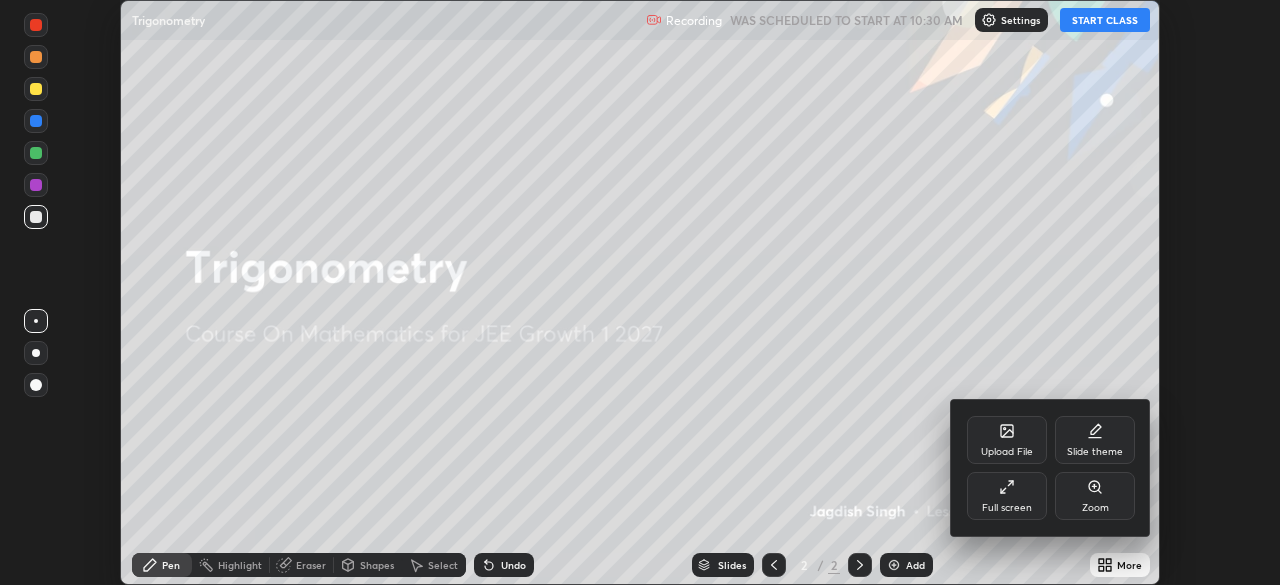 click 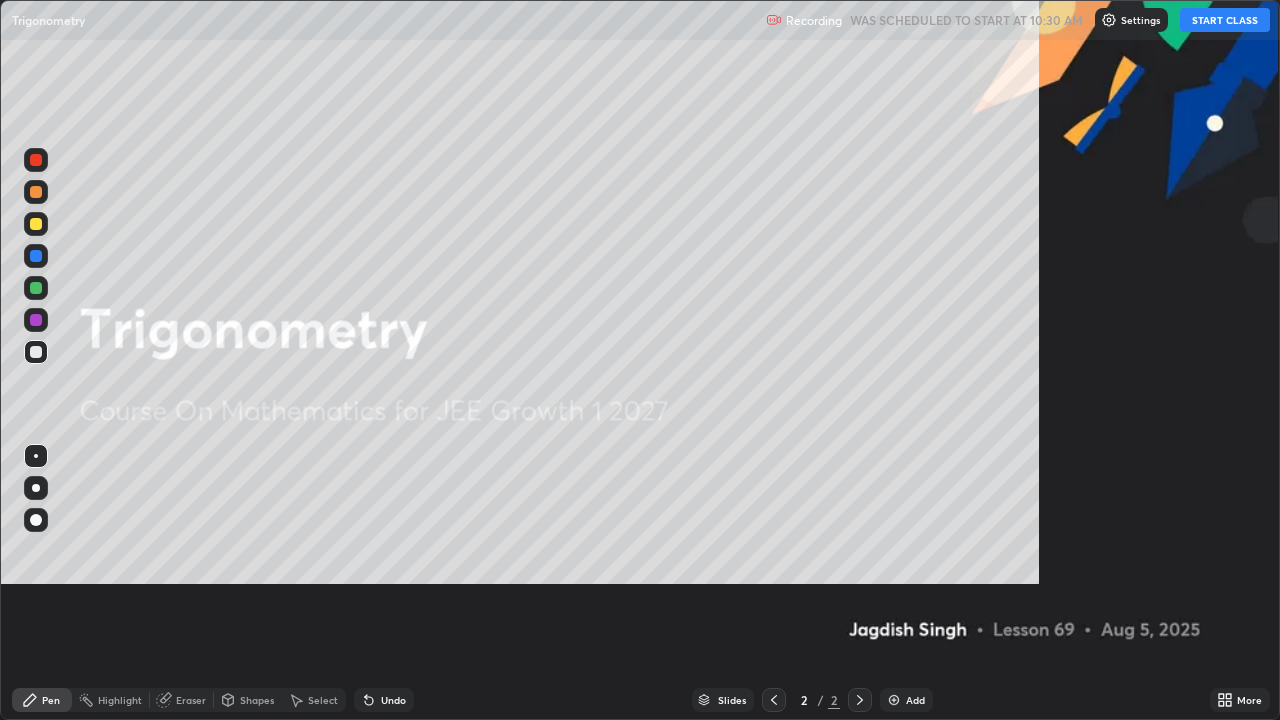 scroll, scrollTop: 99280, scrollLeft: 98720, axis: both 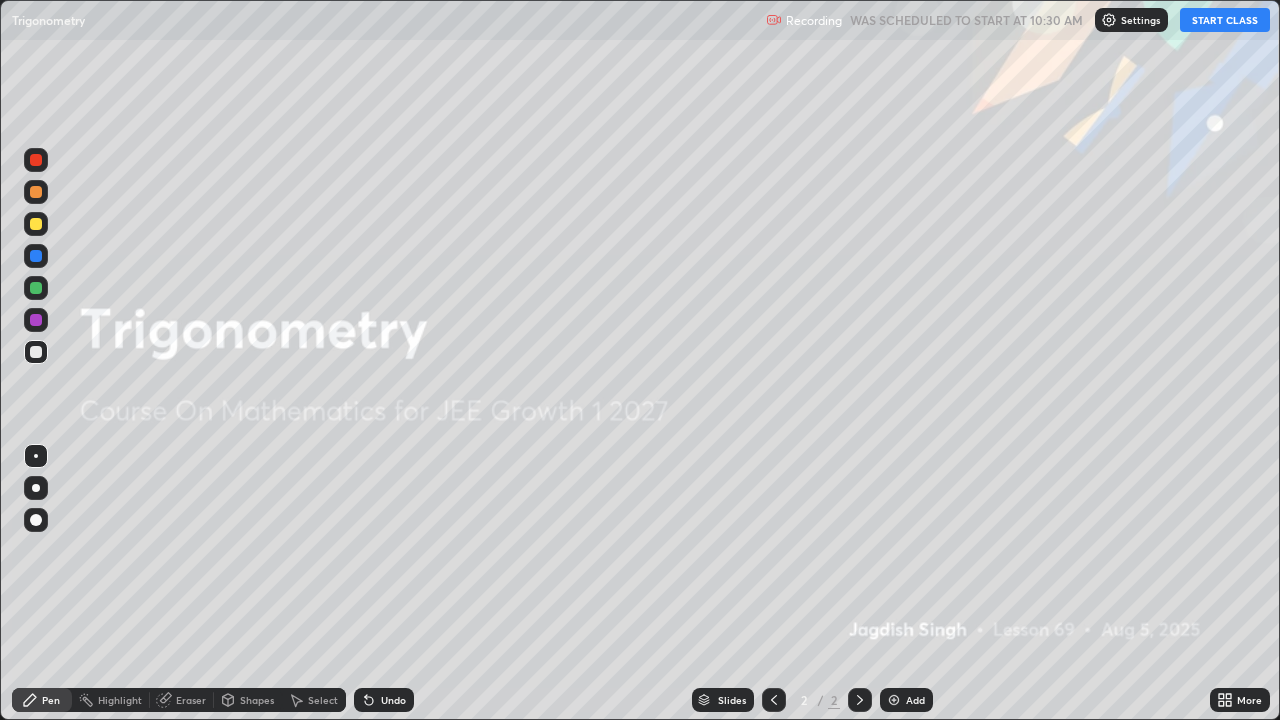 click on "START CLASS" at bounding box center [1225, 20] 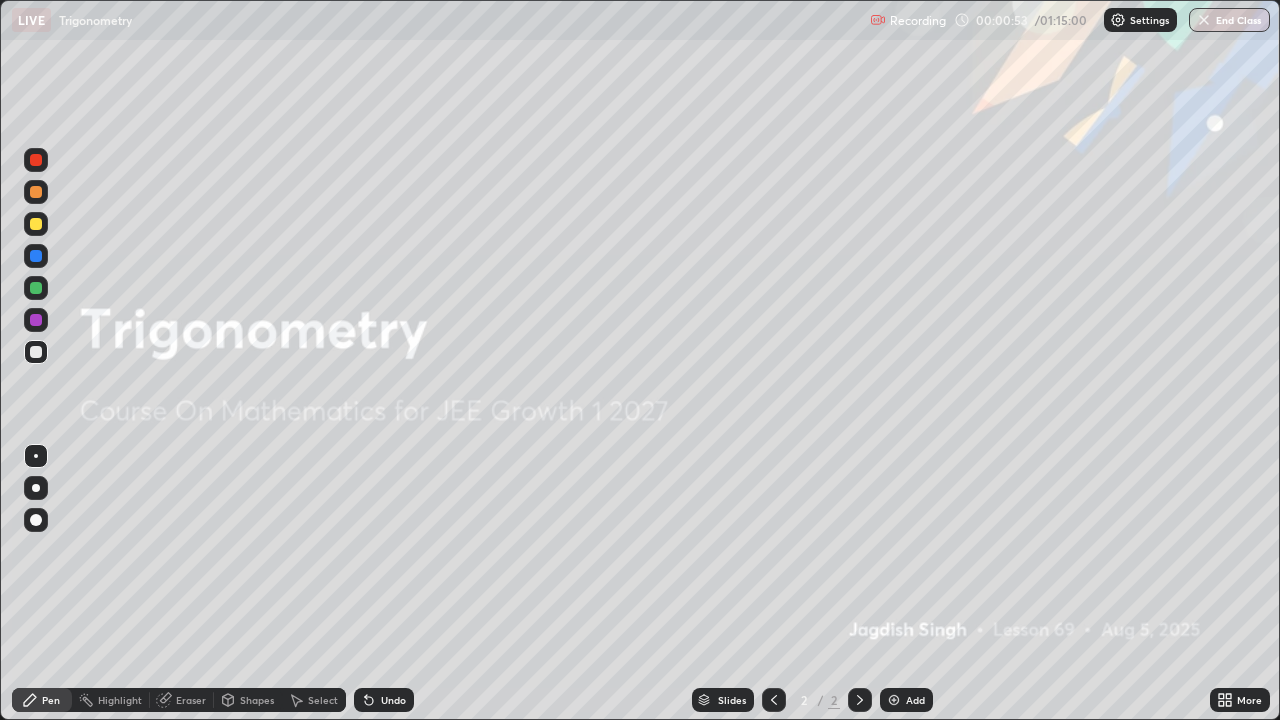 click on "Add" at bounding box center (906, 700) 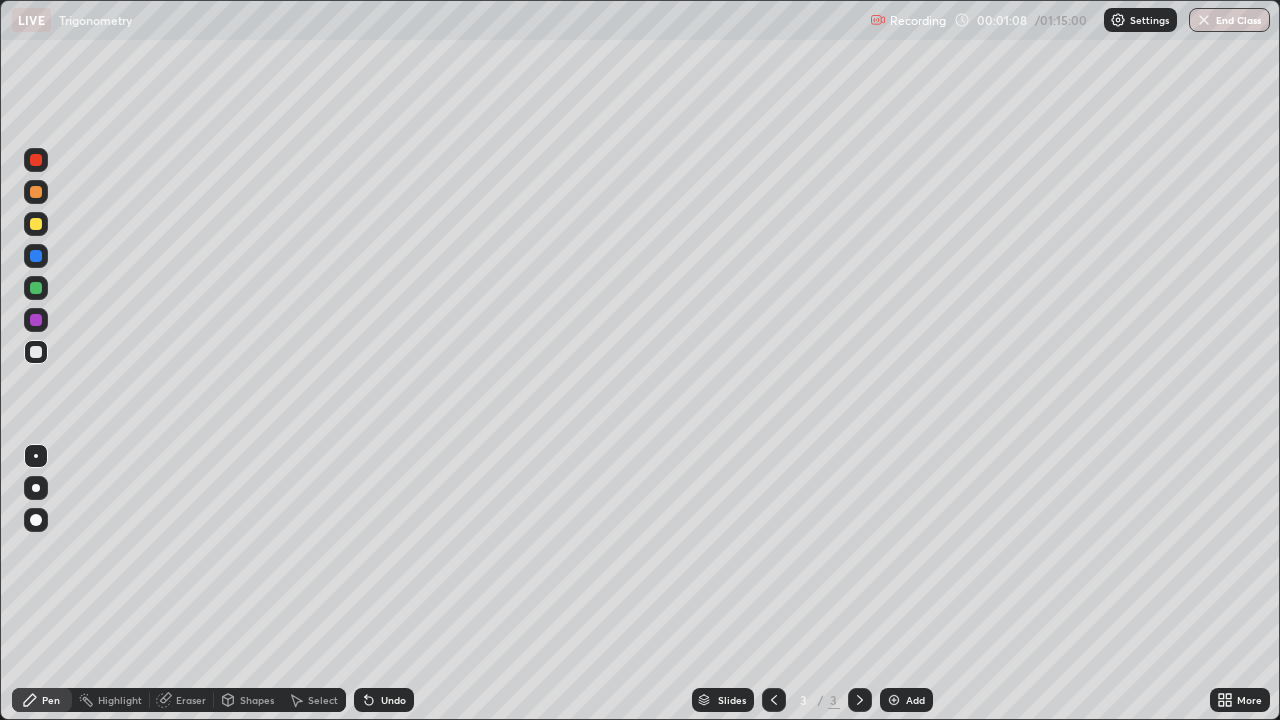 click at bounding box center (36, 224) 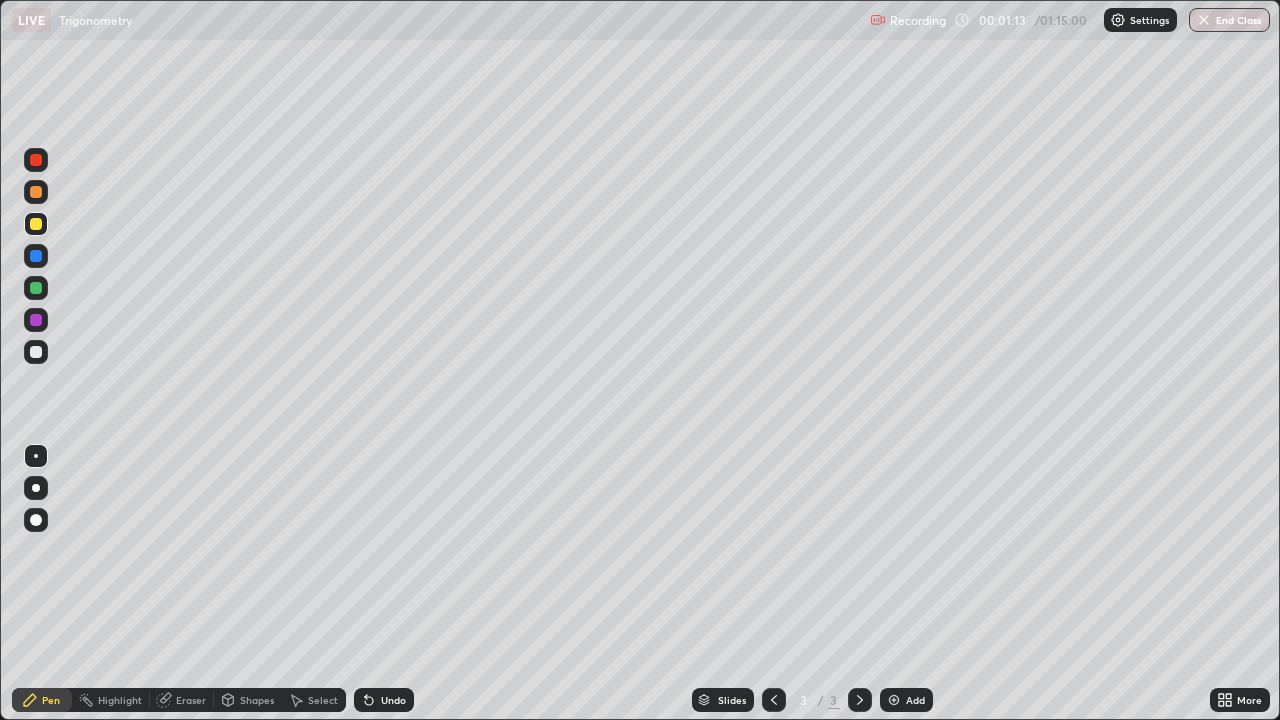 click at bounding box center (36, 256) 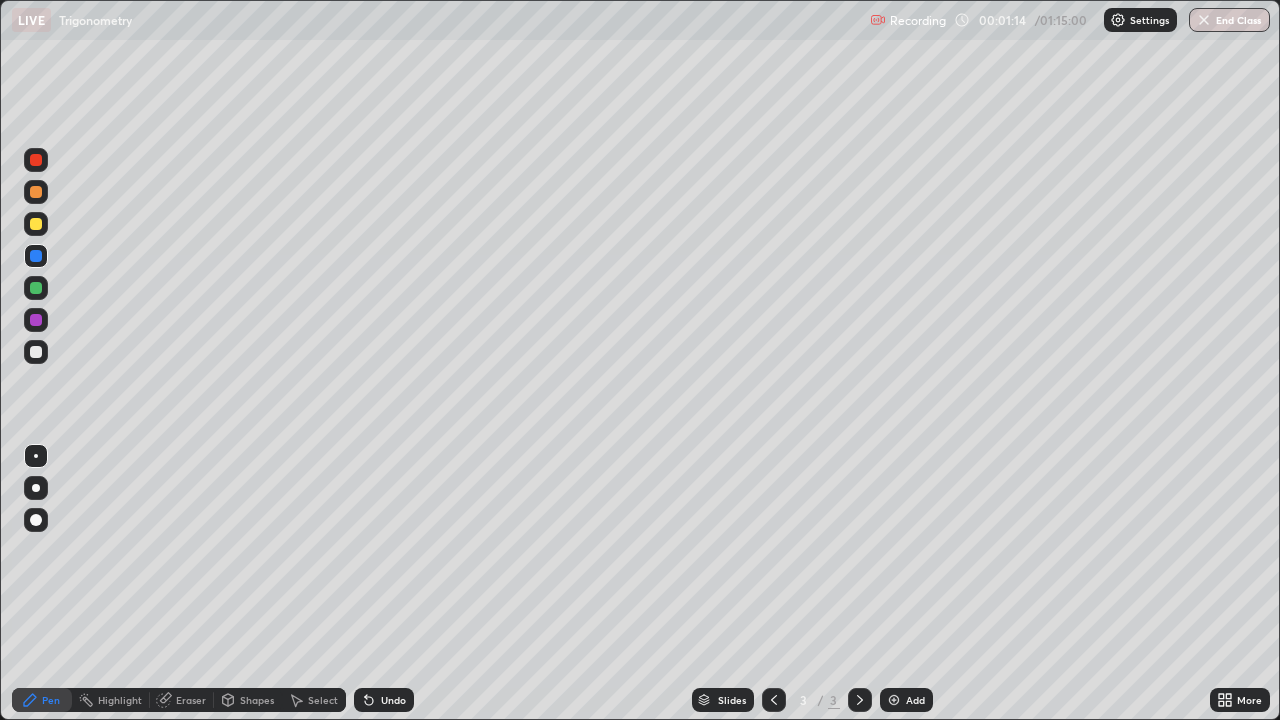 click at bounding box center [36, 256] 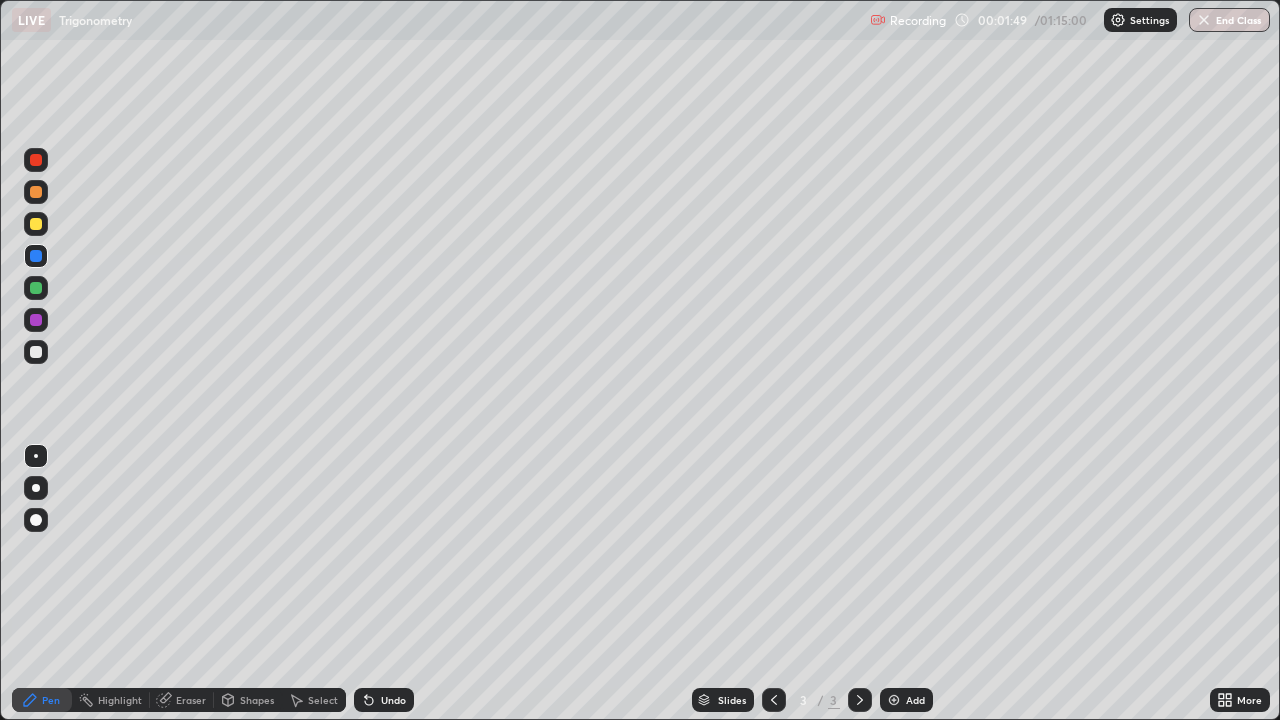 click at bounding box center (36, 320) 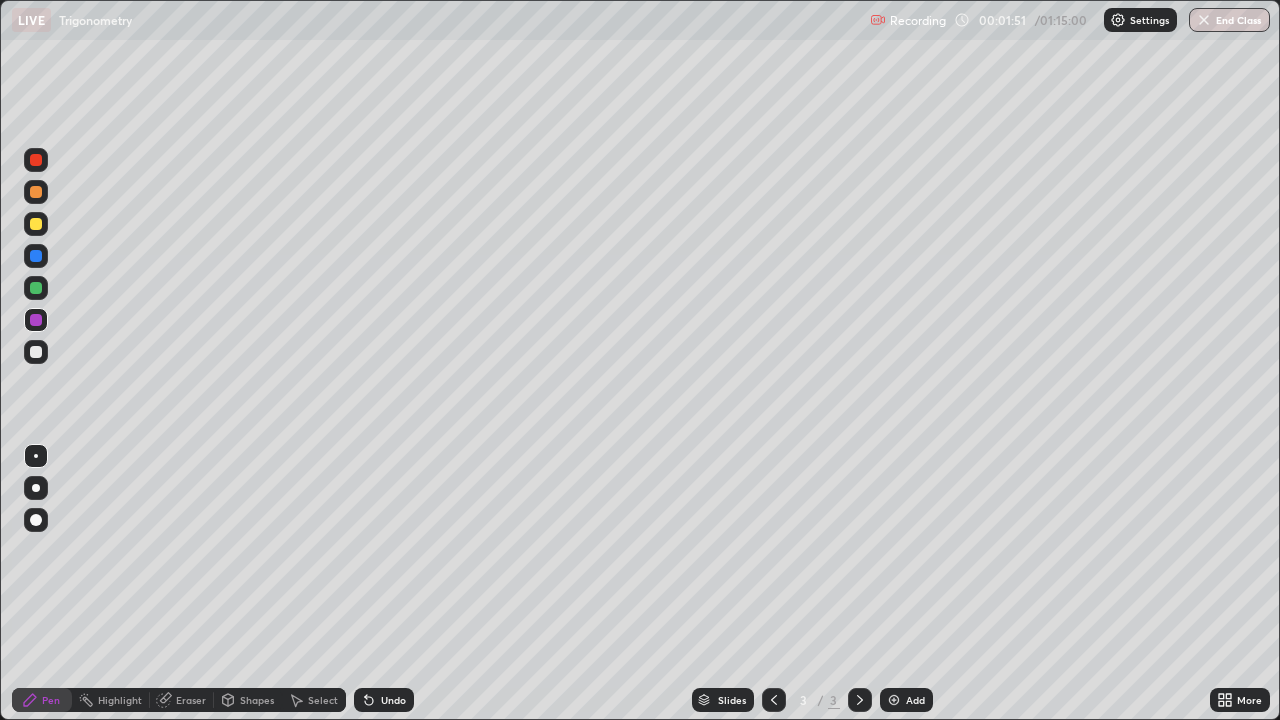 click at bounding box center [36, 352] 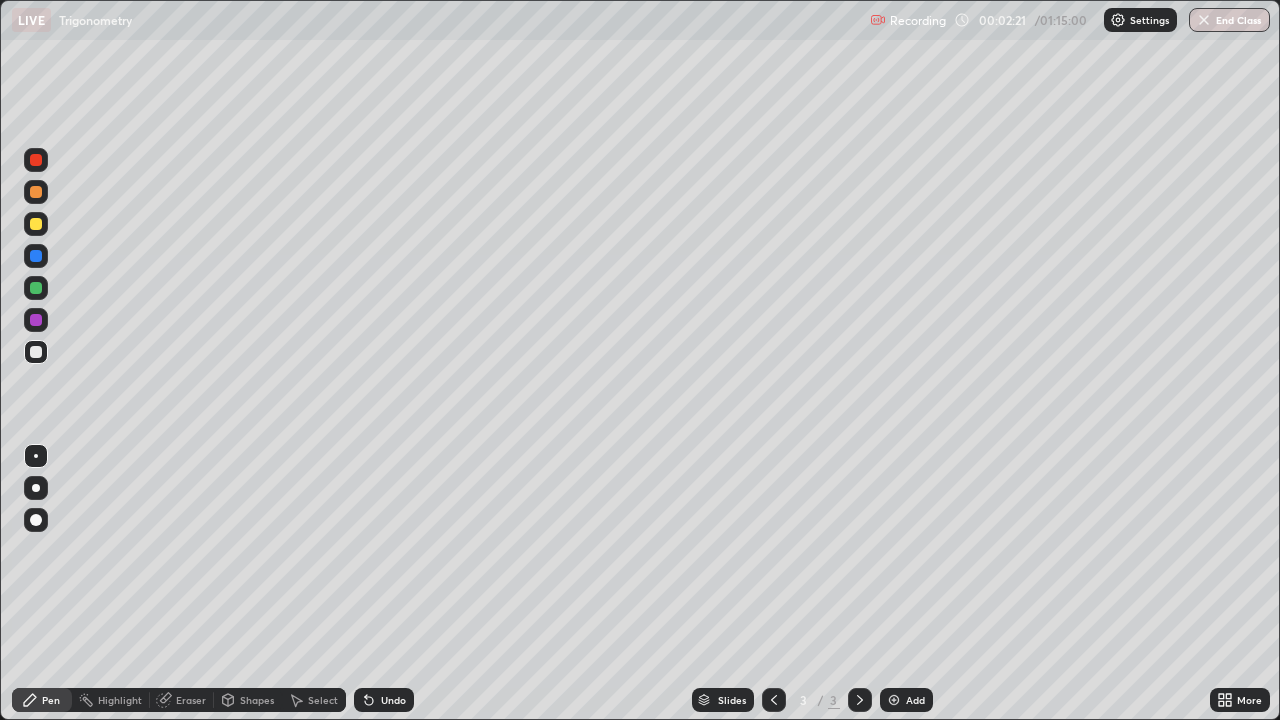 click at bounding box center [36, 224] 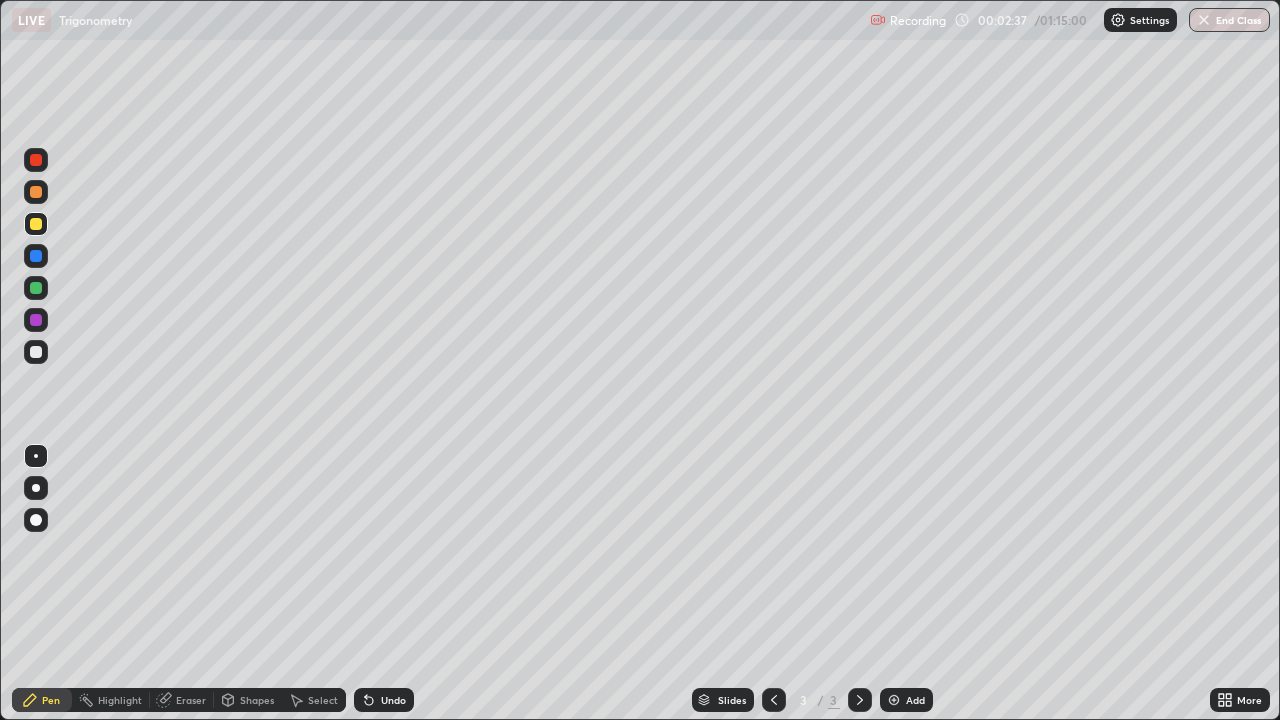 click at bounding box center (36, 352) 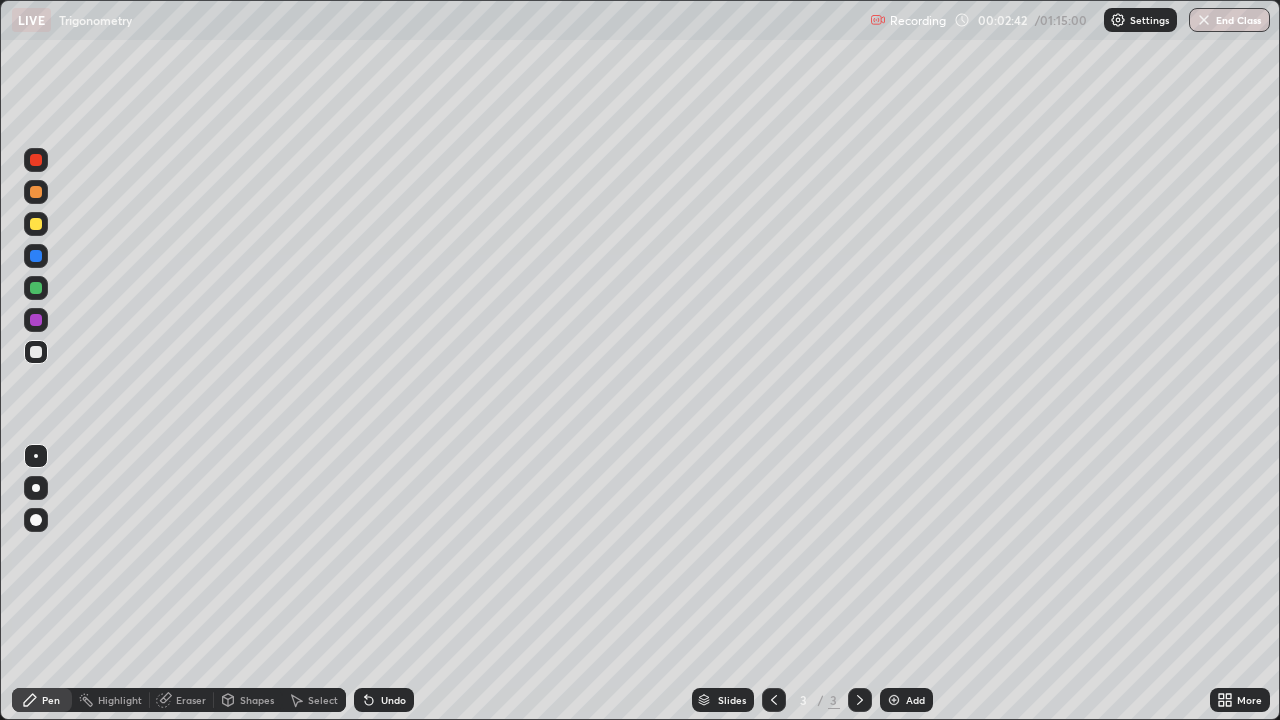 click at bounding box center (36, 256) 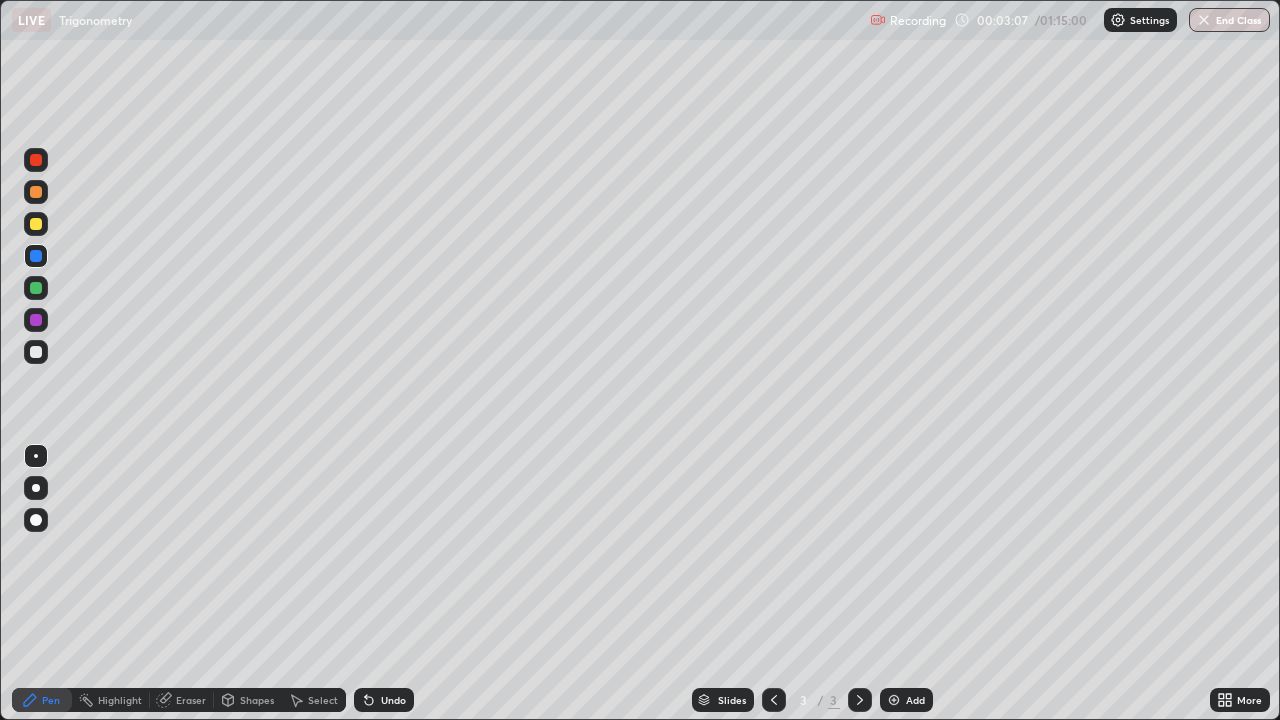 click at bounding box center (36, 352) 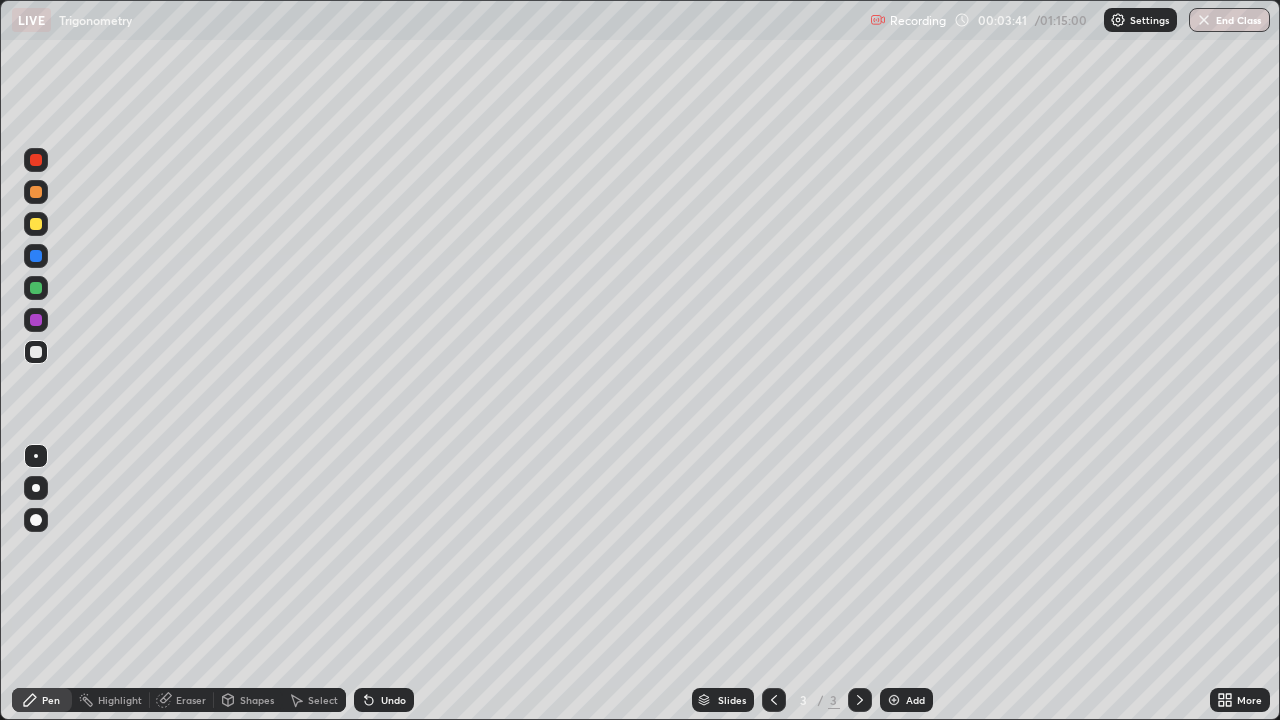 click at bounding box center [36, 352] 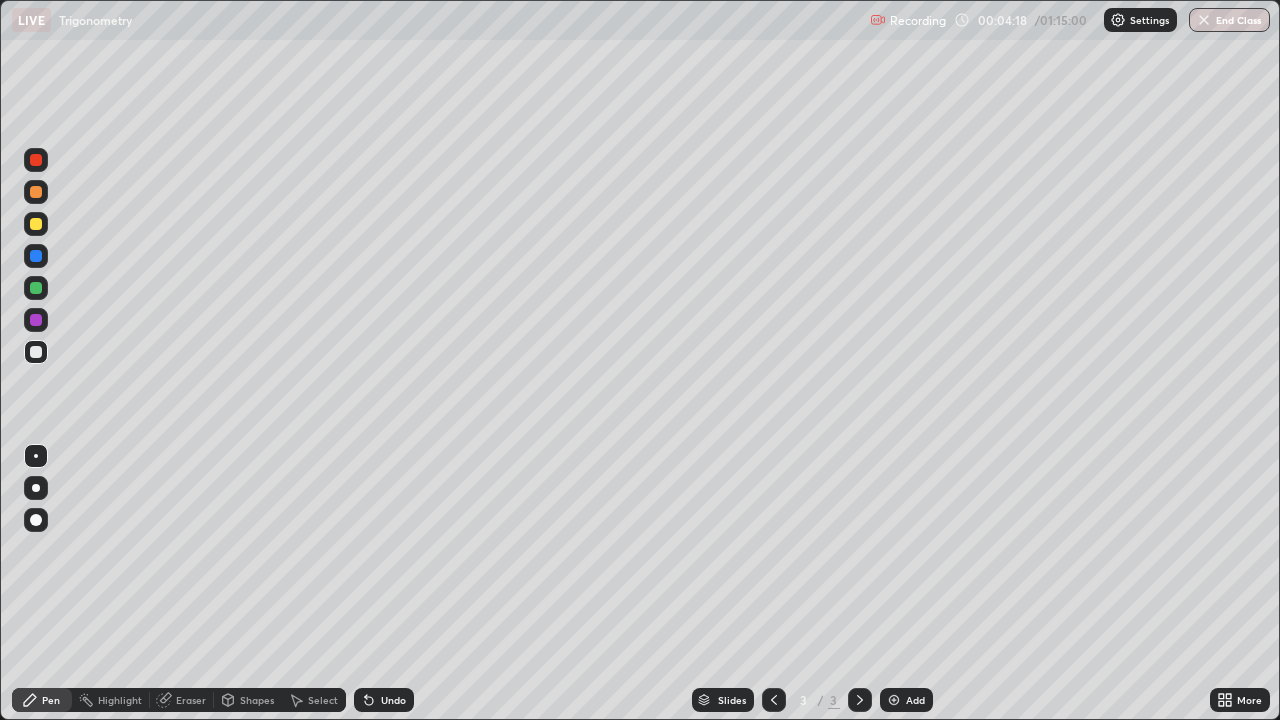 click at bounding box center [36, 256] 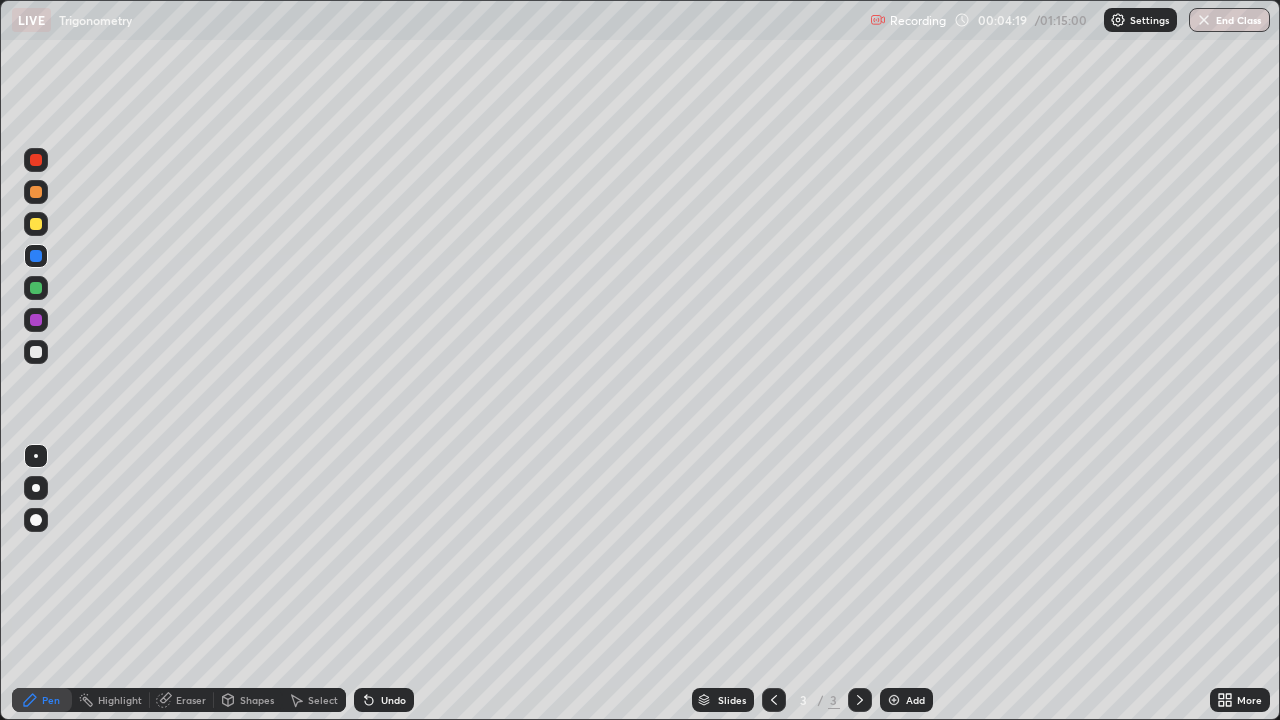 click at bounding box center (36, 256) 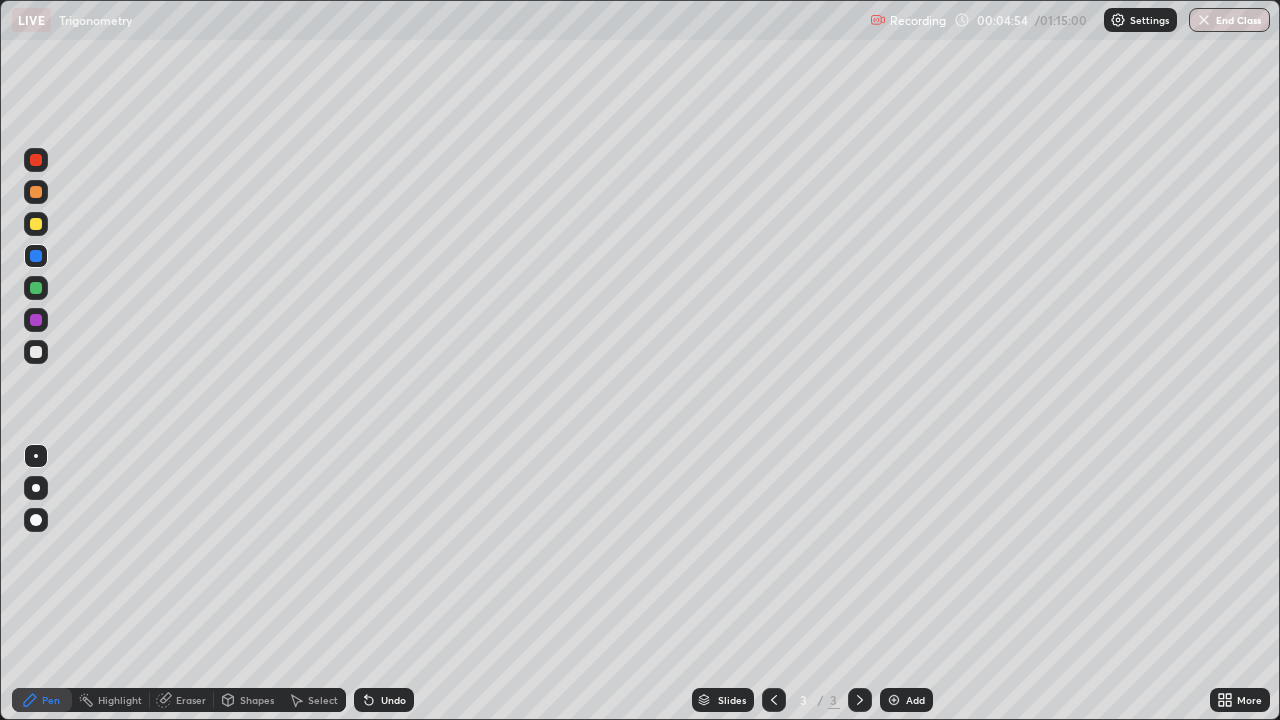click at bounding box center (36, 224) 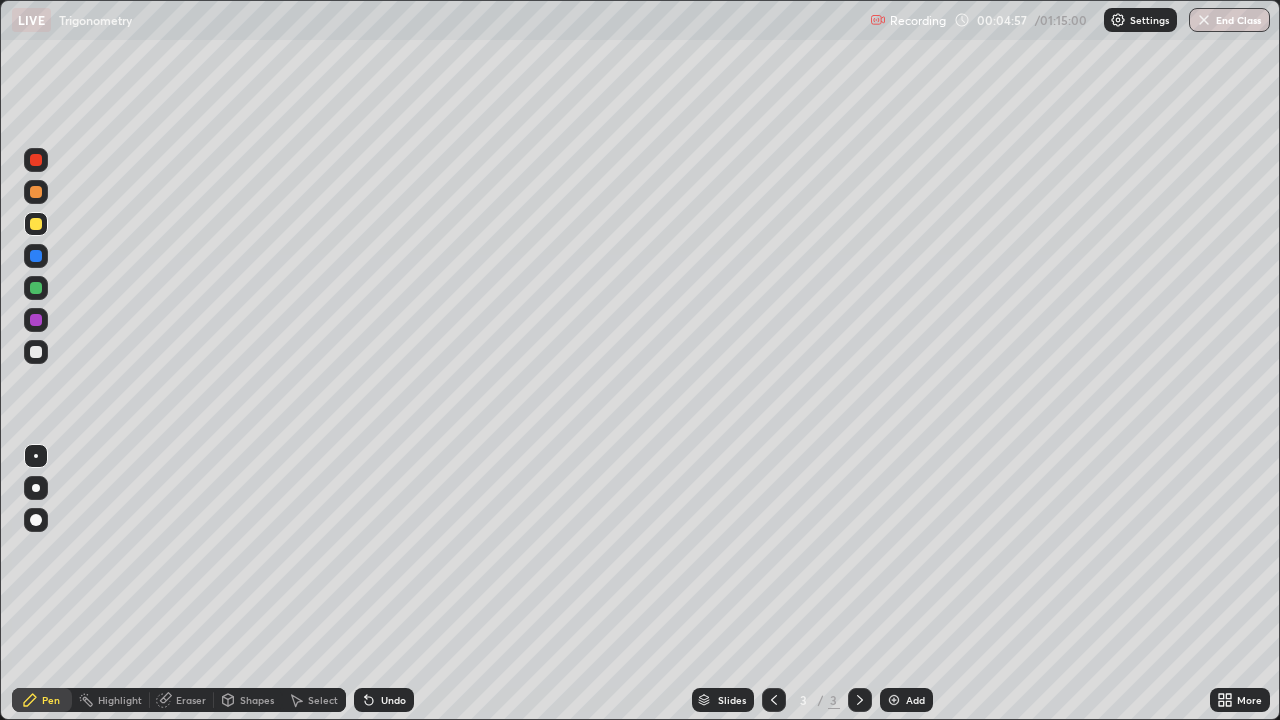 click at bounding box center (36, 352) 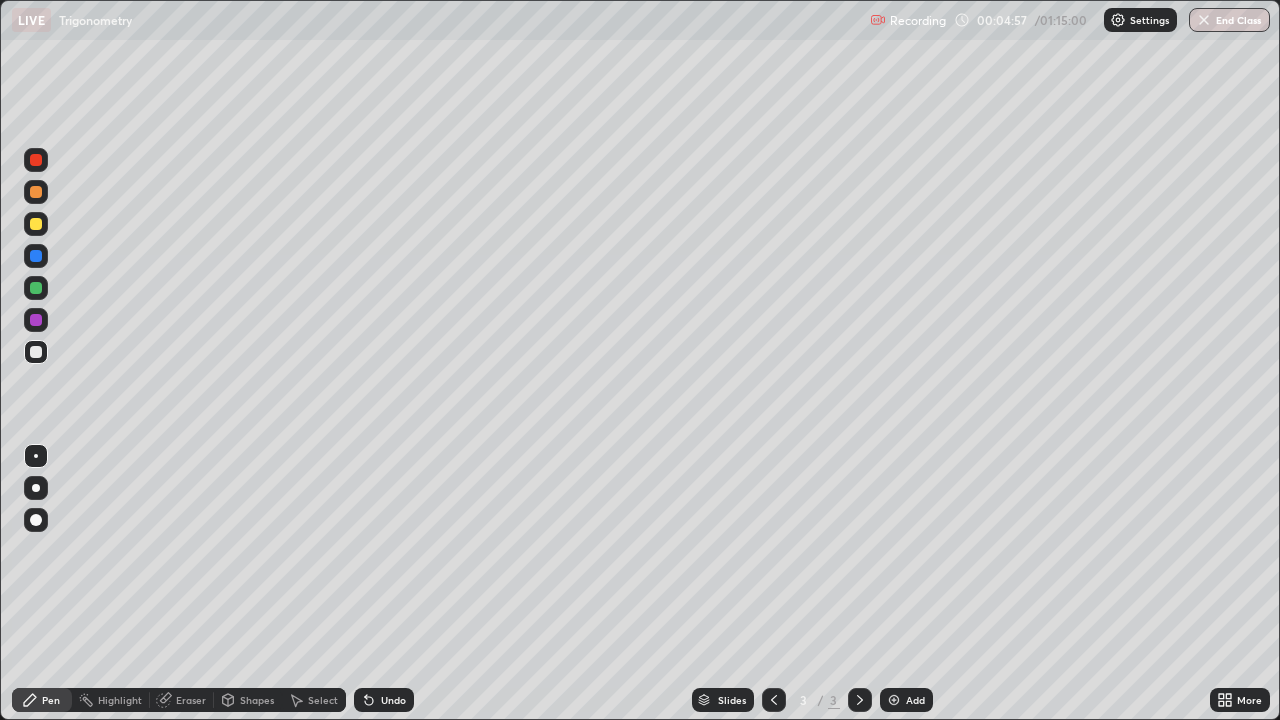 click at bounding box center (36, 352) 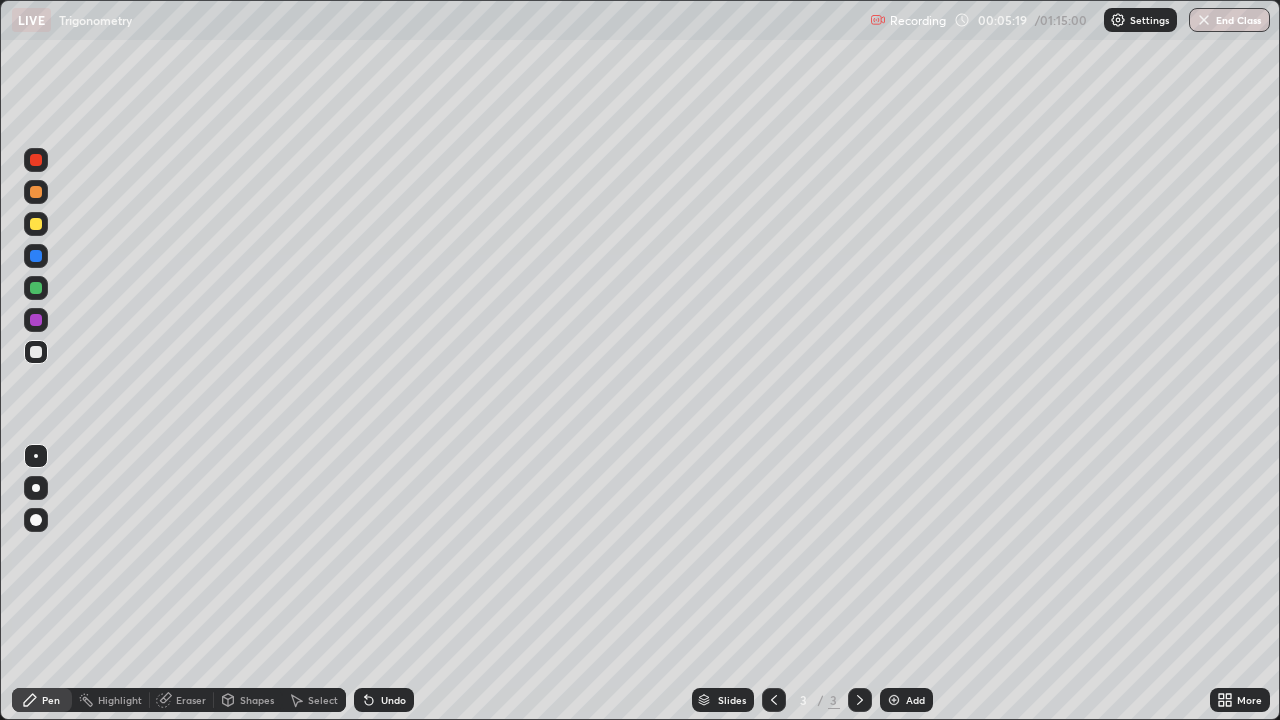 click at bounding box center (36, 192) 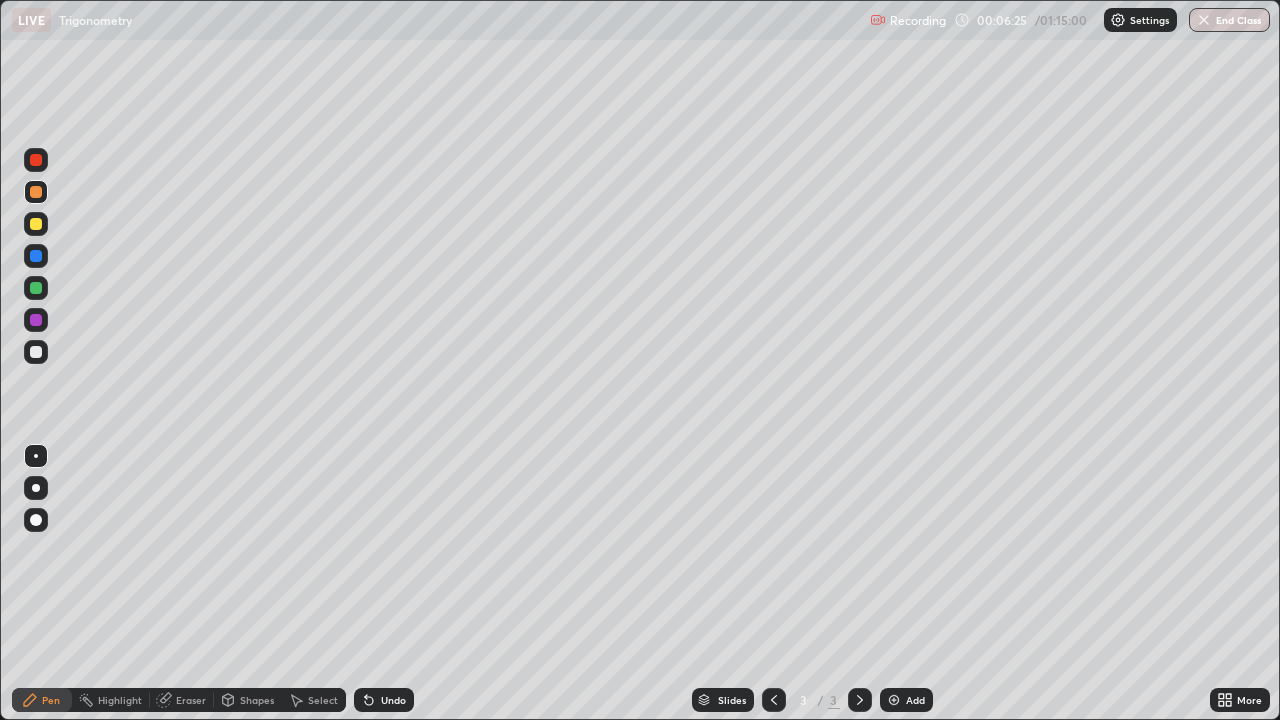 click at bounding box center [36, 352] 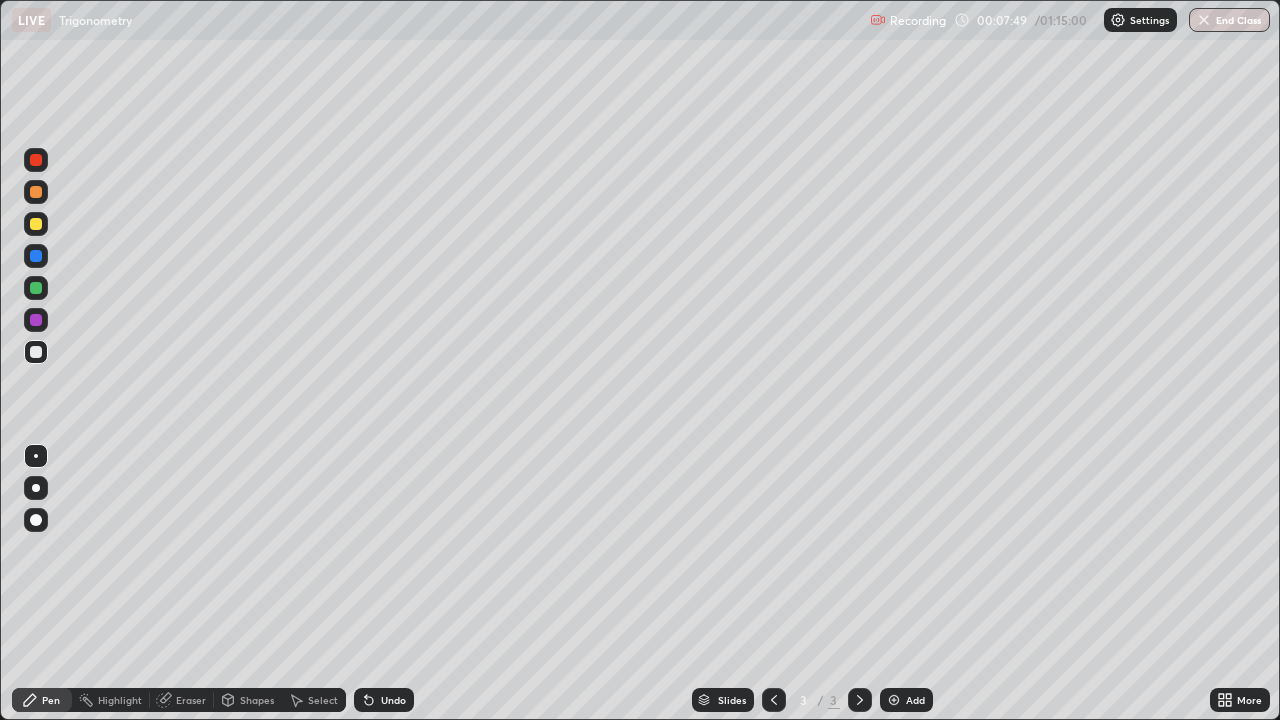 click at bounding box center (36, 288) 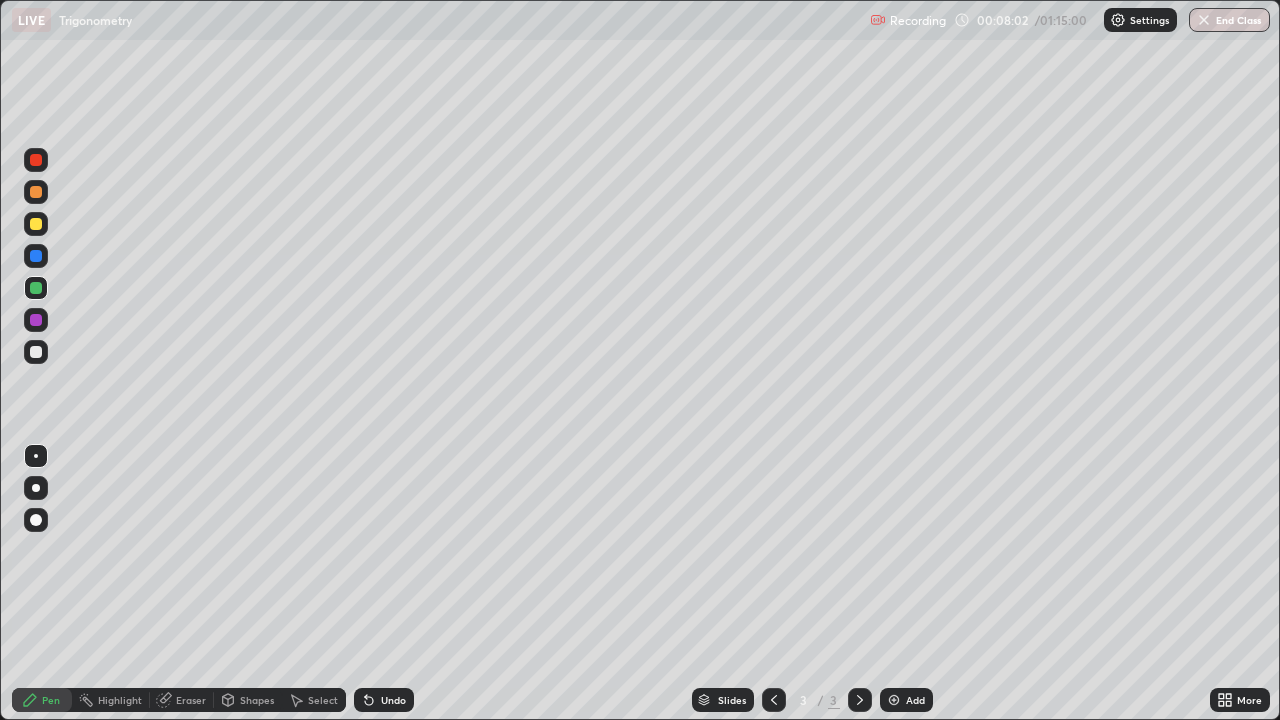 click at bounding box center (36, 160) 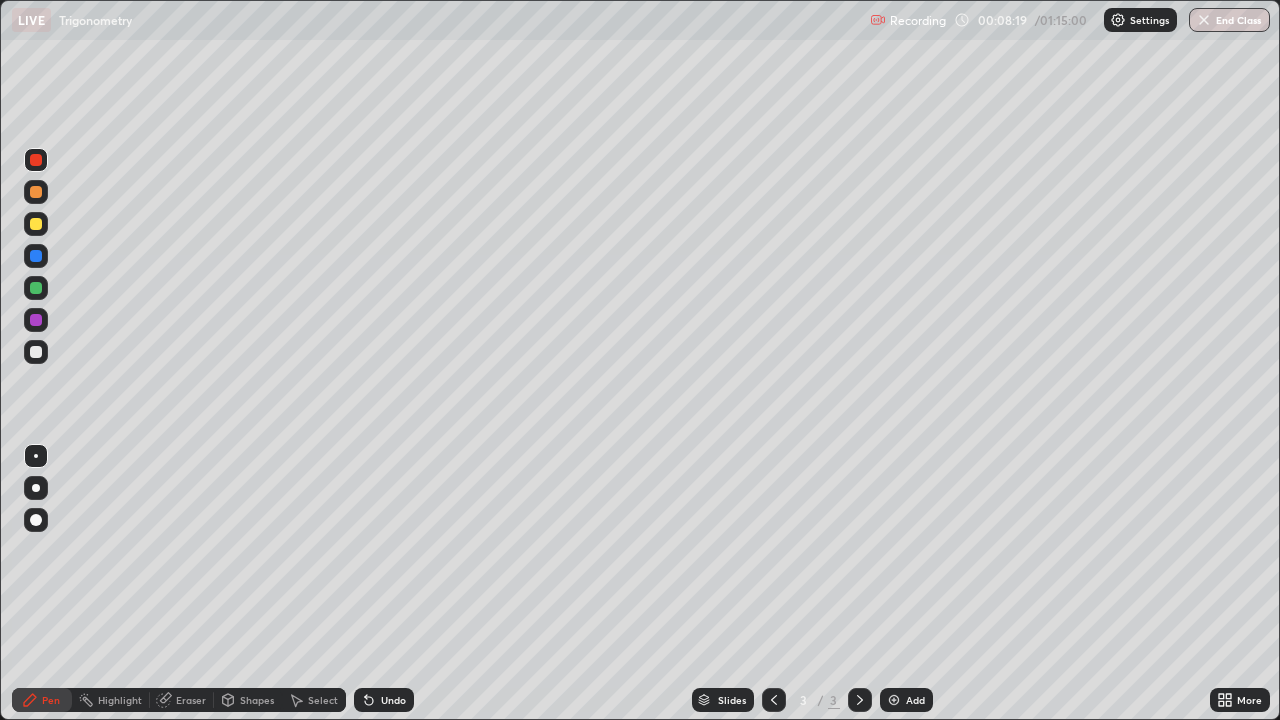 click at bounding box center (36, 352) 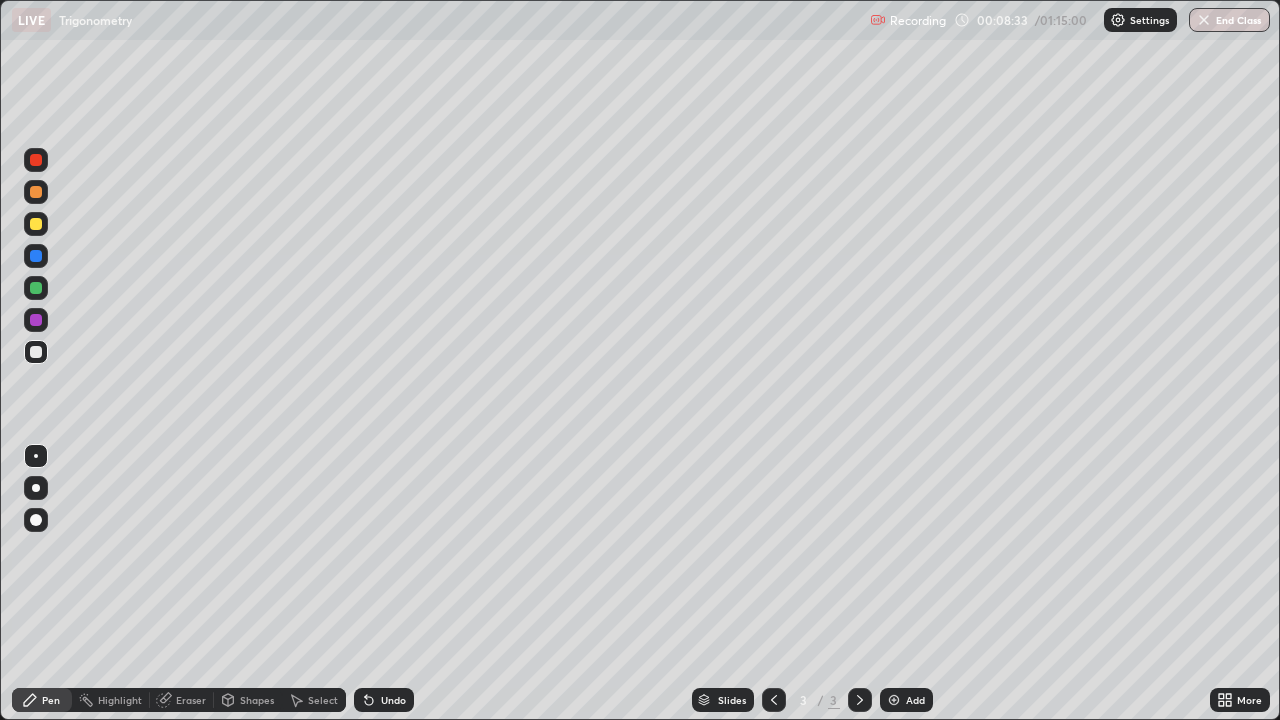 click at bounding box center [36, 352] 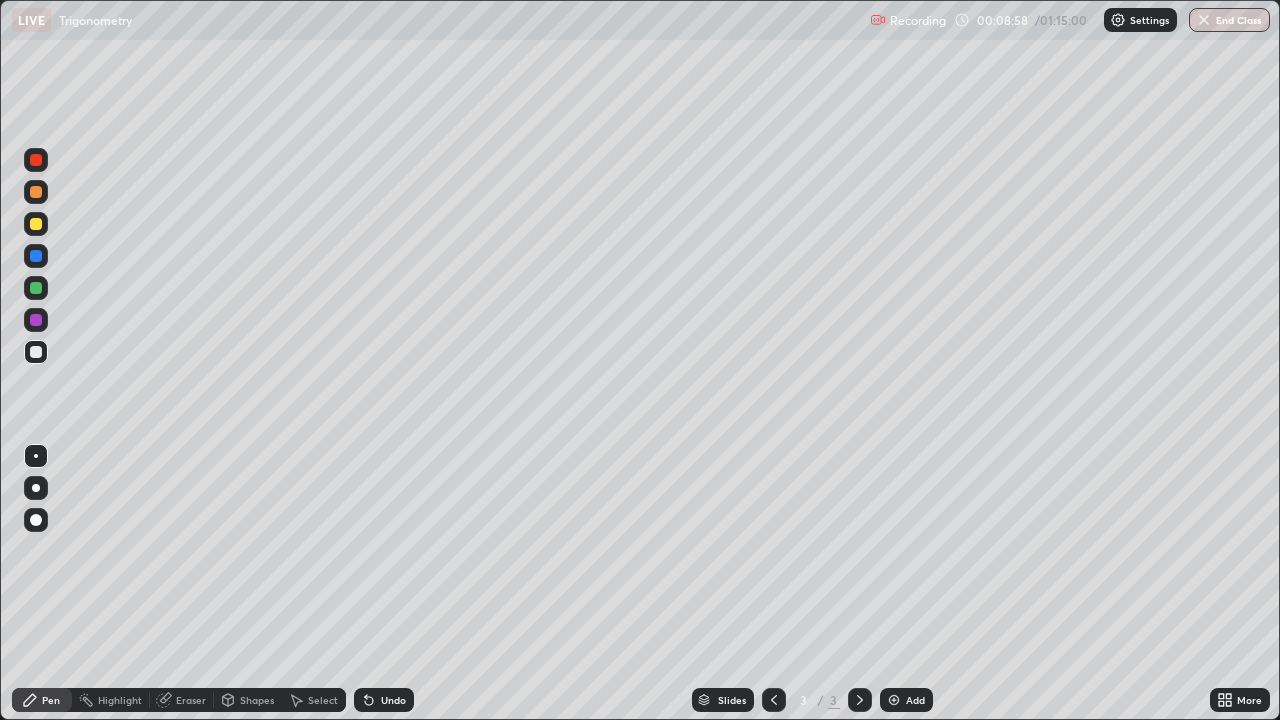 click on "Add" at bounding box center [906, 700] 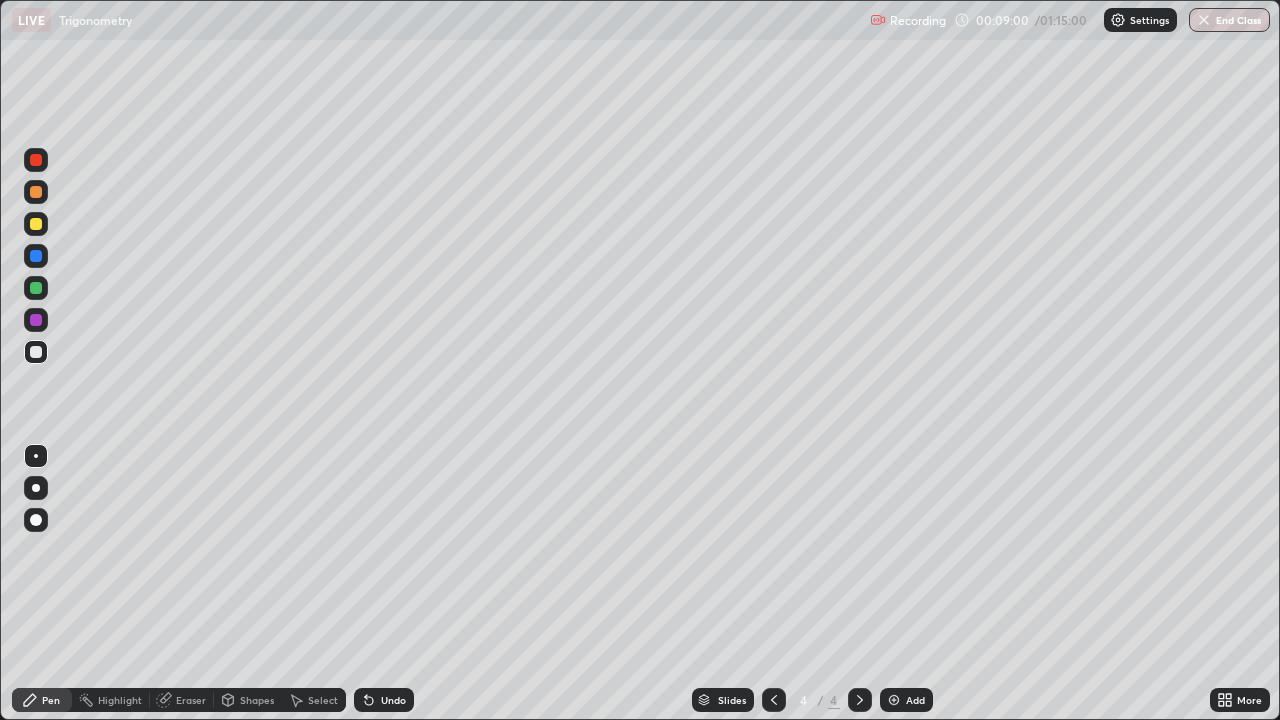 click at bounding box center [36, 352] 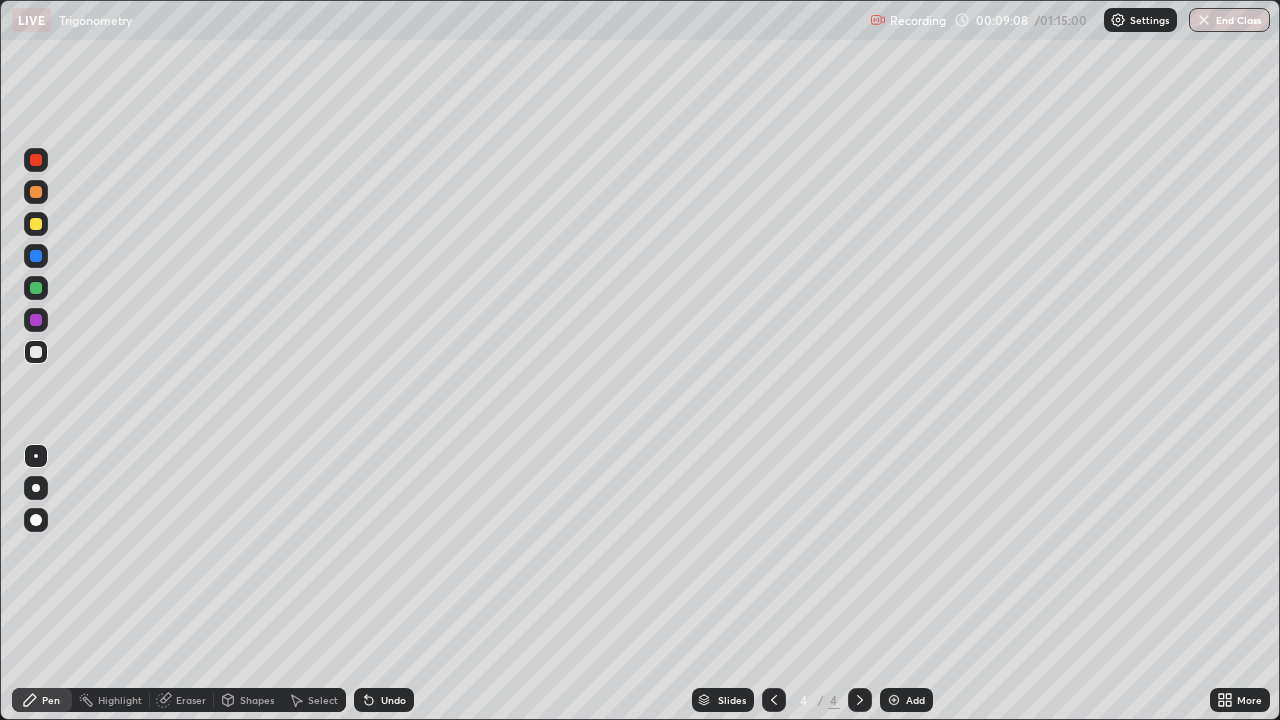 click at bounding box center (36, 352) 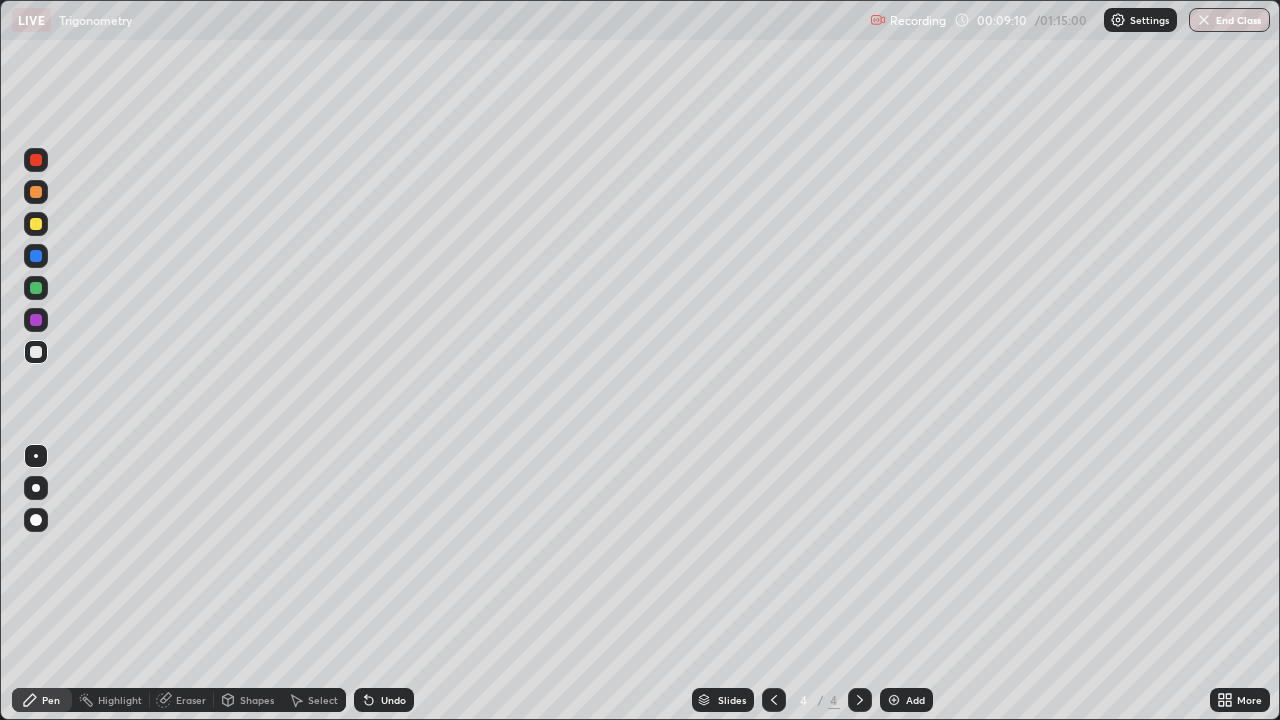 click at bounding box center (36, 224) 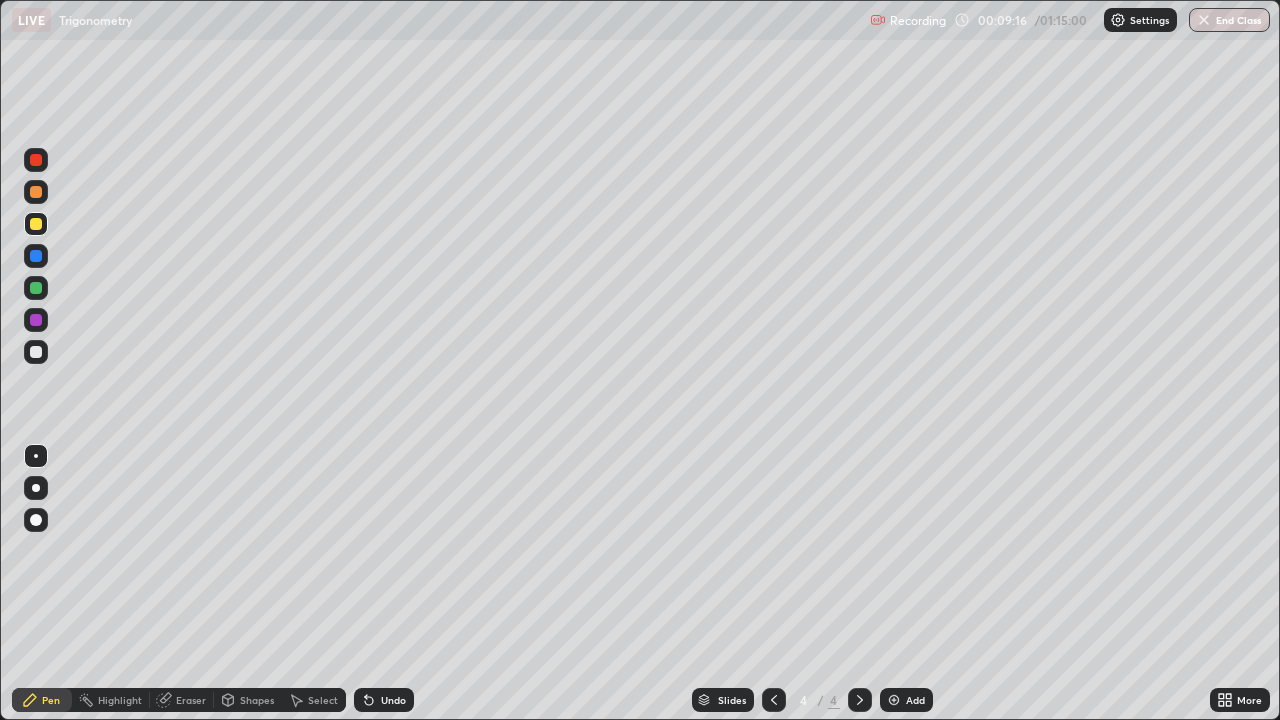click at bounding box center [36, 320] 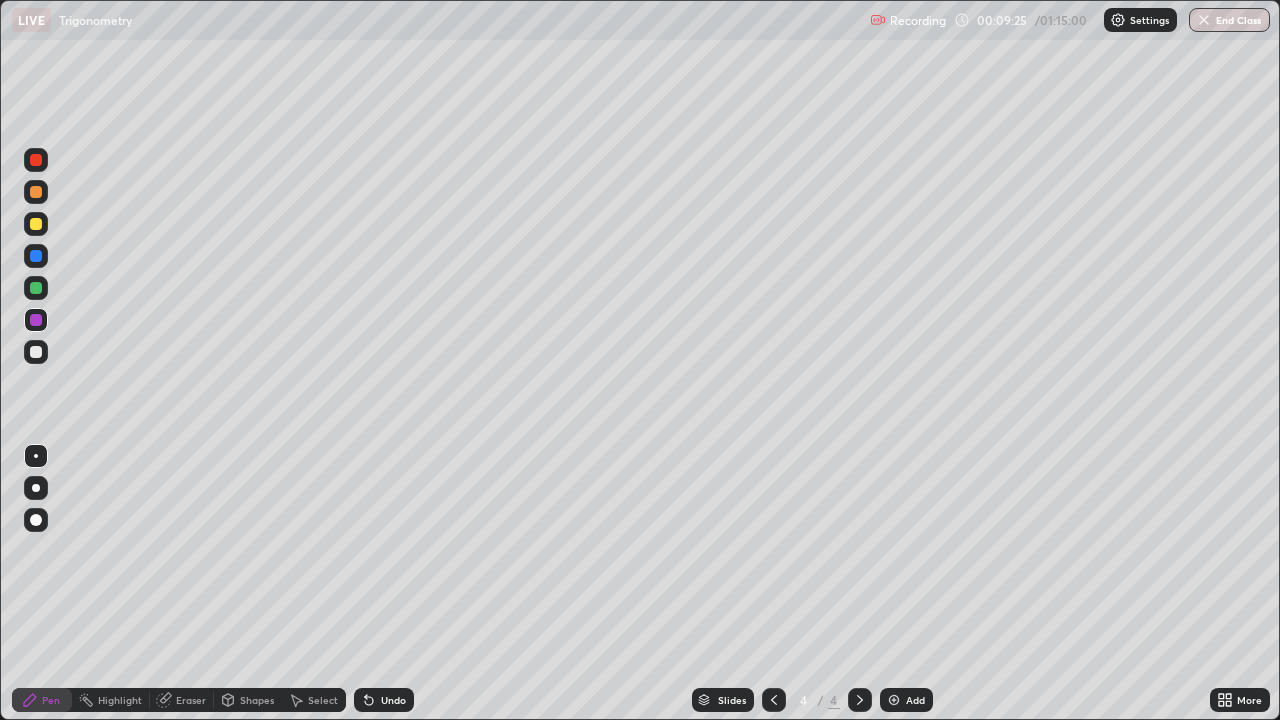 click at bounding box center [36, 352] 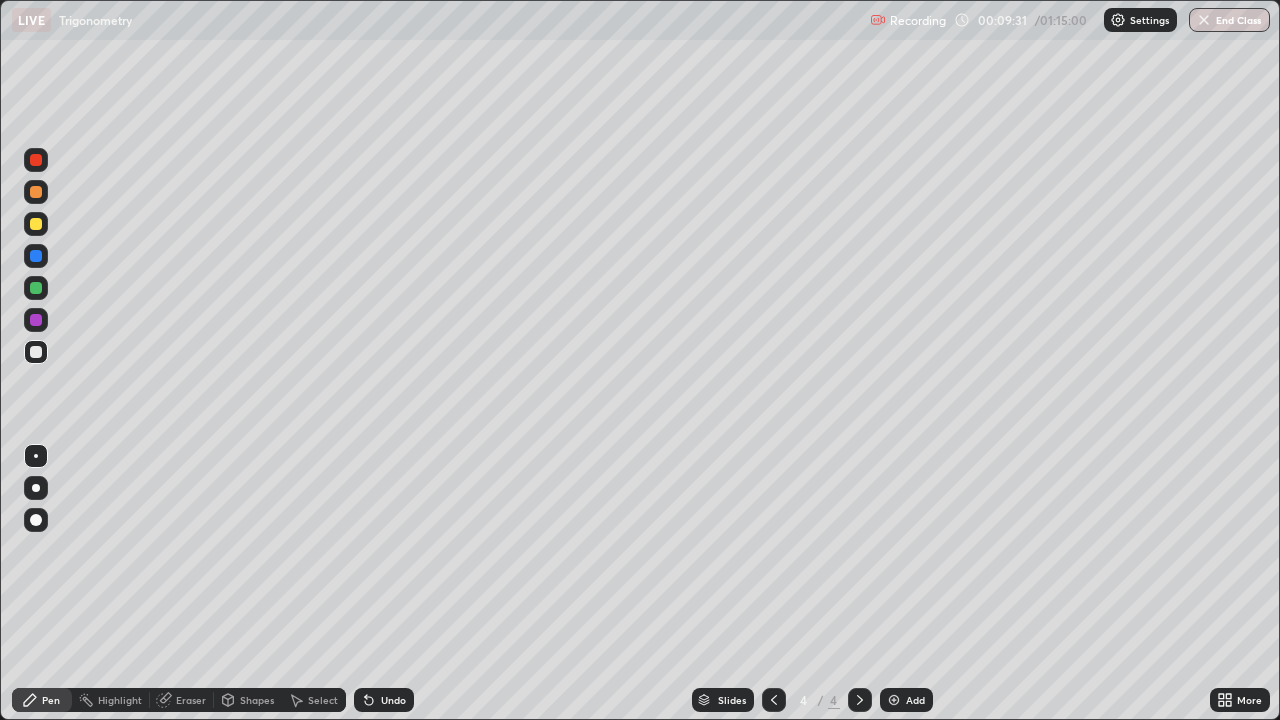 click at bounding box center (36, 352) 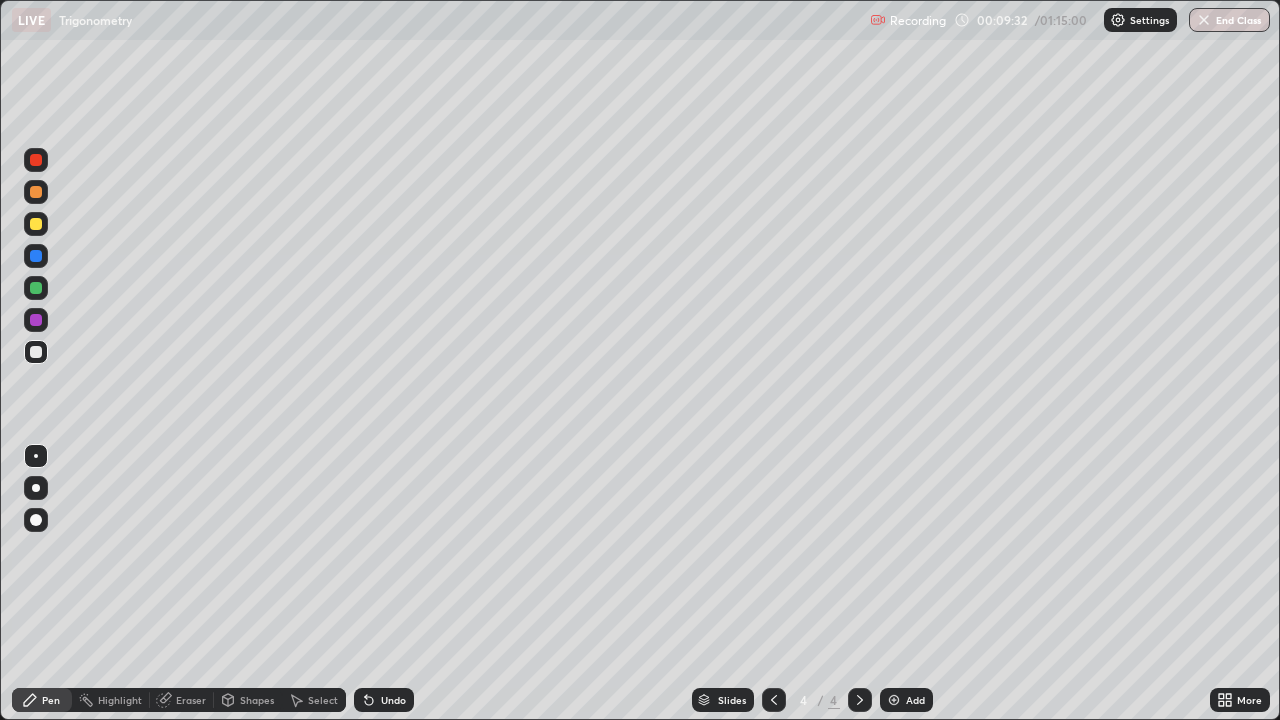 click at bounding box center (36, 224) 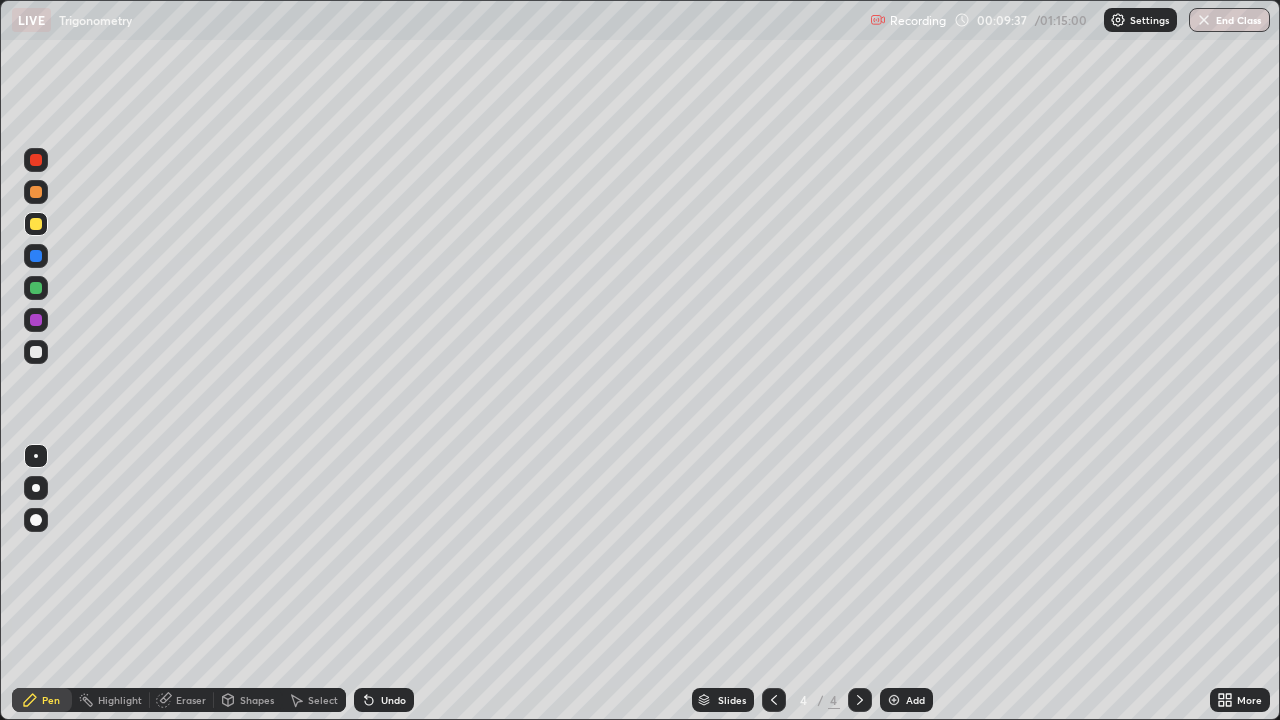 click at bounding box center (36, 288) 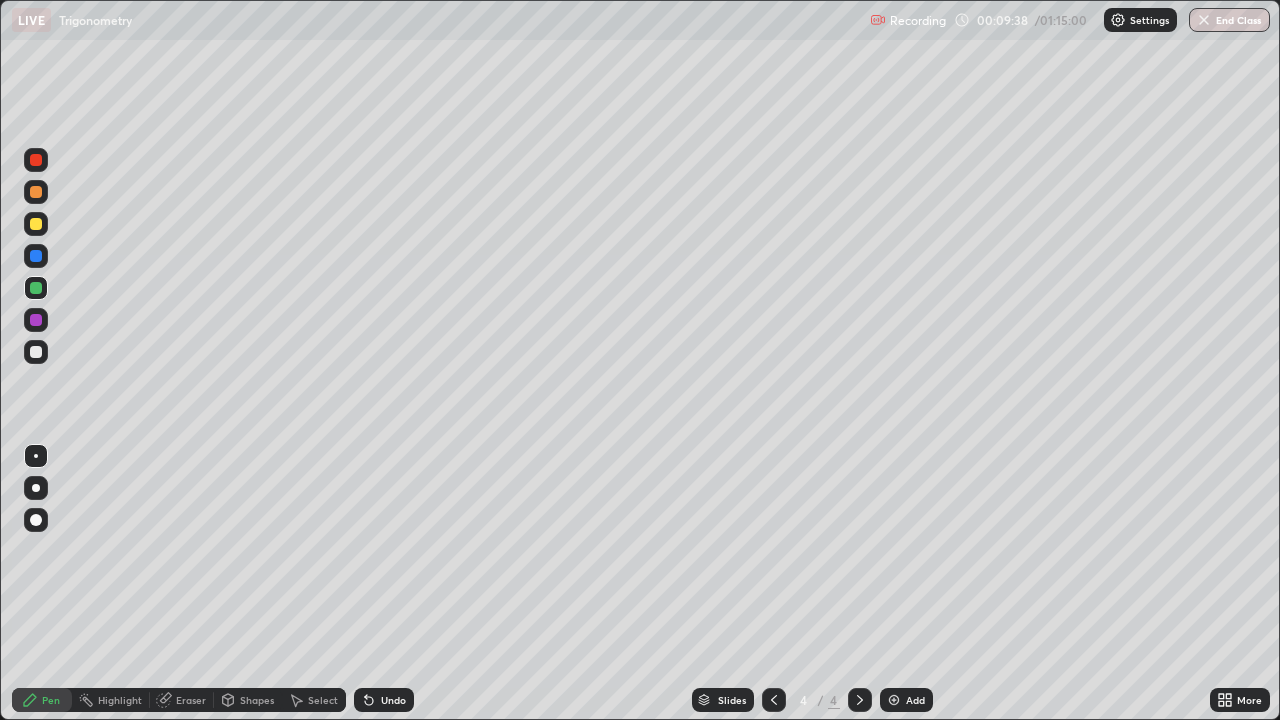 click at bounding box center (36, 352) 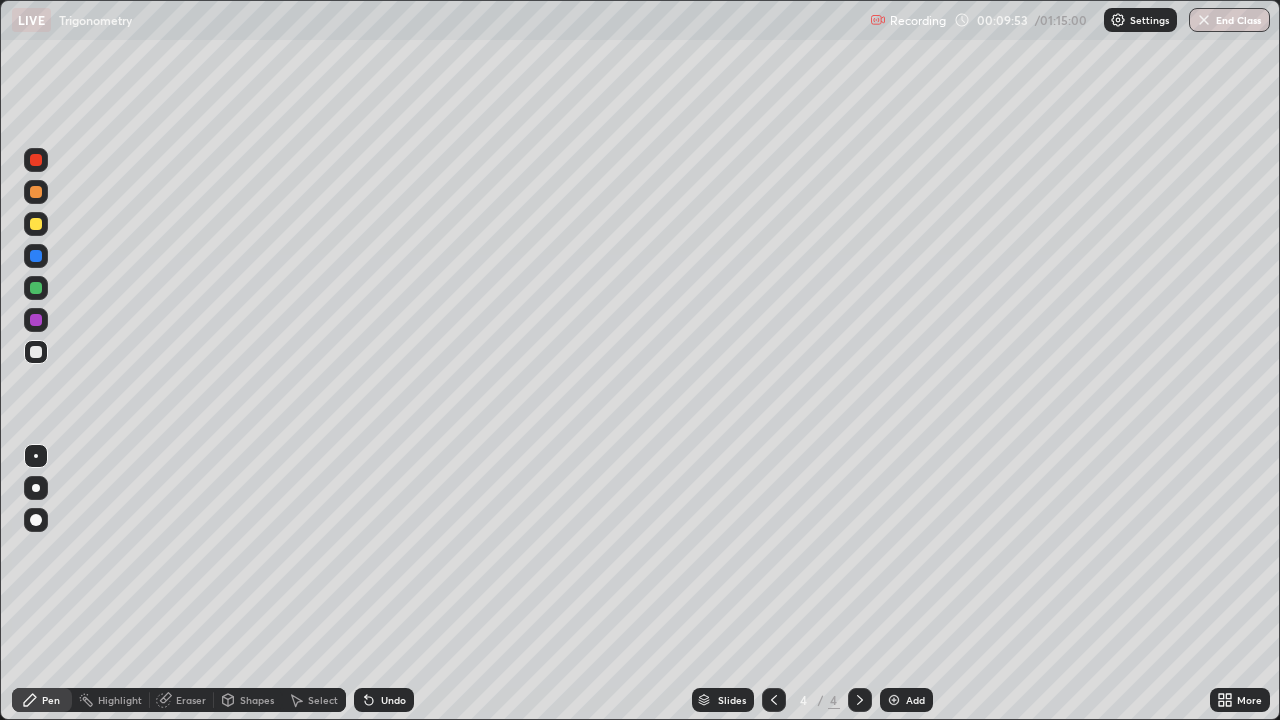 click at bounding box center (36, 224) 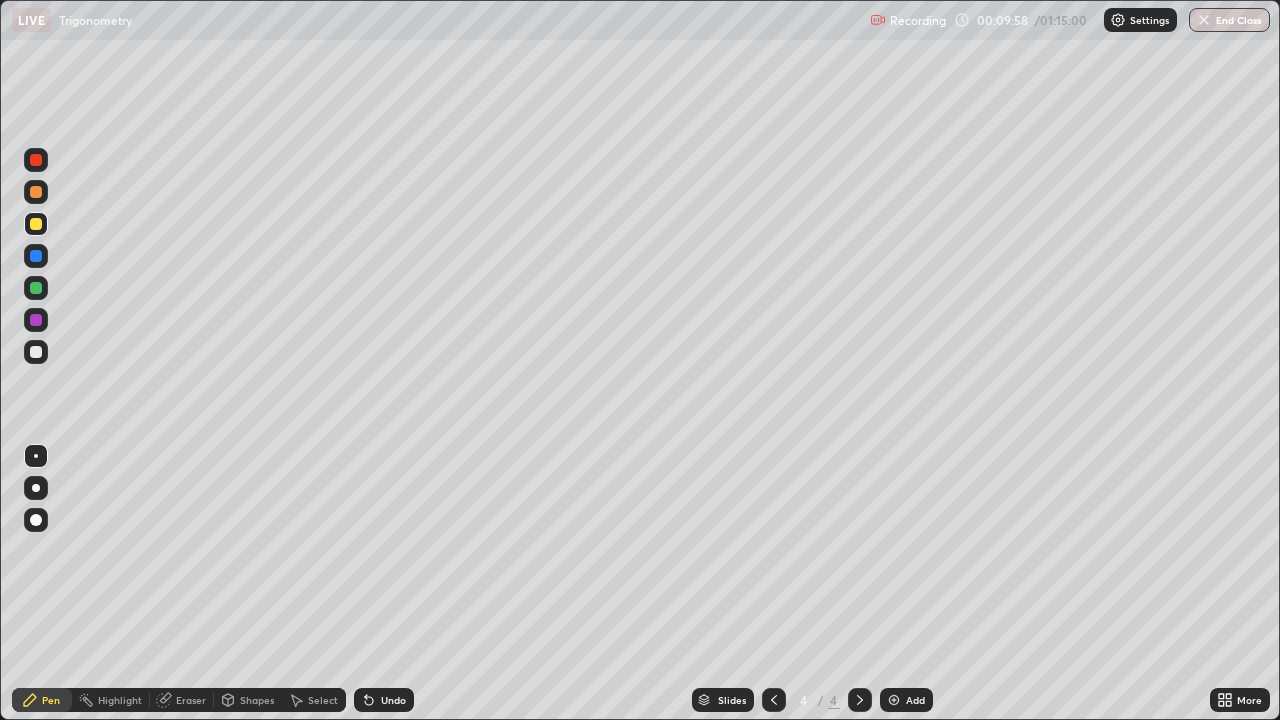 click at bounding box center [36, 320] 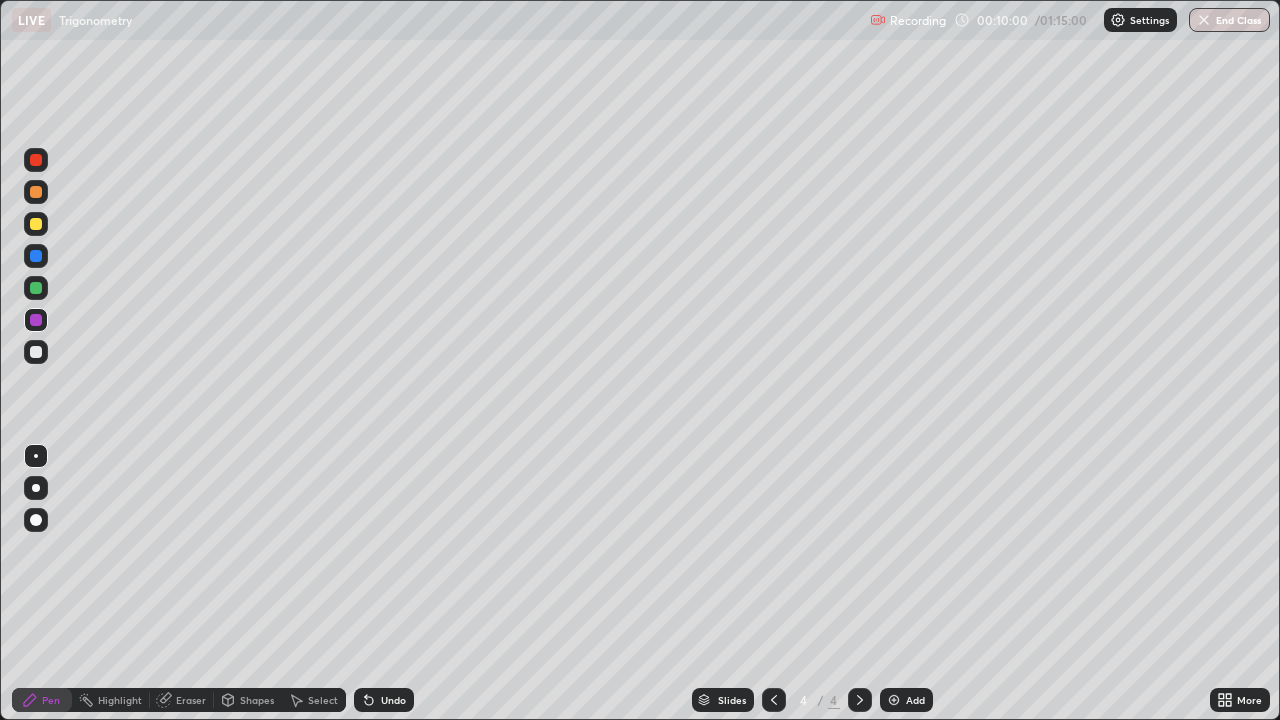 click at bounding box center (36, 352) 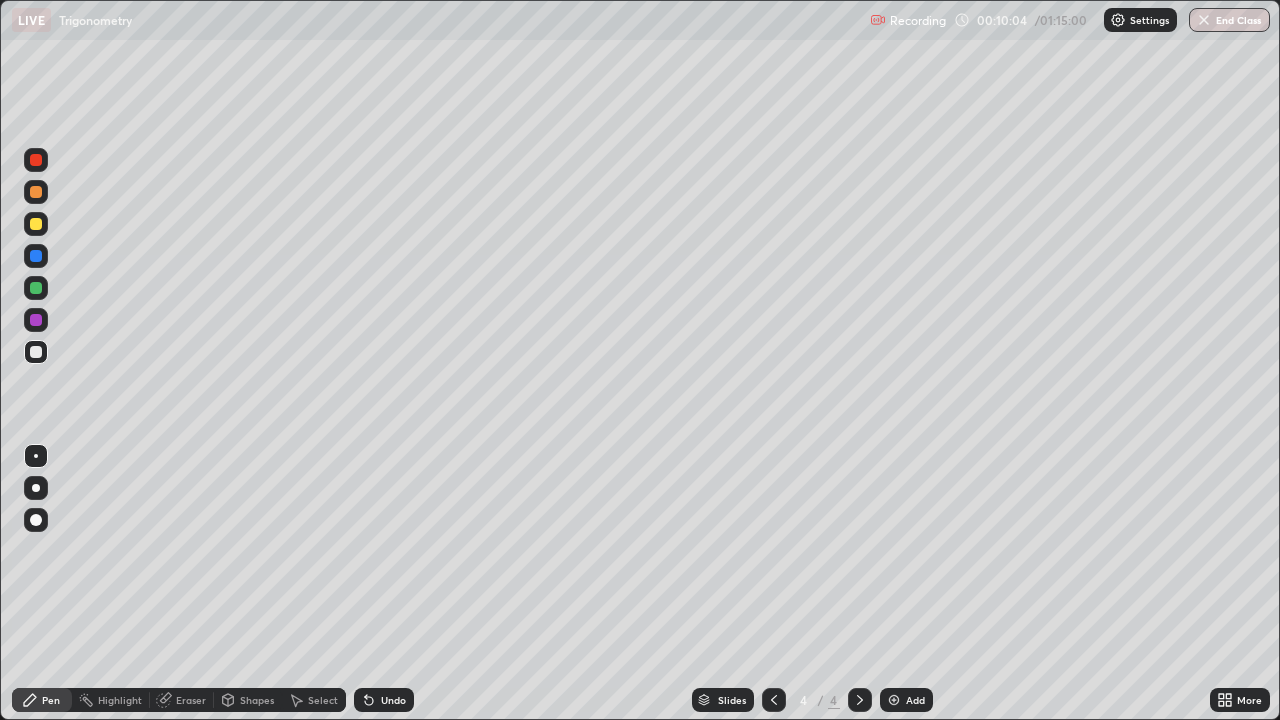 click at bounding box center [36, 352] 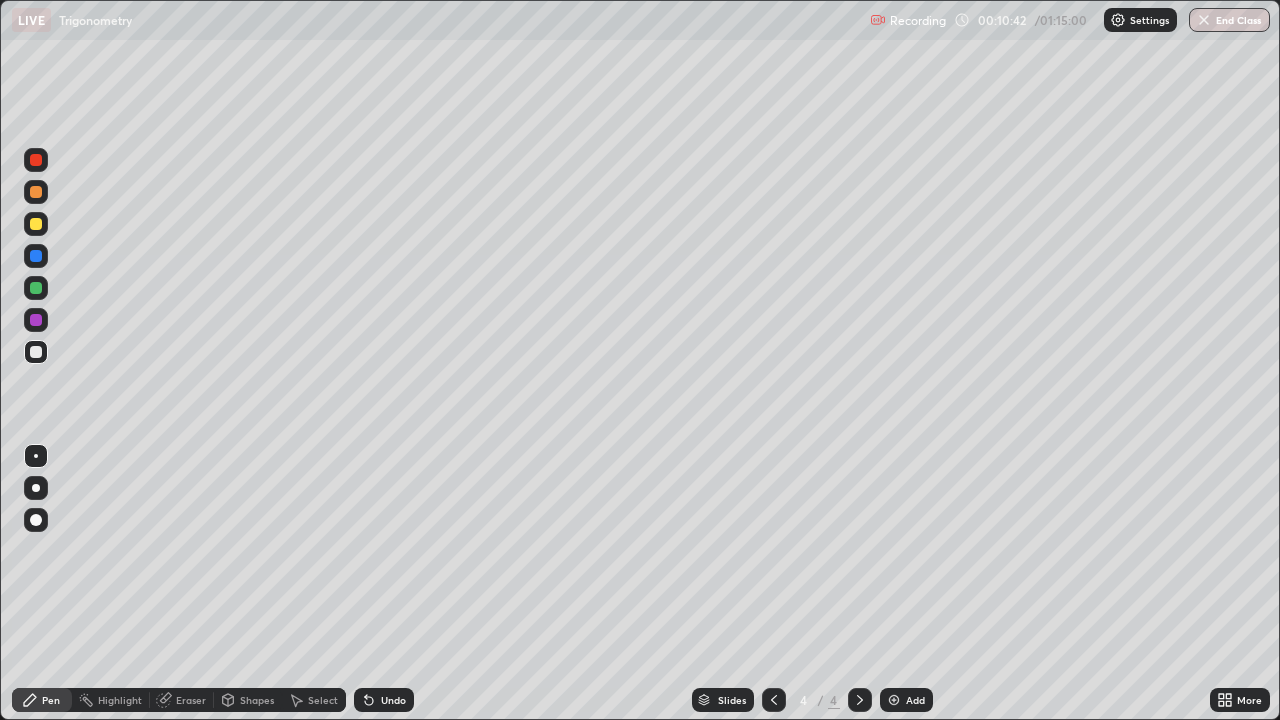 click on "Eraser" at bounding box center [182, 700] 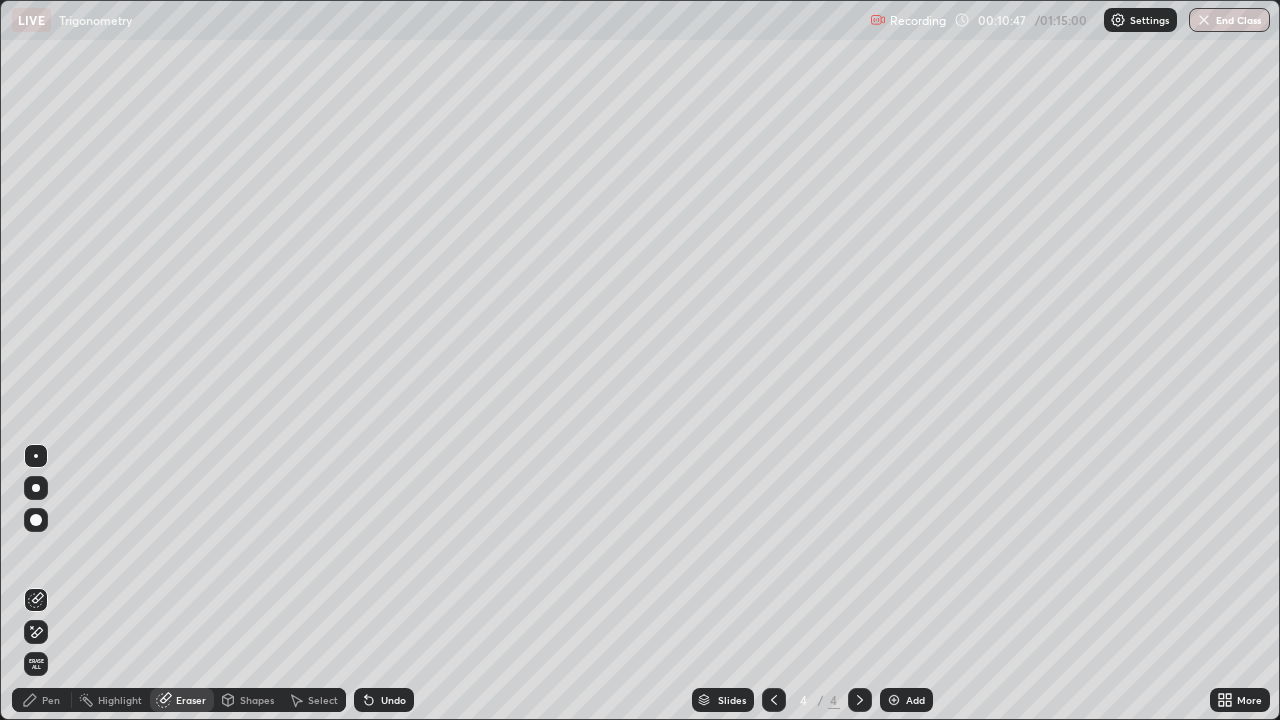 click on "Pen" at bounding box center (42, 700) 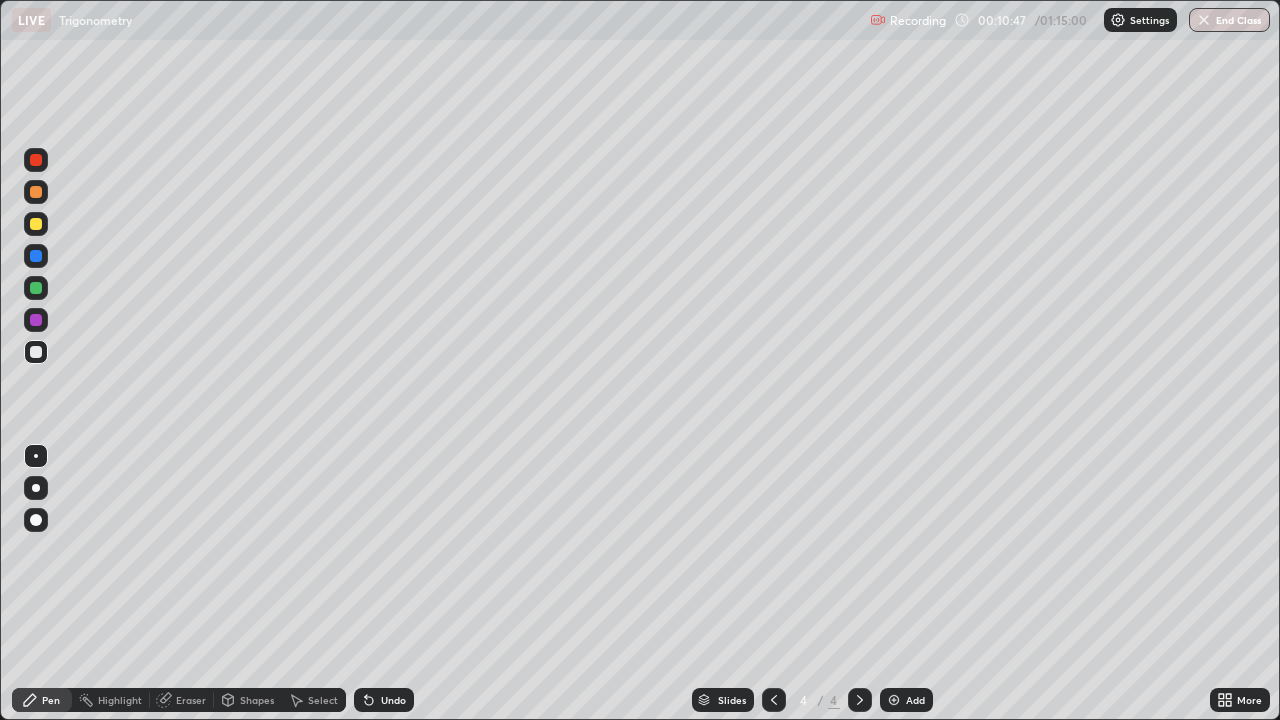 click at bounding box center [36, 352] 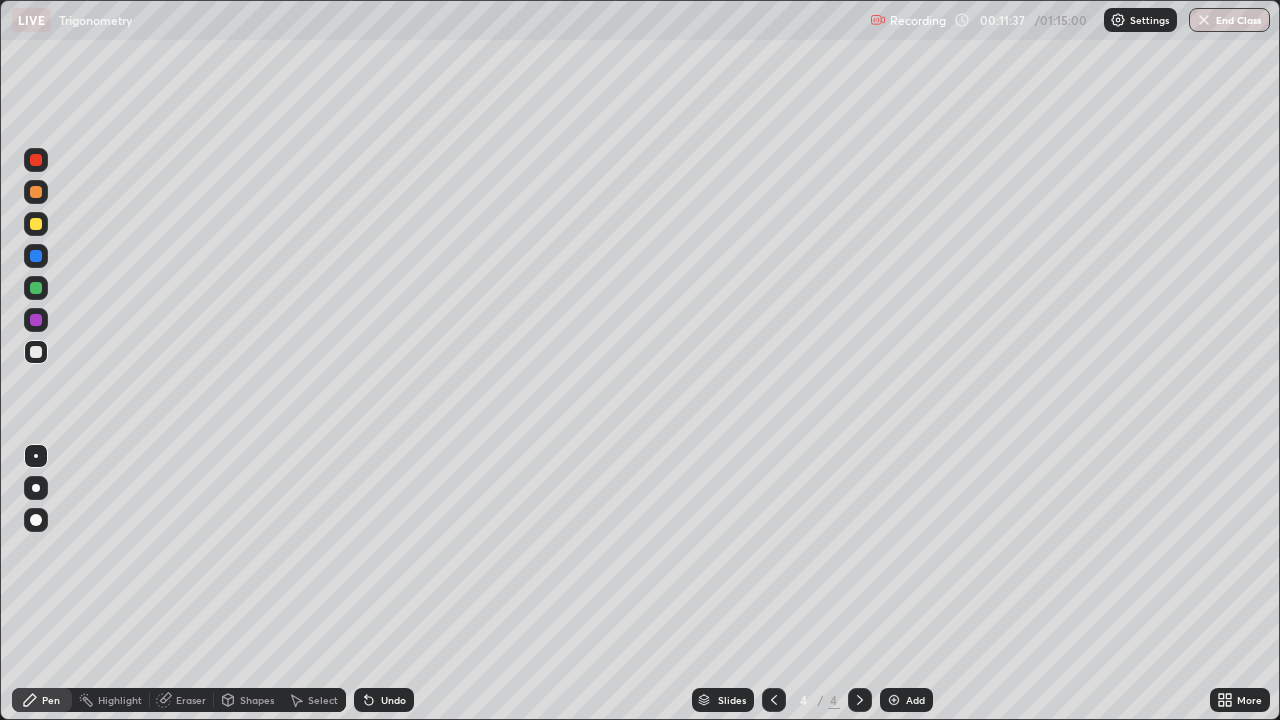 click at bounding box center (36, 320) 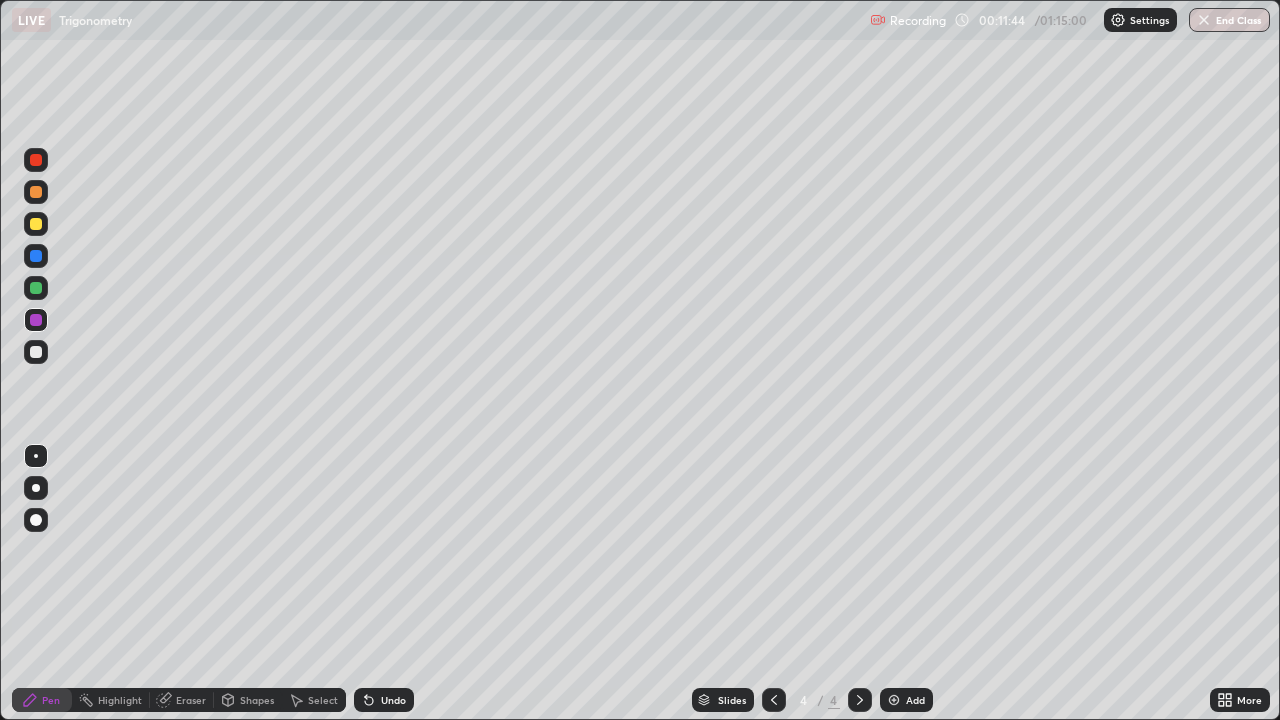 click at bounding box center (36, 288) 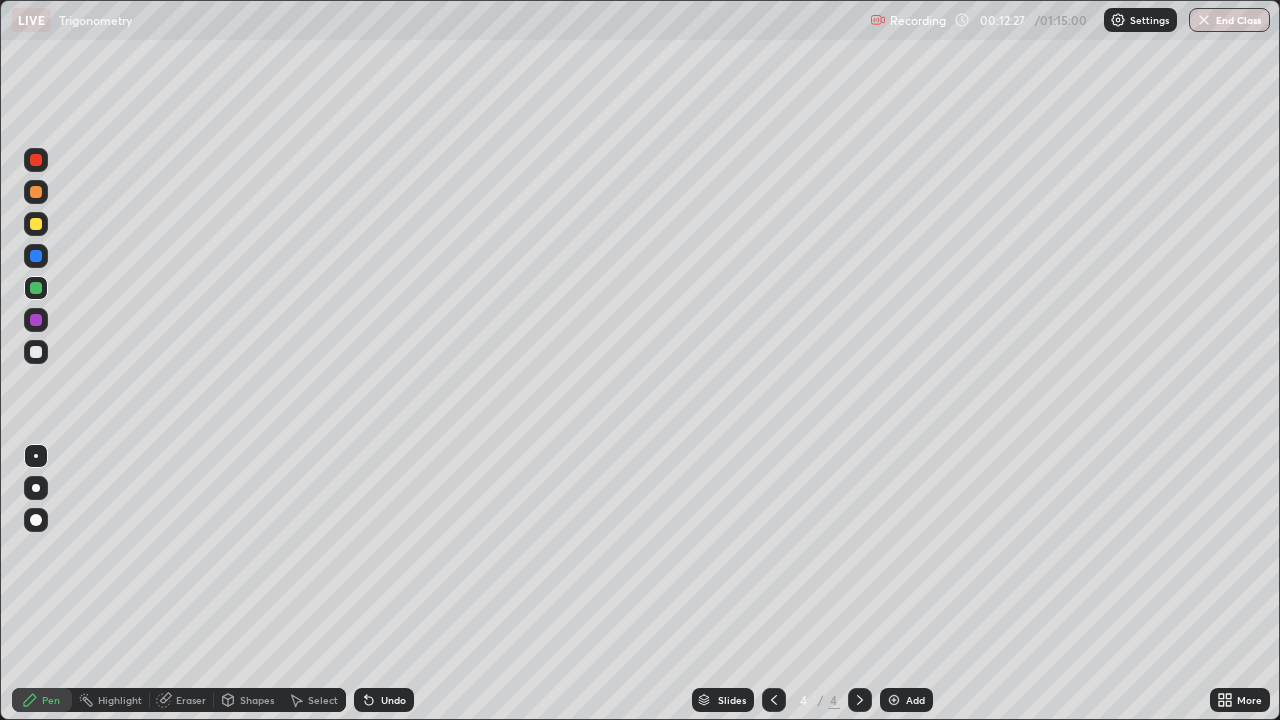 click at bounding box center (36, 352) 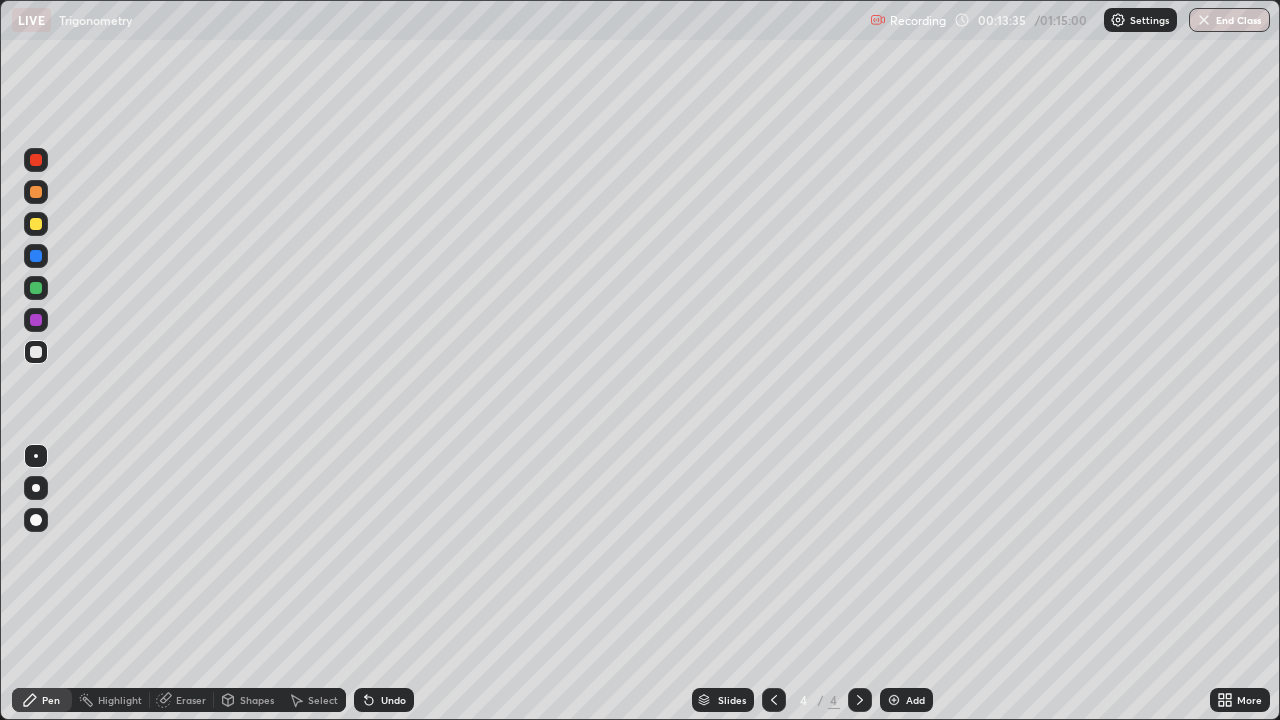 click at bounding box center [36, 352] 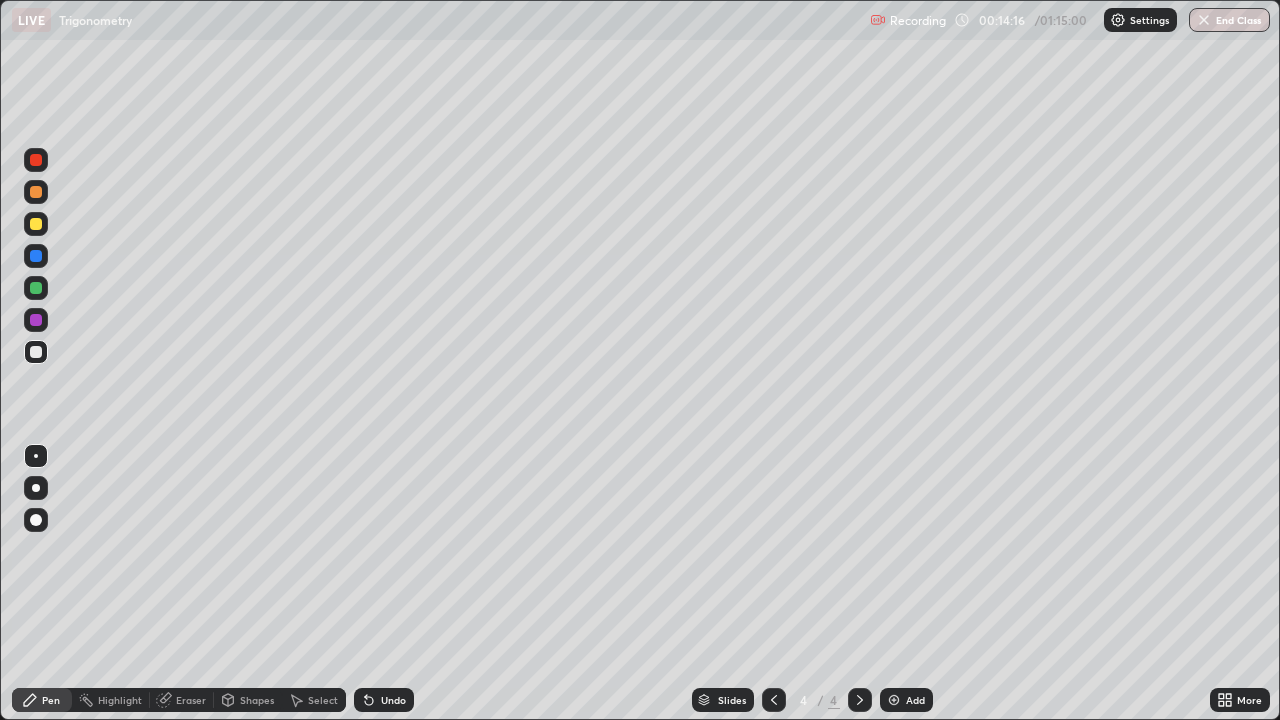 click on "Add" at bounding box center (906, 700) 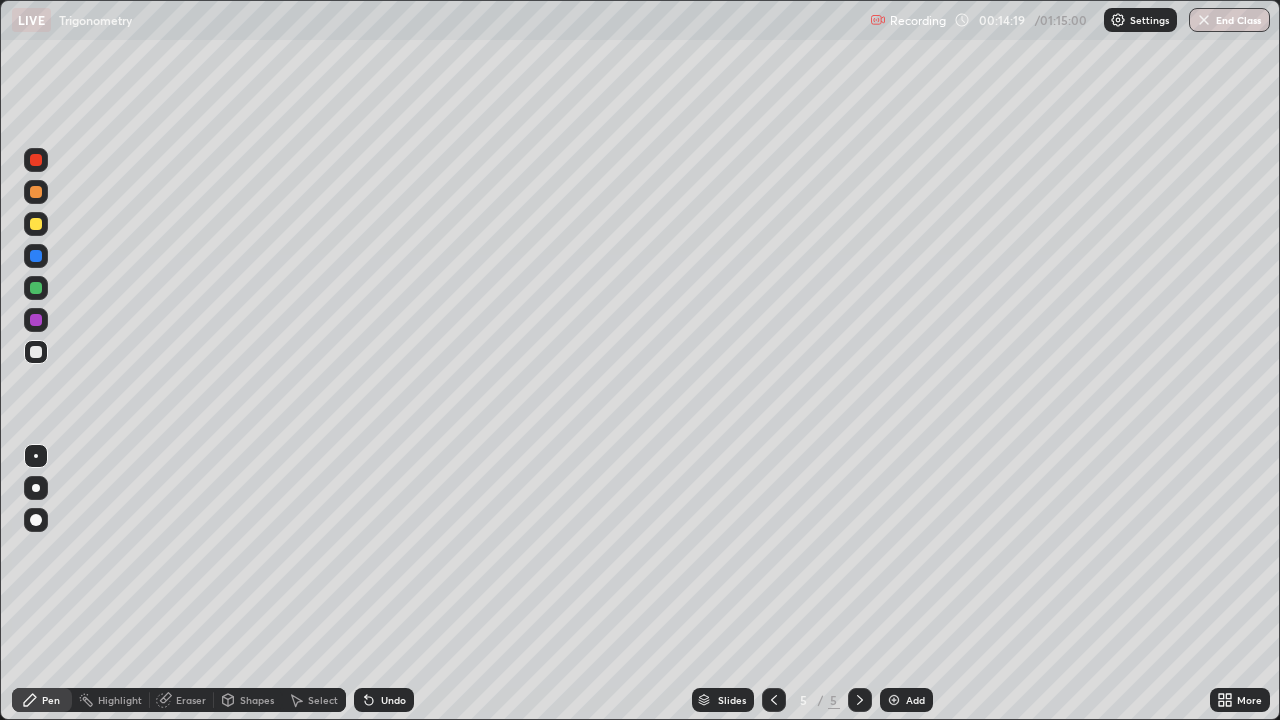 click 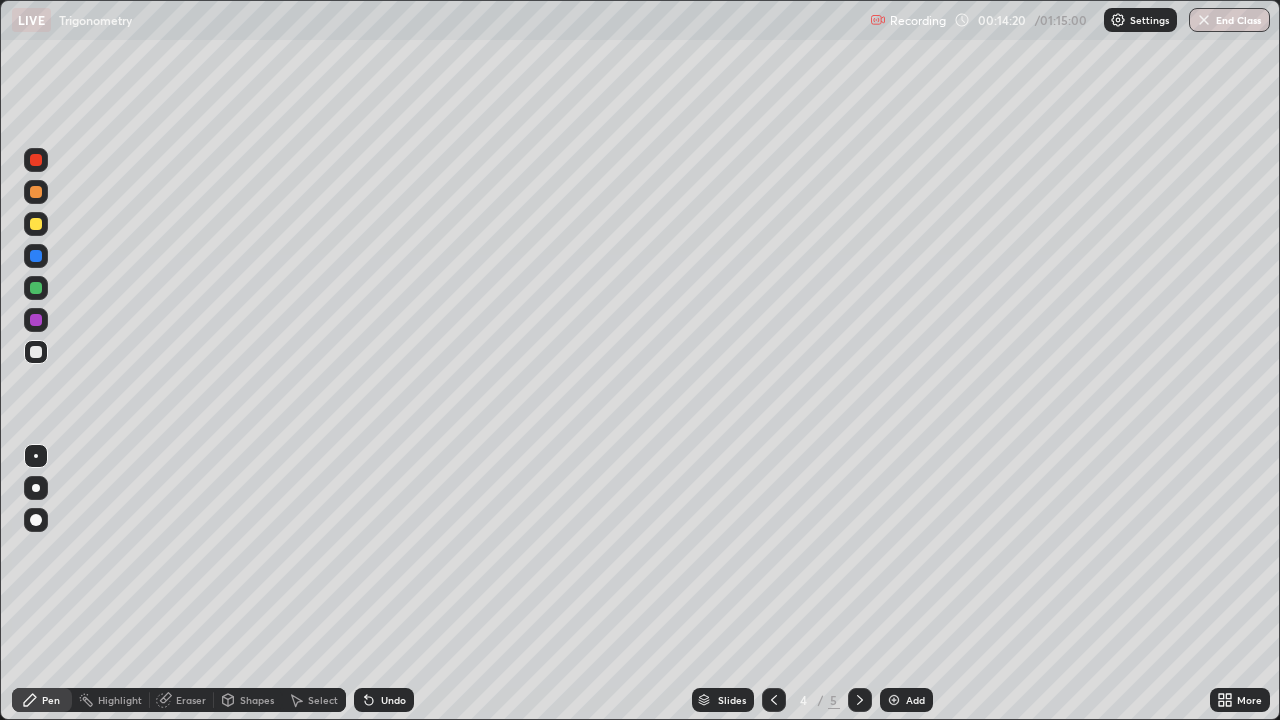 click 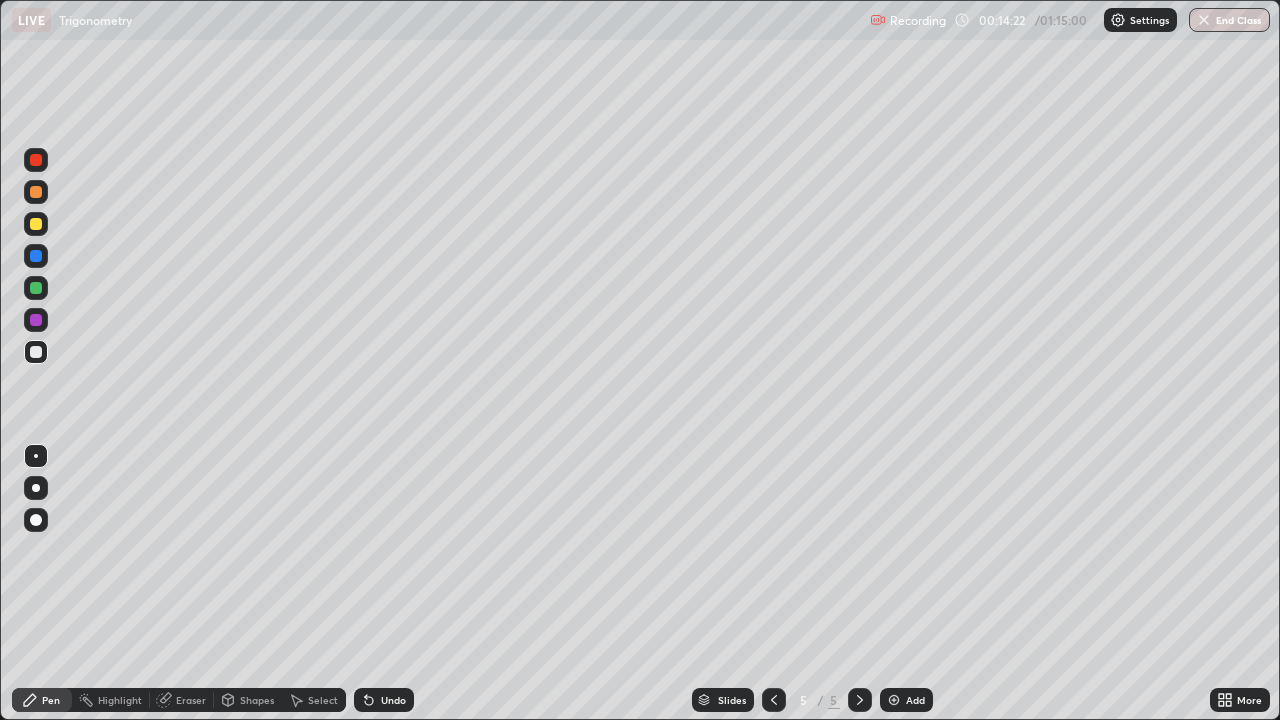 click at bounding box center [36, 224] 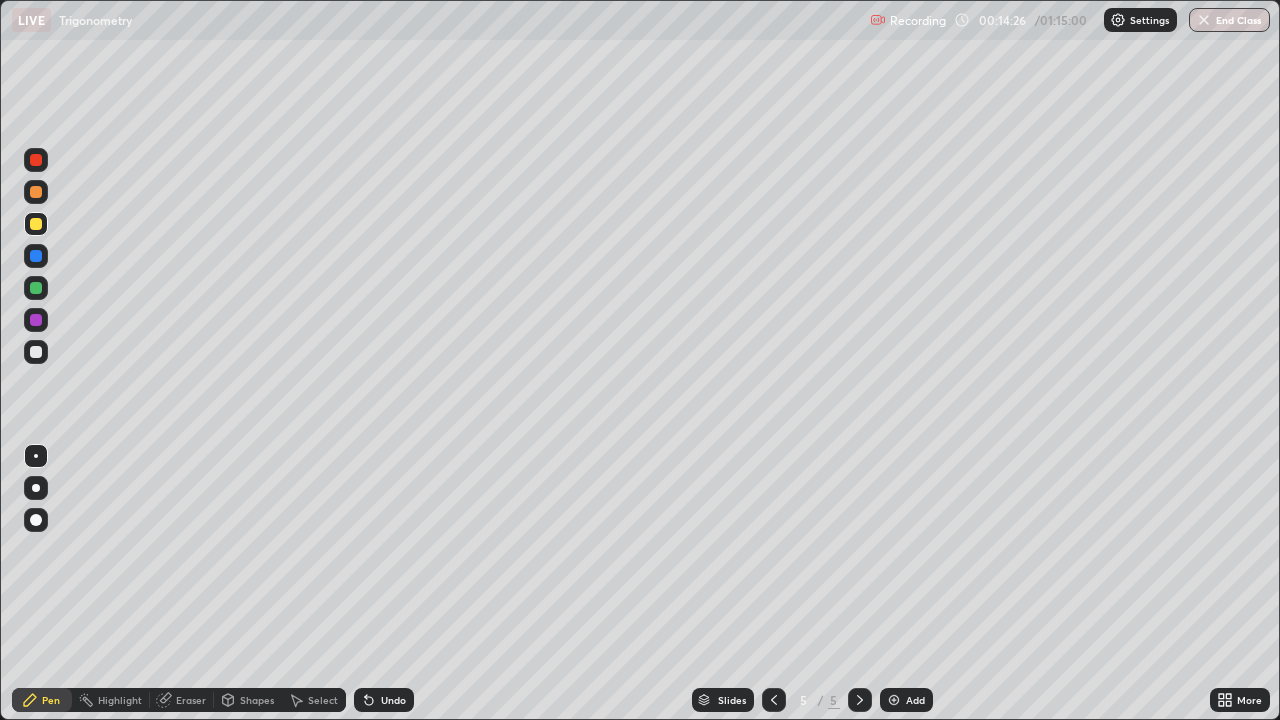 click at bounding box center [36, 352] 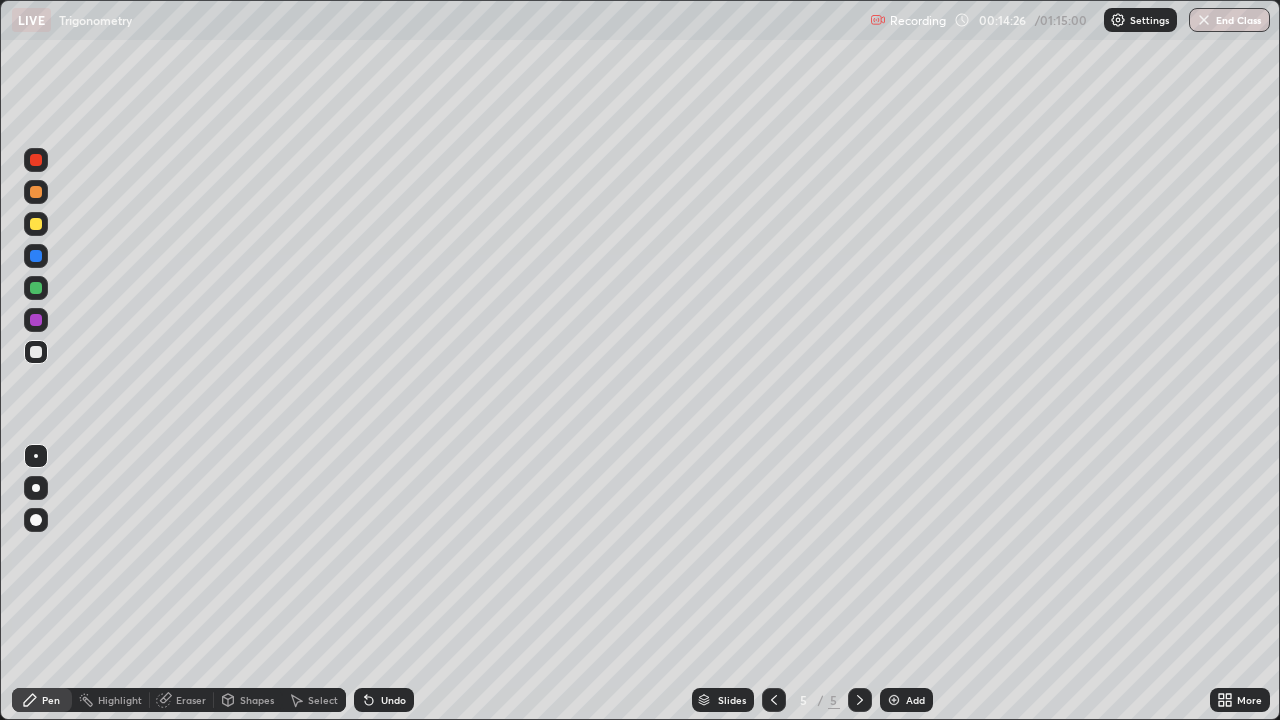 click at bounding box center [36, 352] 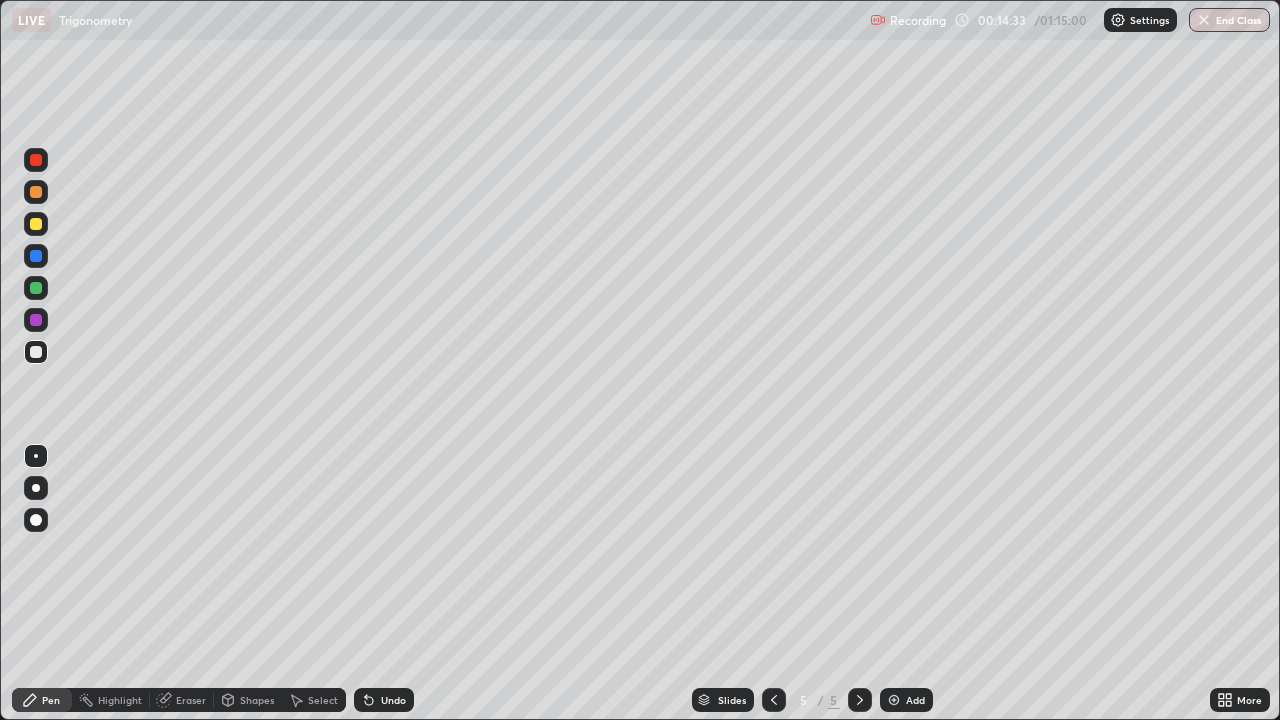 click at bounding box center [36, 224] 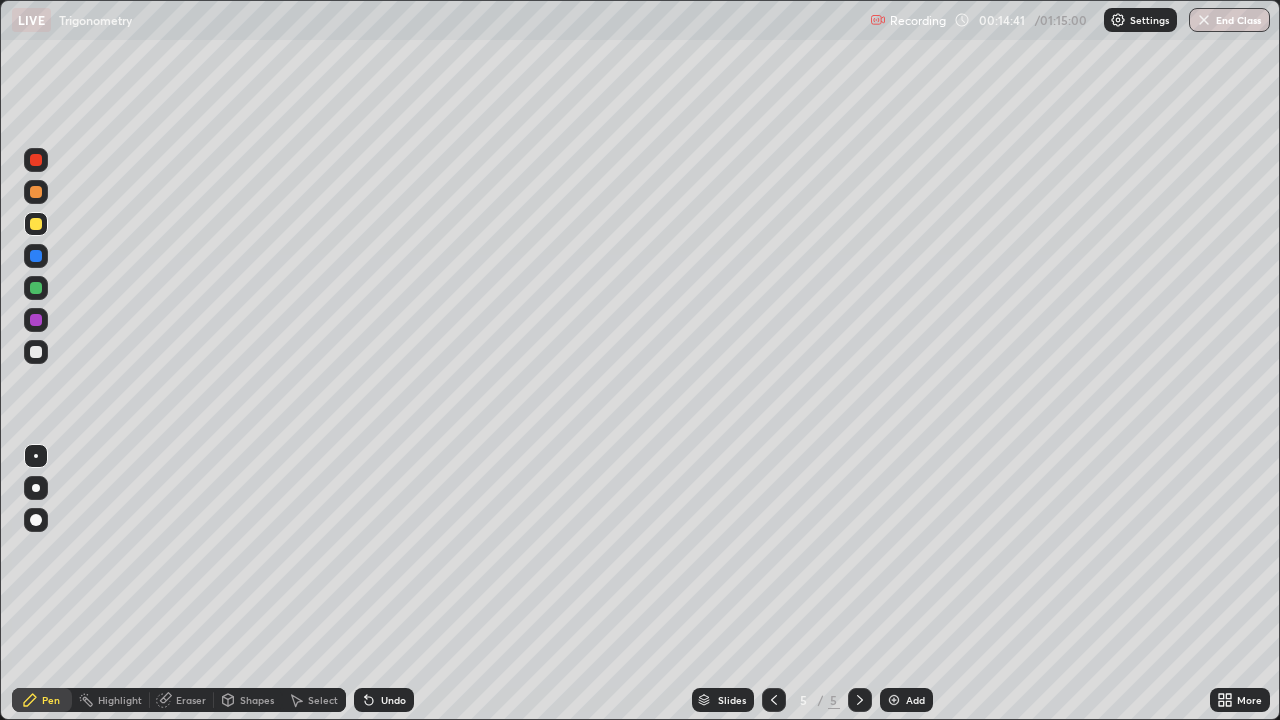 click at bounding box center [36, 352] 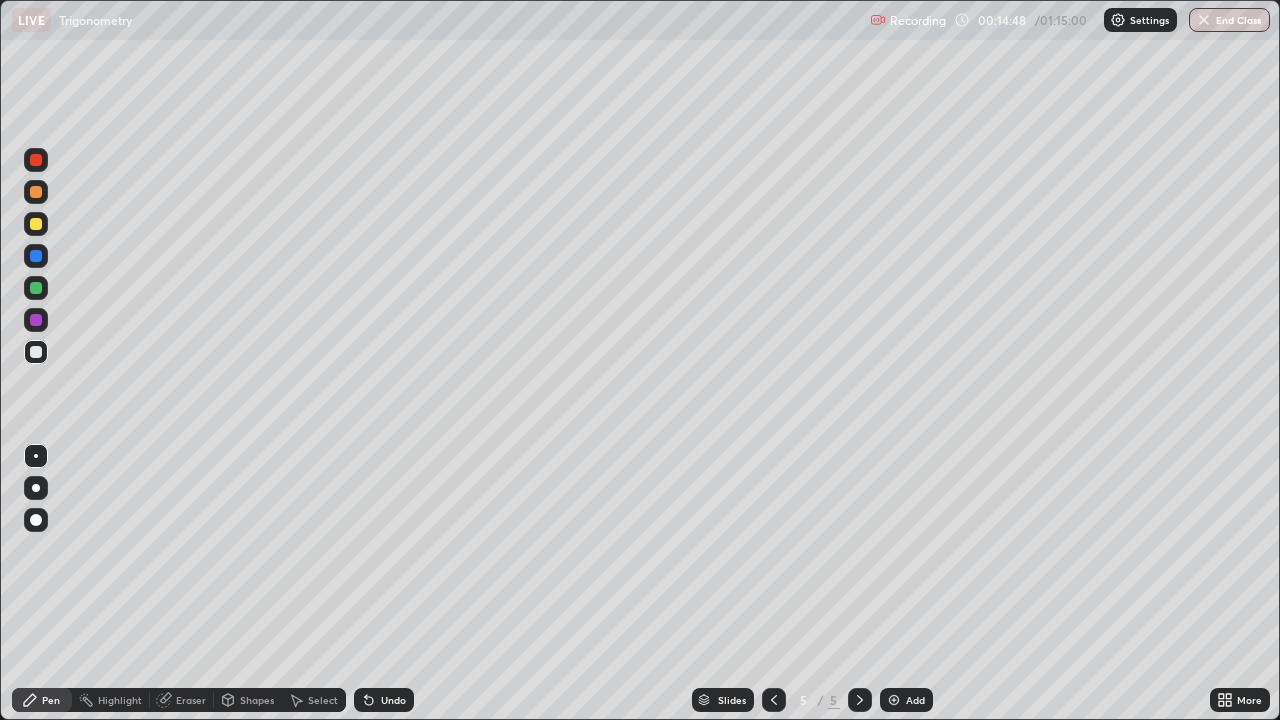 click at bounding box center [36, 224] 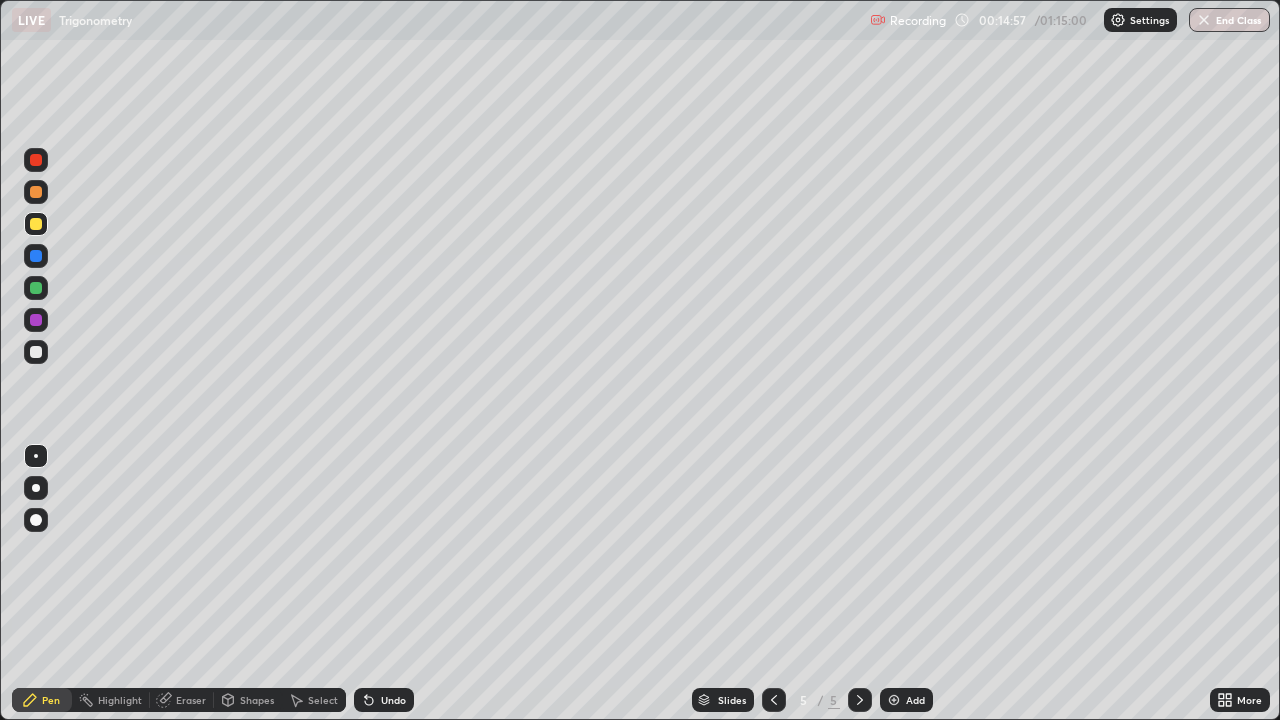 click at bounding box center (36, 352) 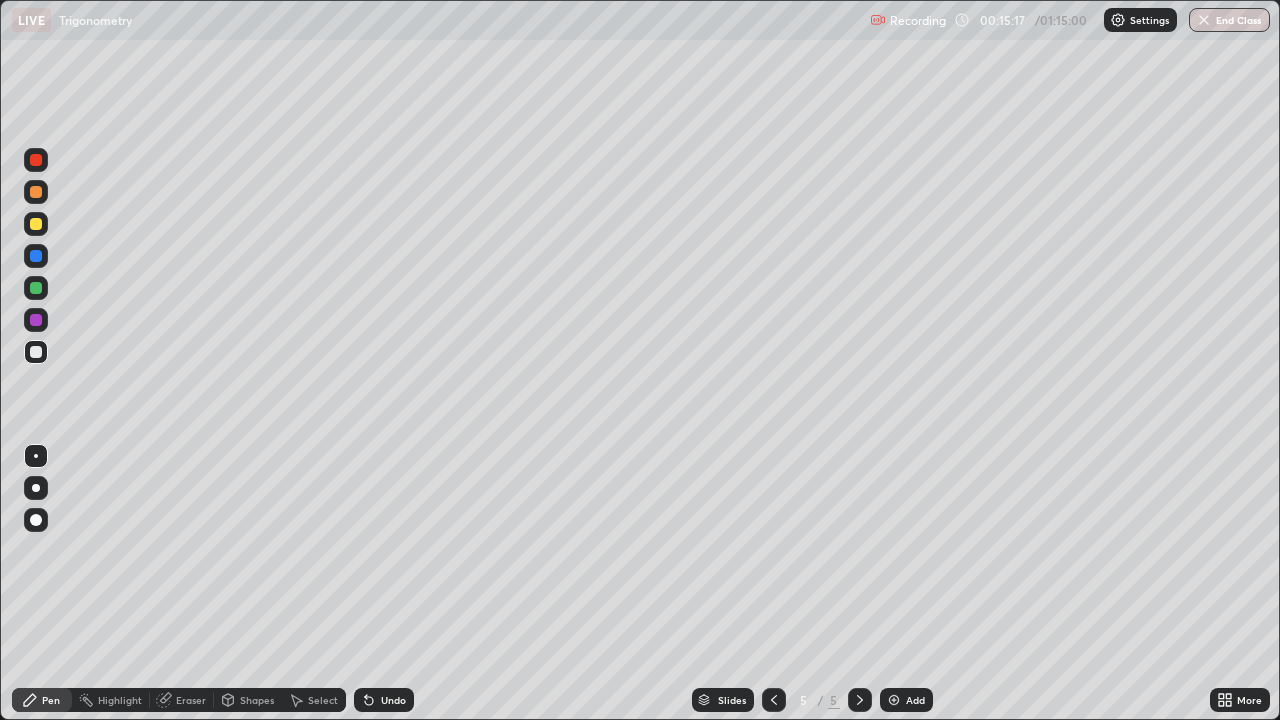 click at bounding box center [36, 288] 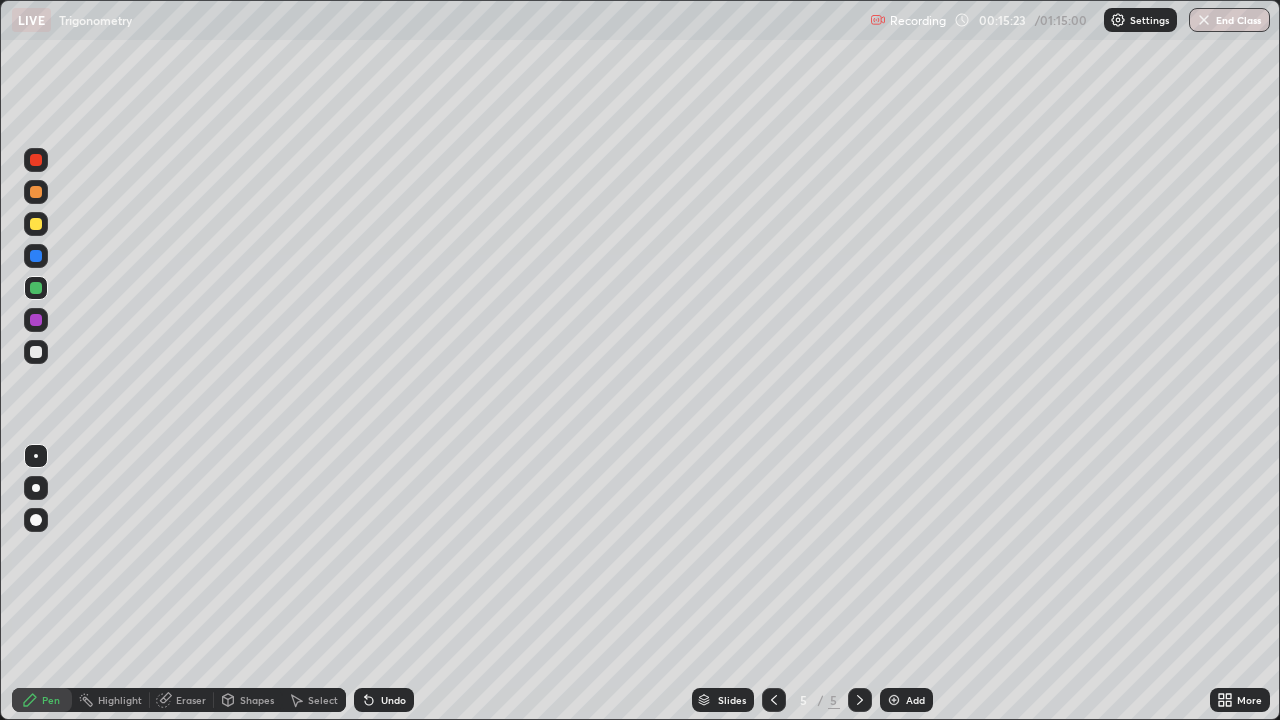 click at bounding box center (36, 352) 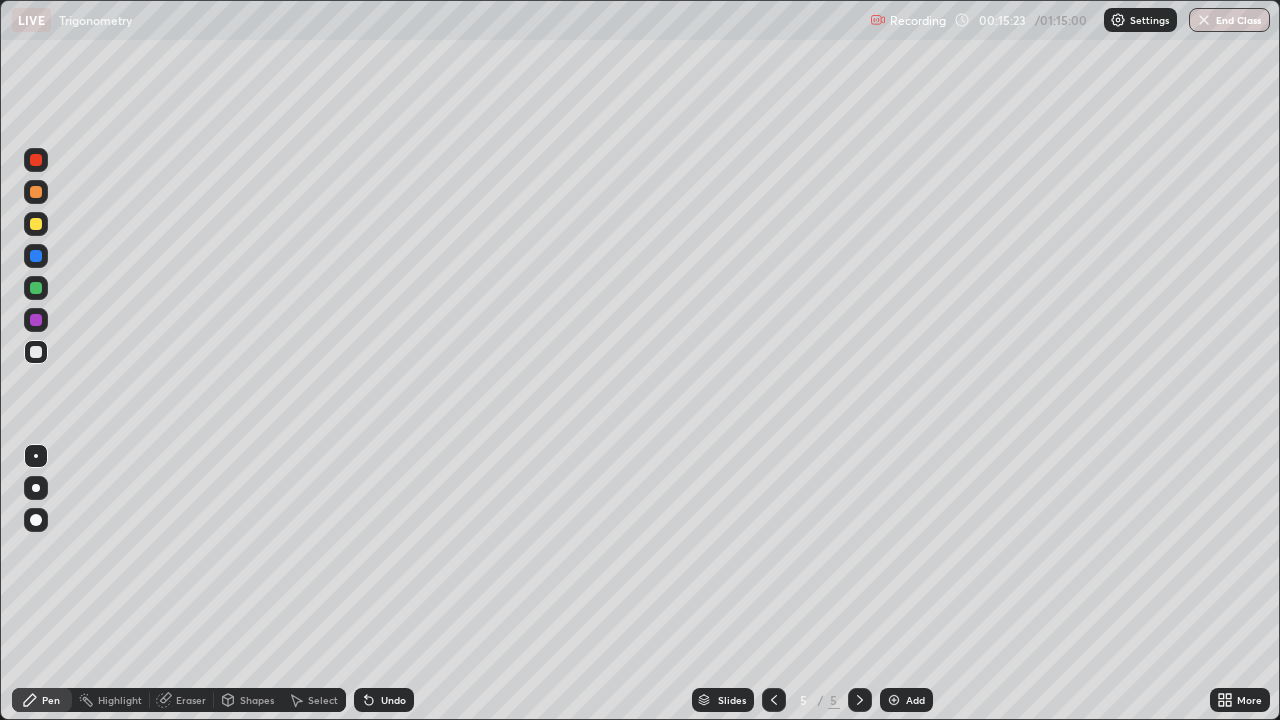 click at bounding box center [36, 352] 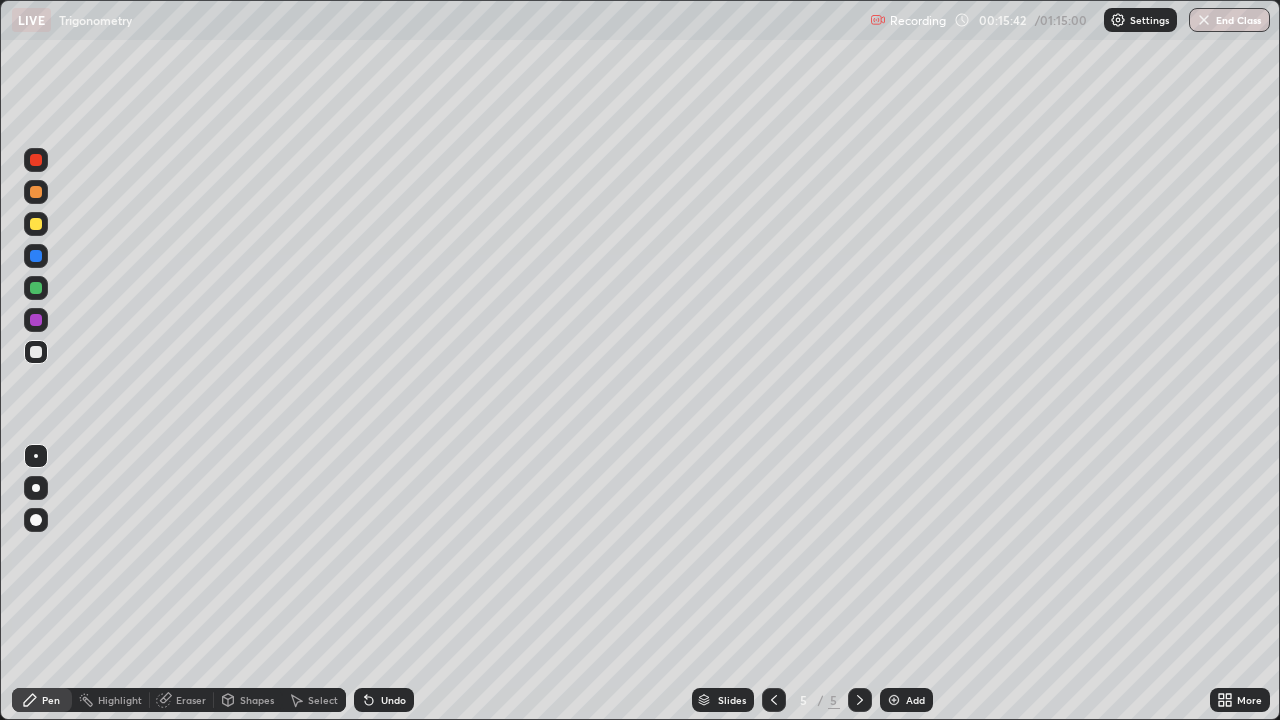 click at bounding box center [36, 224] 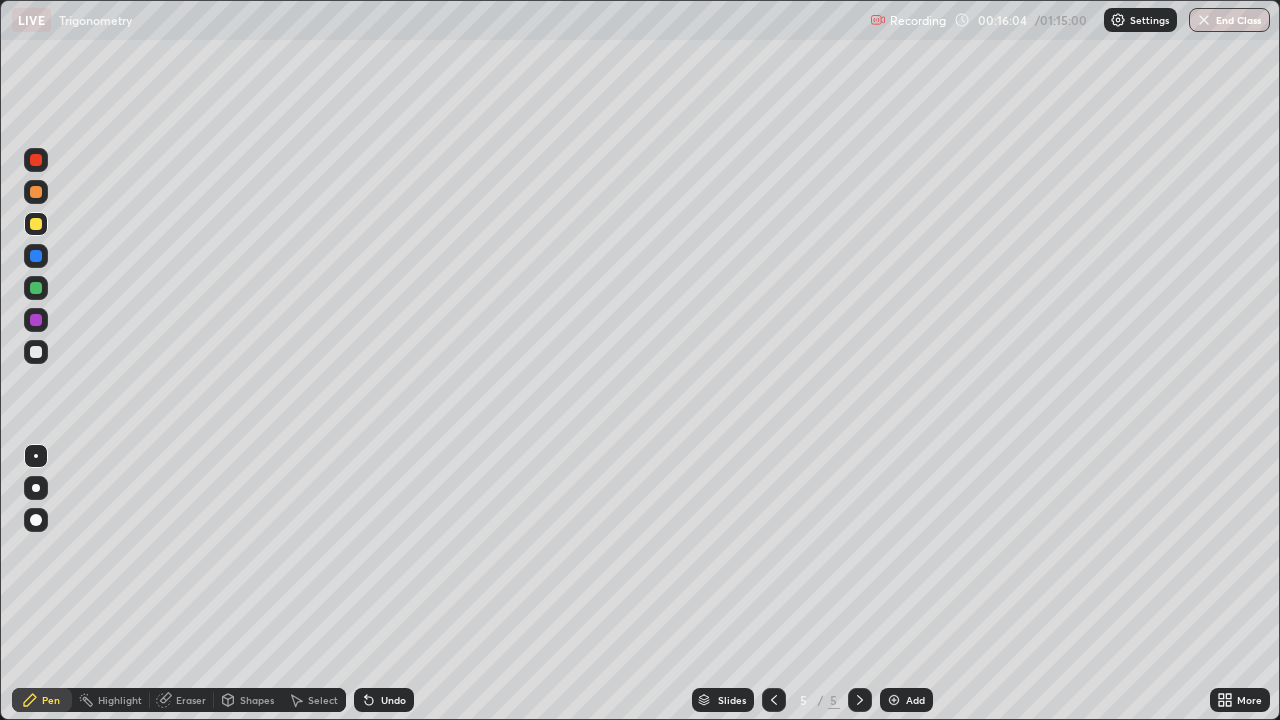 click at bounding box center [36, 352] 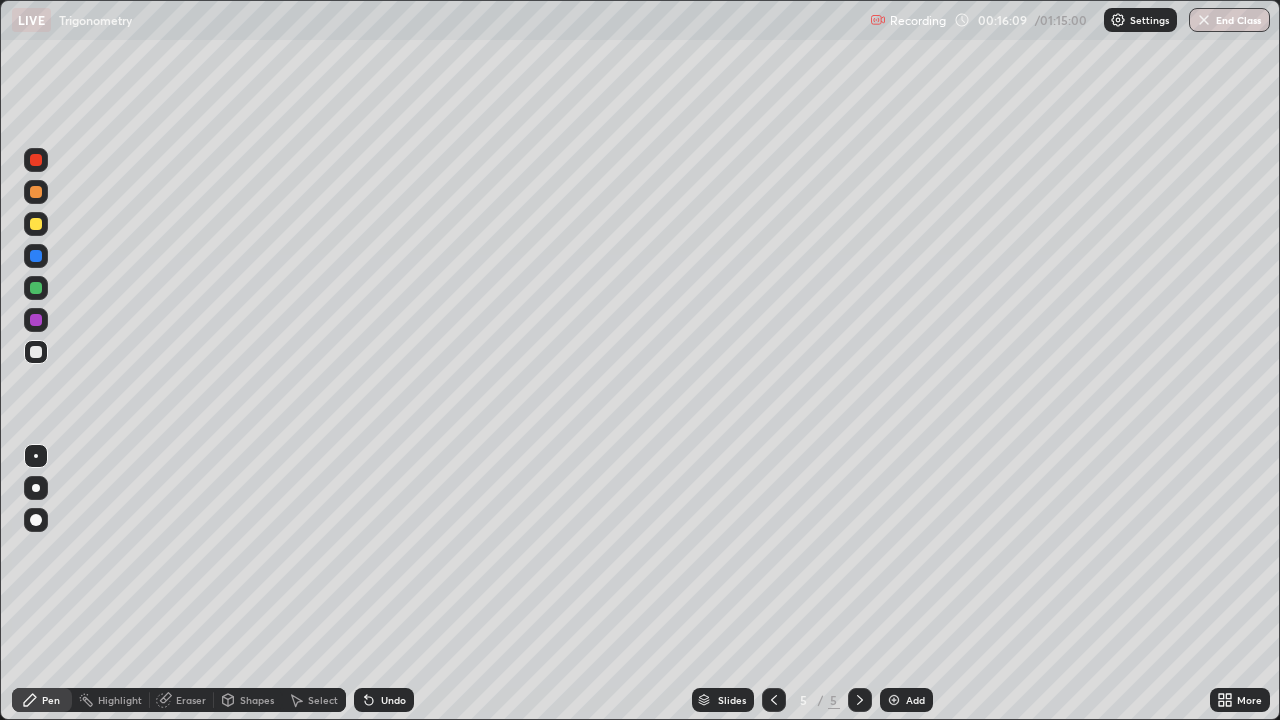 click at bounding box center (36, 320) 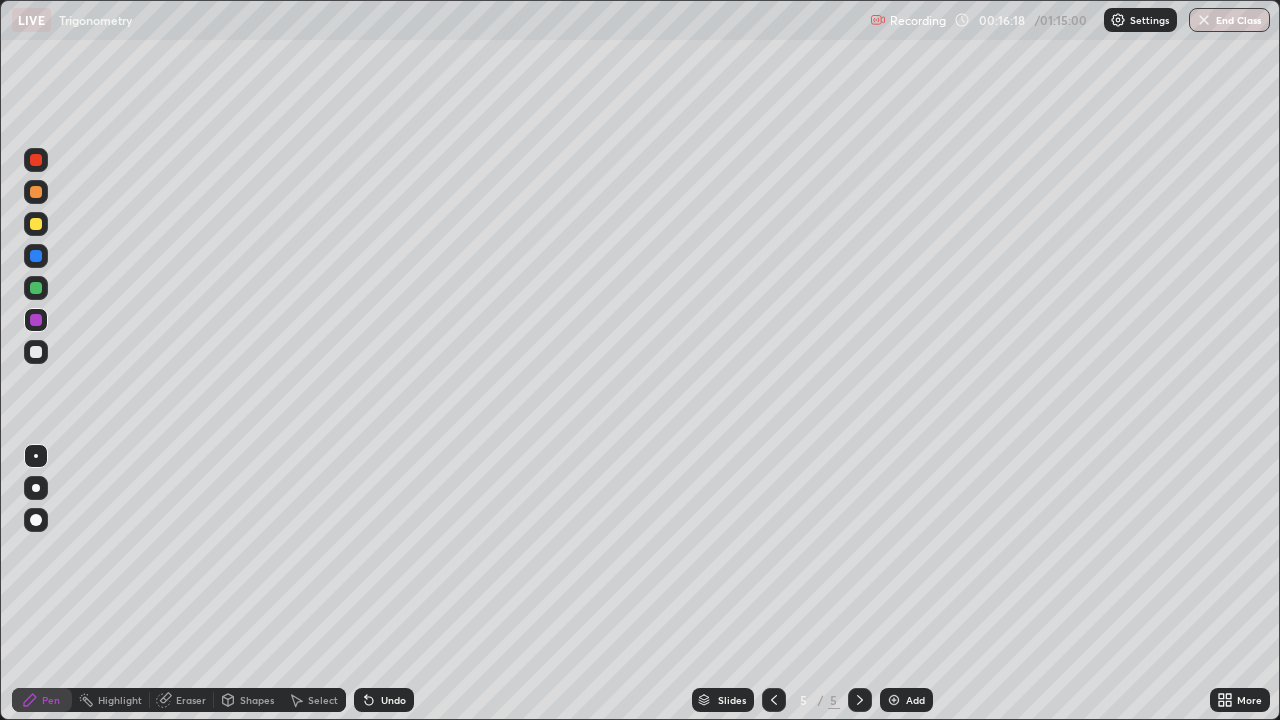 click on "Eraser" at bounding box center (191, 700) 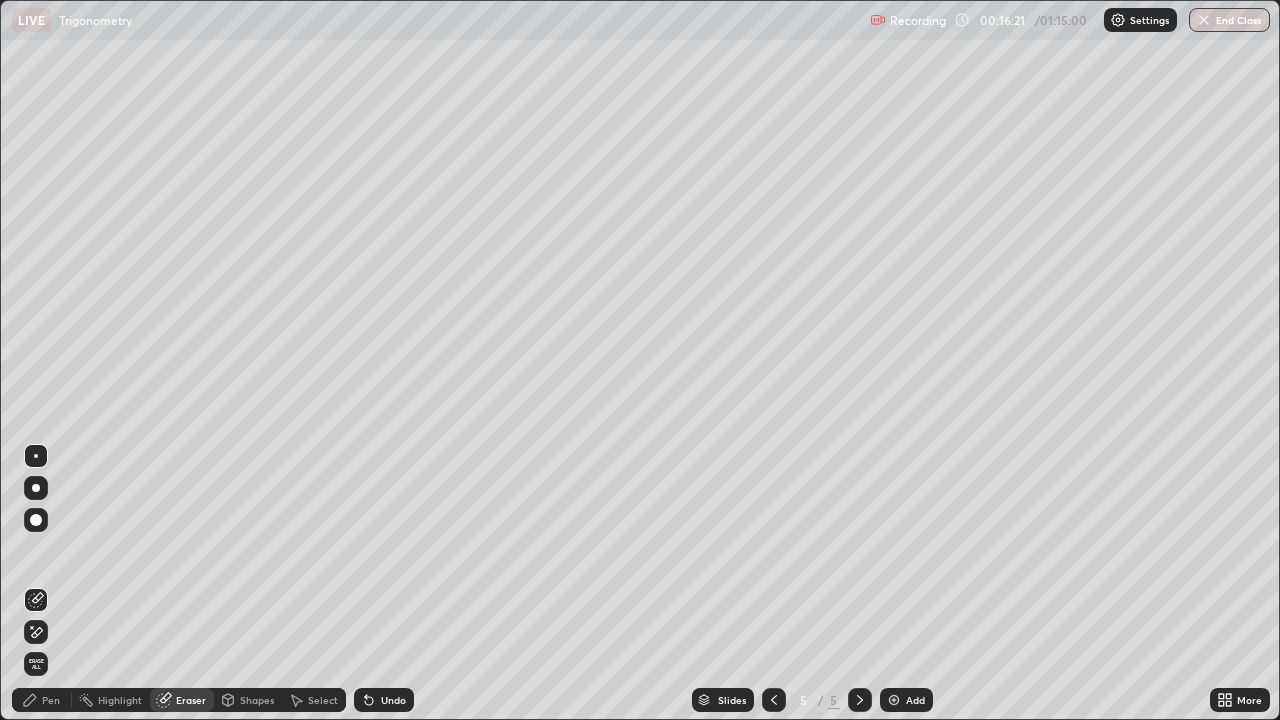 click on "Pen" at bounding box center (42, 700) 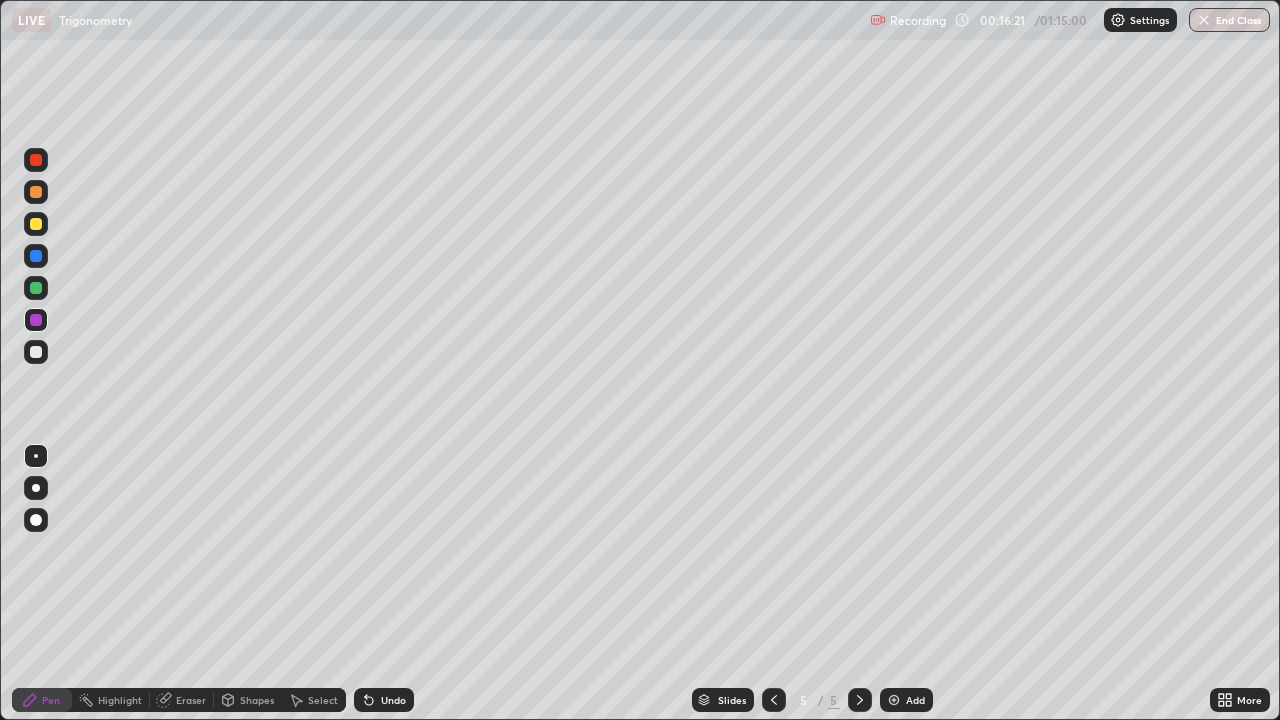 click at bounding box center (36, 352) 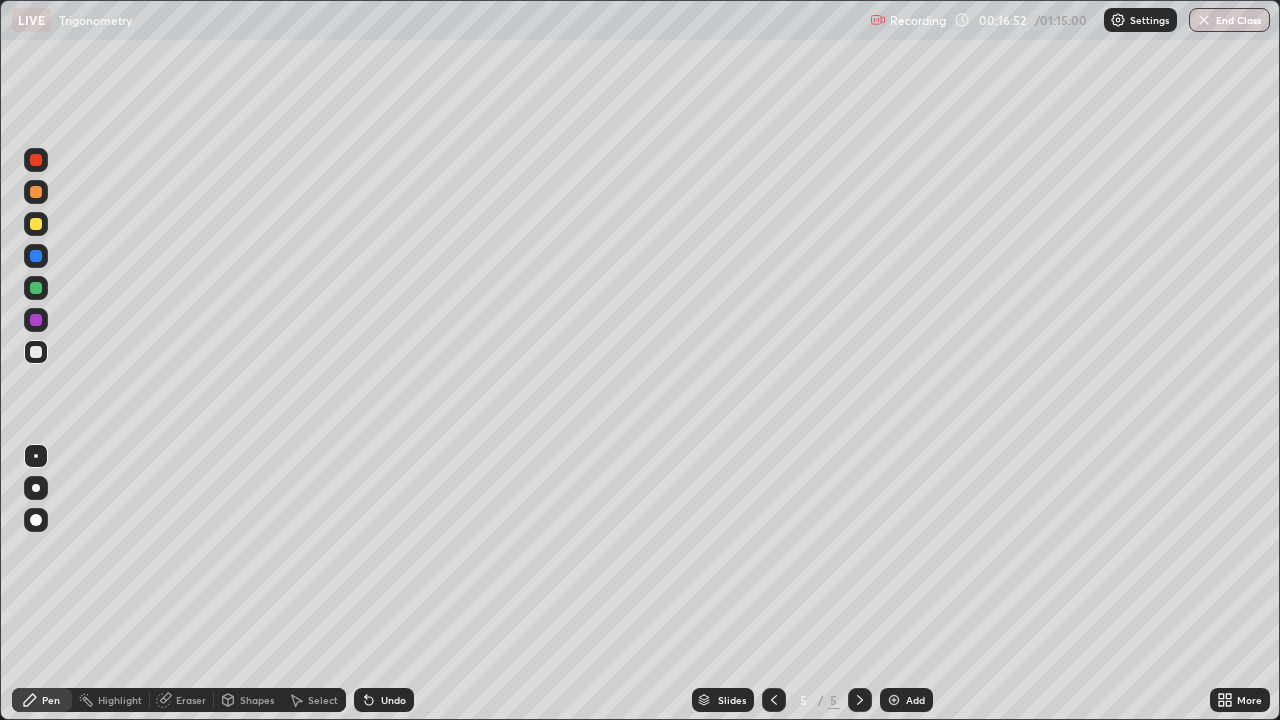 click on "Eraser" at bounding box center (191, 700) 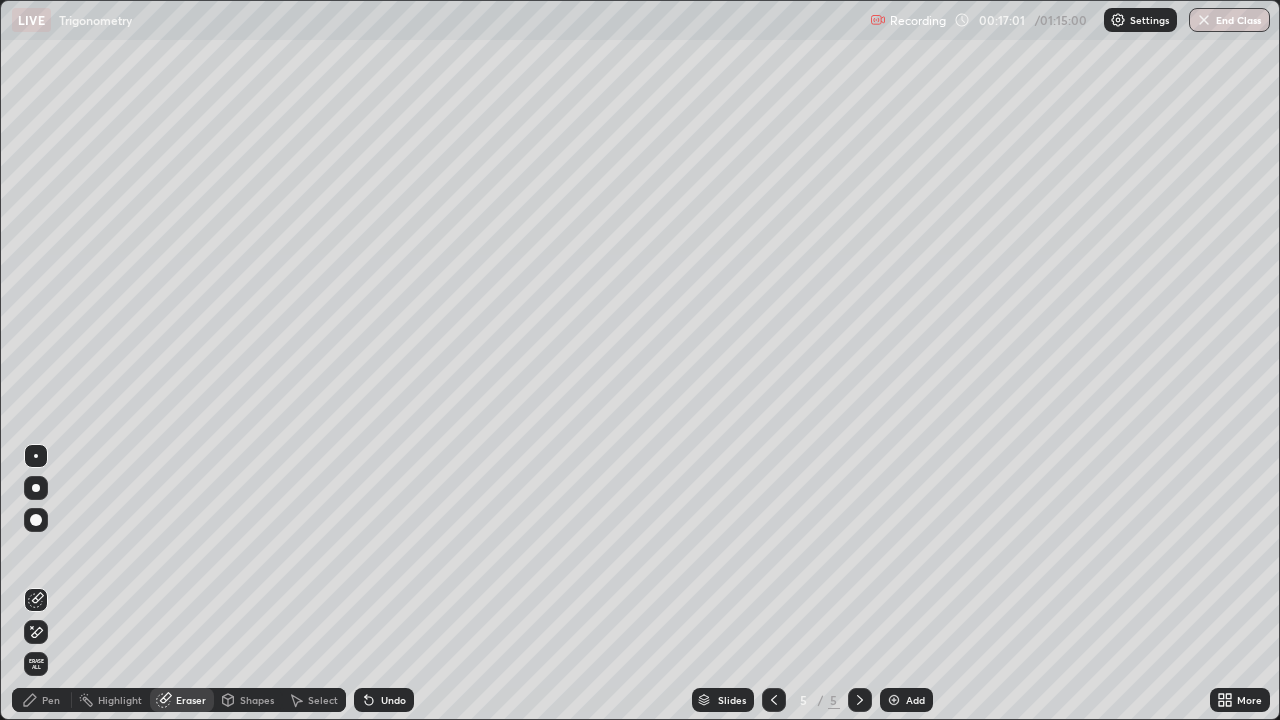 click on "Highlight" at bounding box center (111, 700) 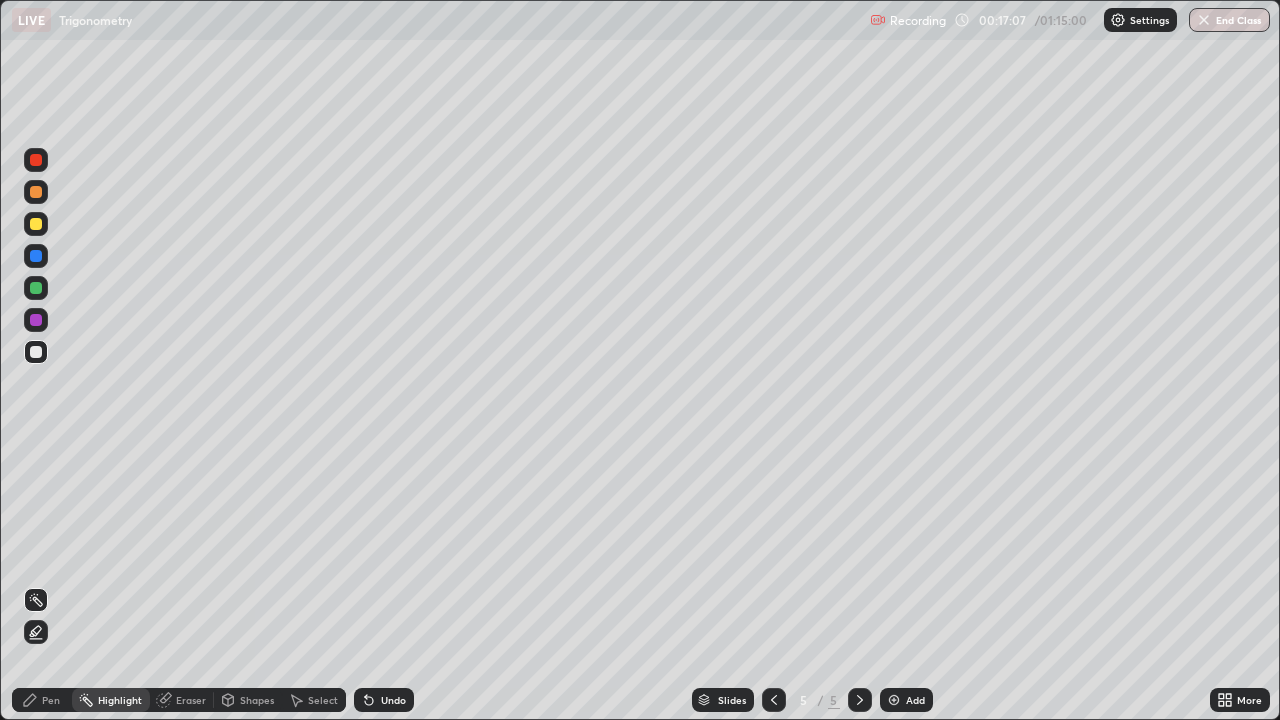 click on "Eraser" at bounding box center [182, 700] 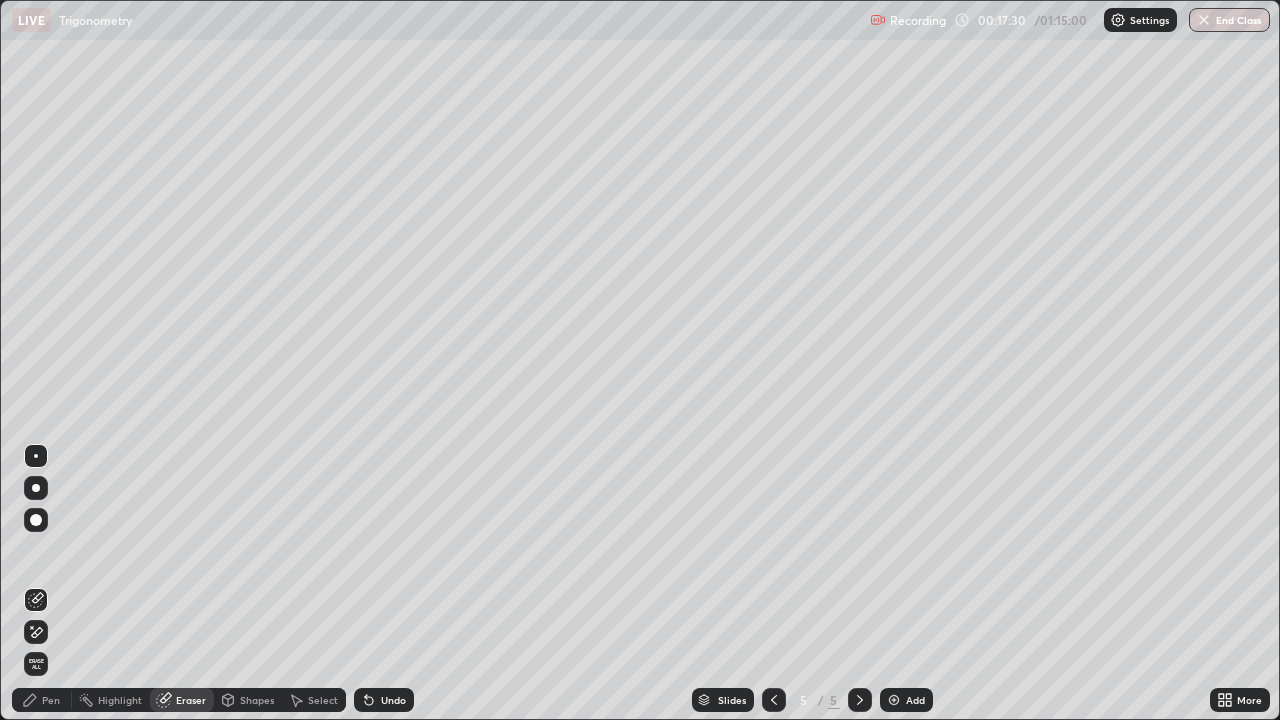 click on "Pen" at bounding box center (42, 700) 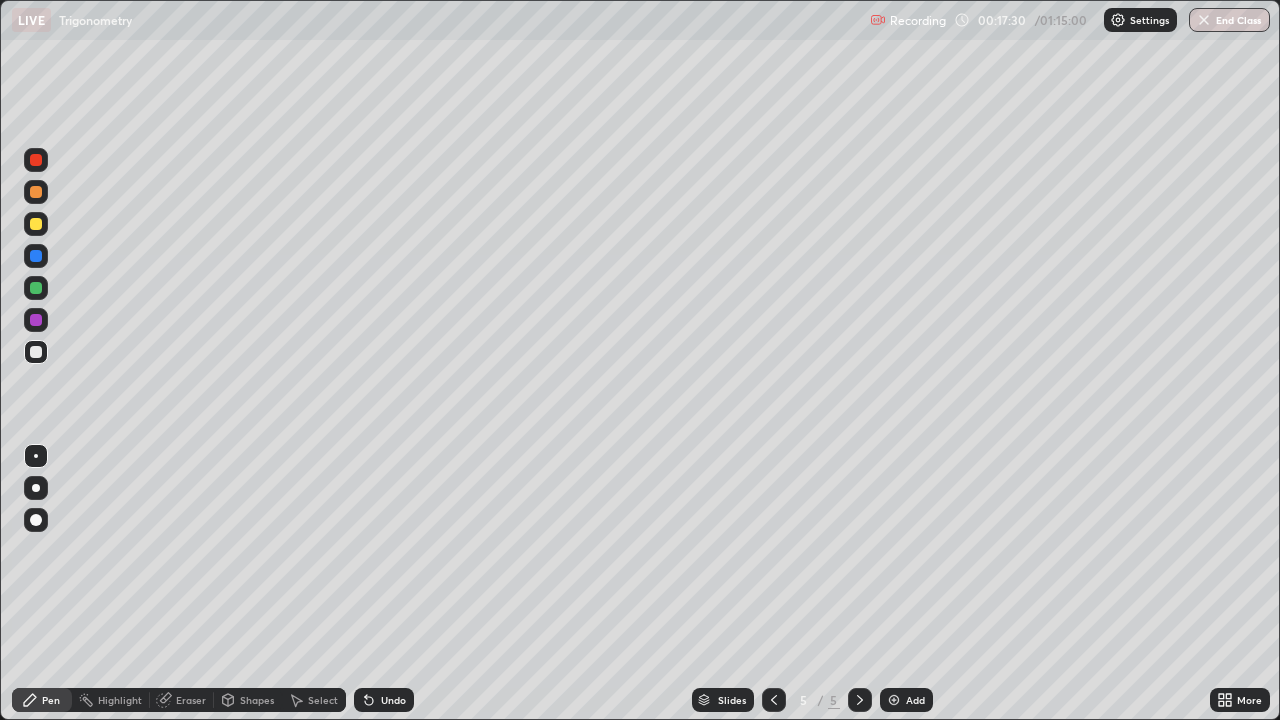 click at bounding box center (36, 352) 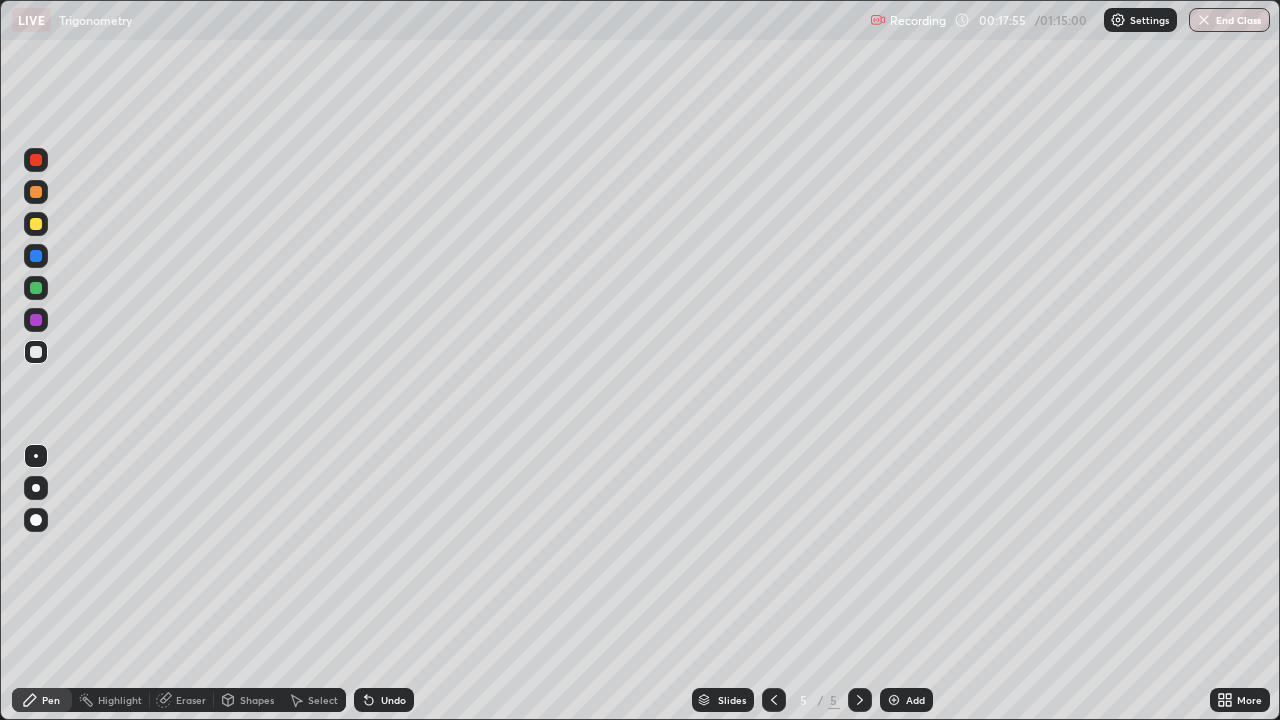 click at bounding box center [36, 192] 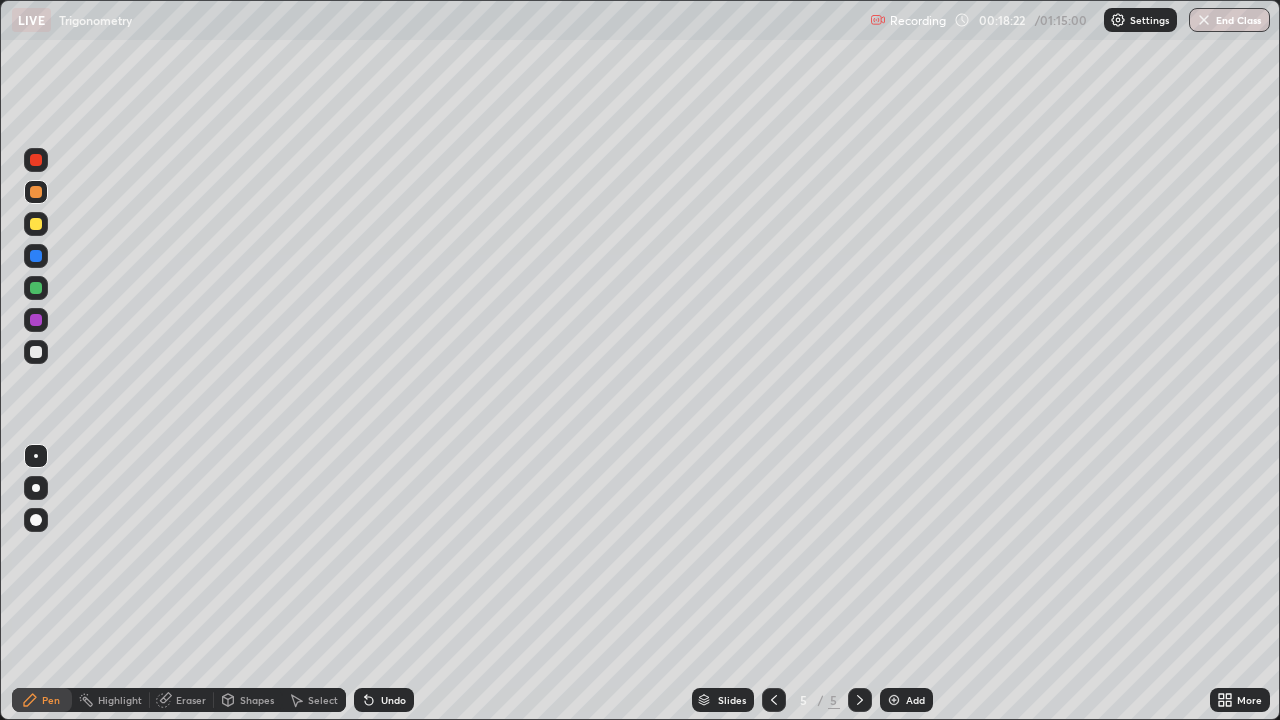 click at bounding box center (36, 352) 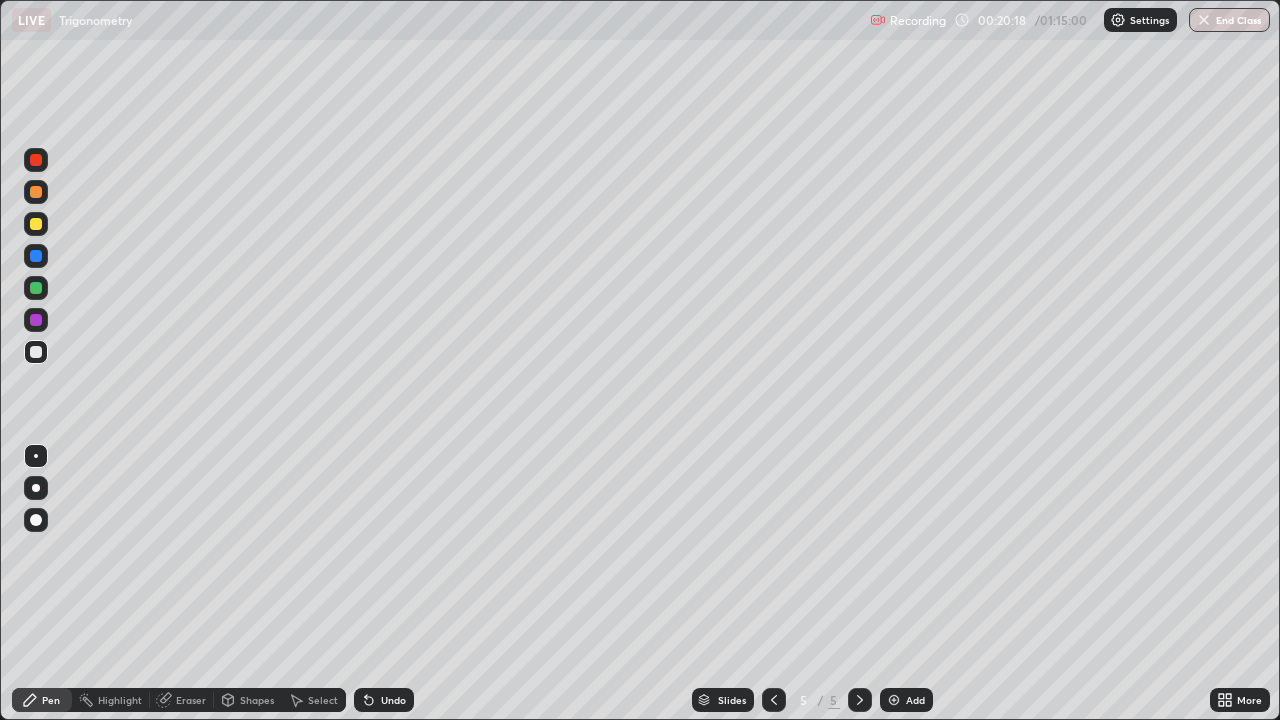 click on "Eraser" at bounding box center (191, 700) 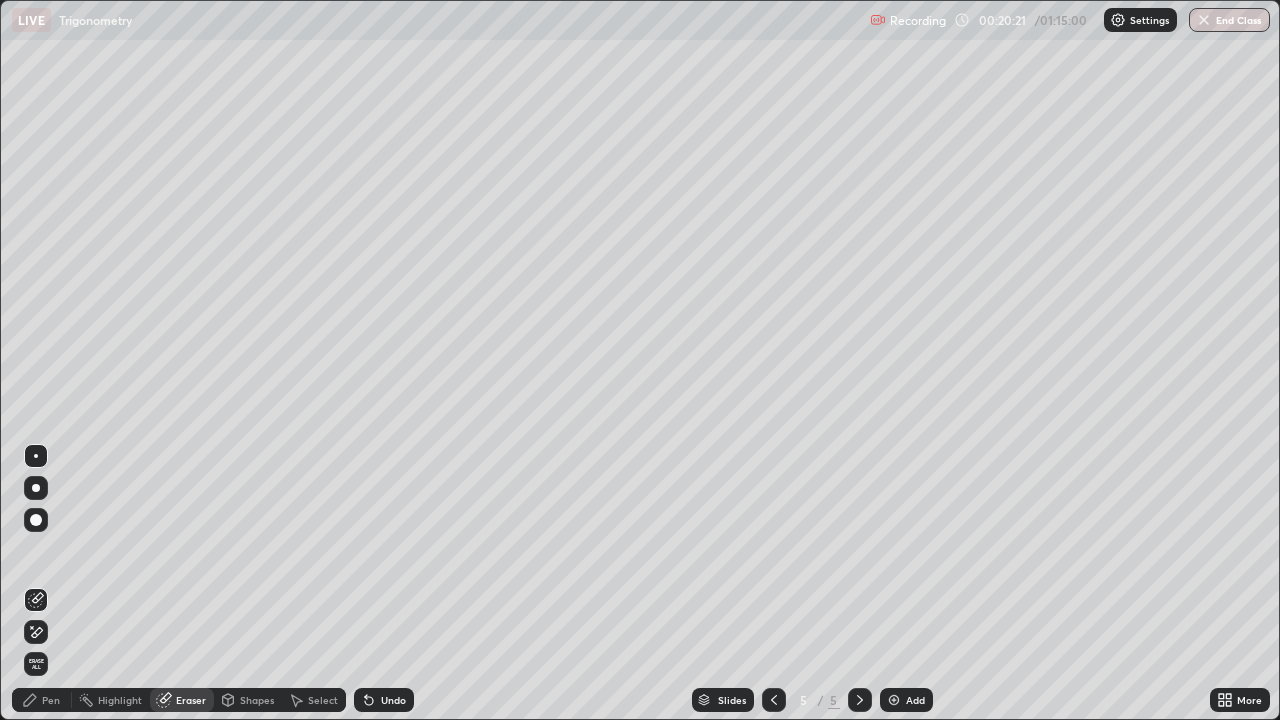 click on "Pen" at bounding box center [51, 700] 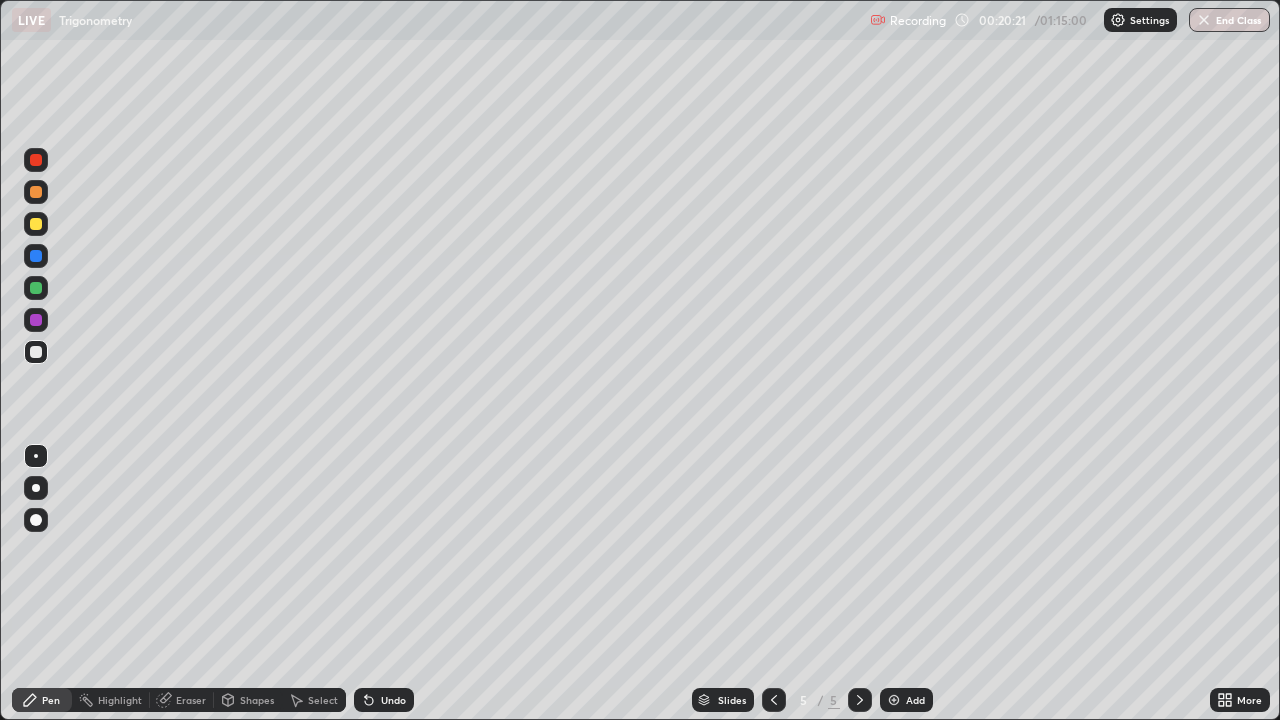 click at bounding box center [36, 288] 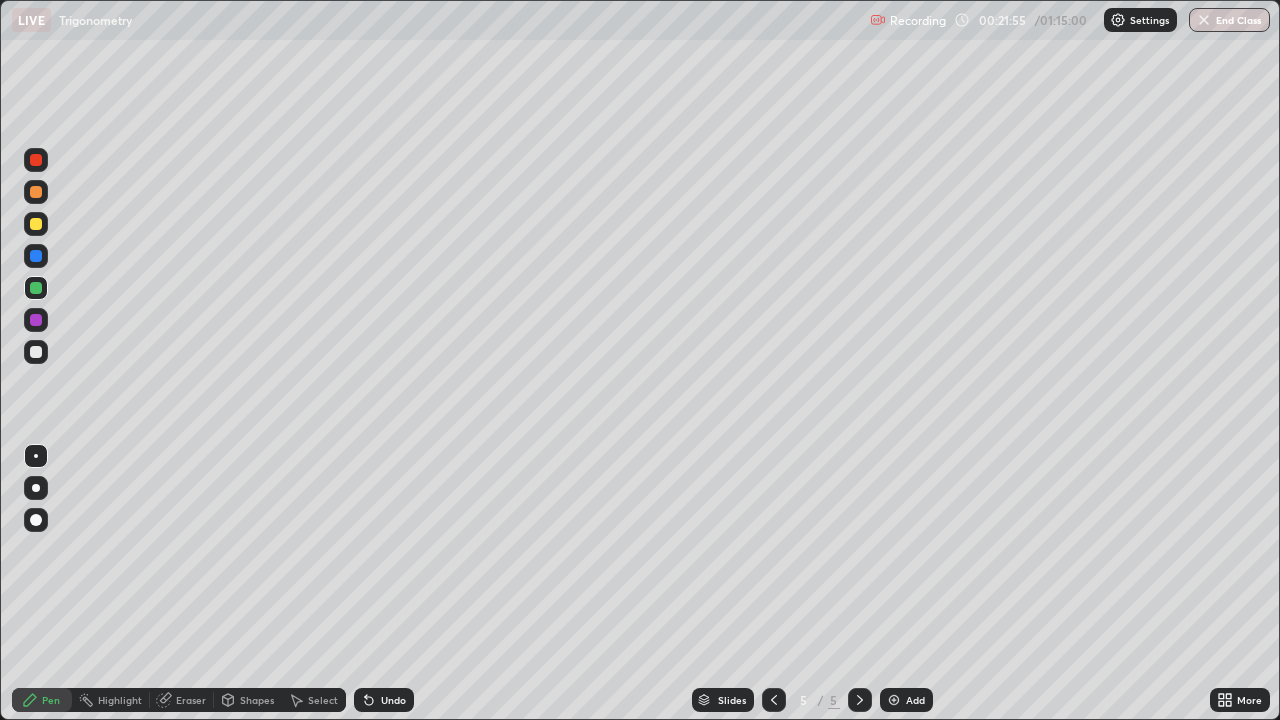 click at bounding box center [894, 700] 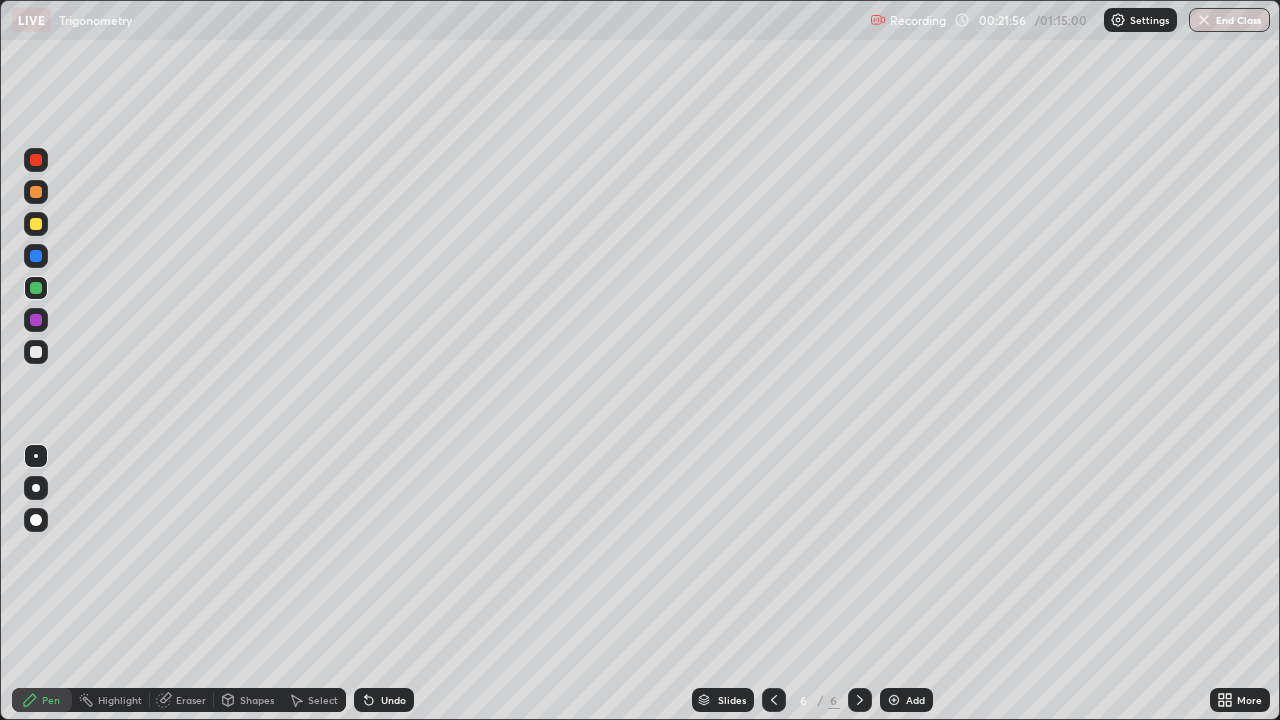 click at bounding box center (36, 352) 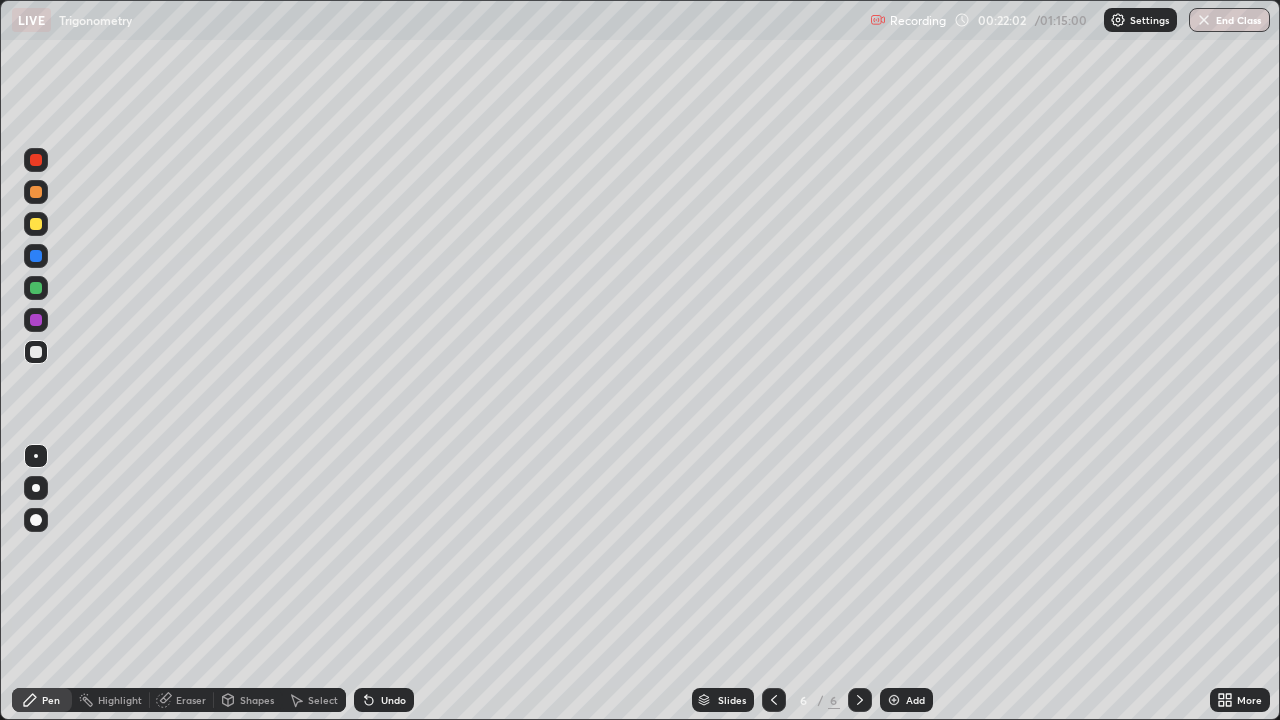 click at bounding box center [36, 224] 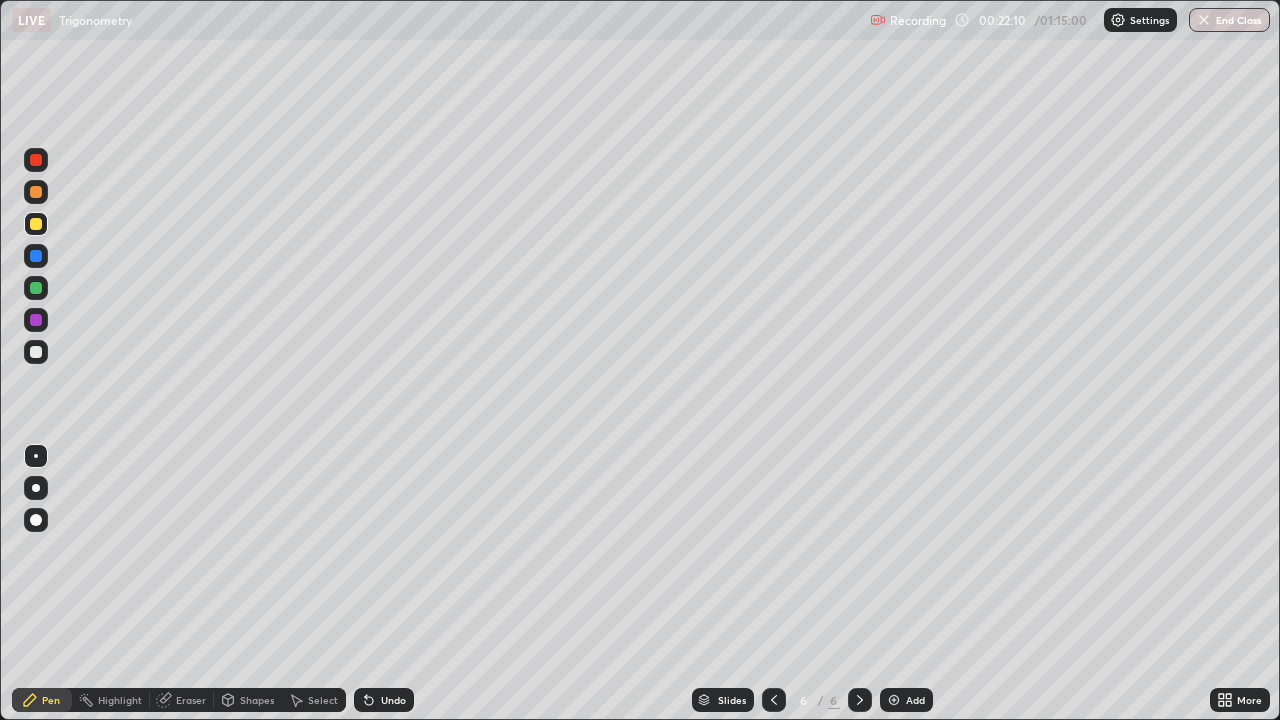 click at bounding box center [36, 352] 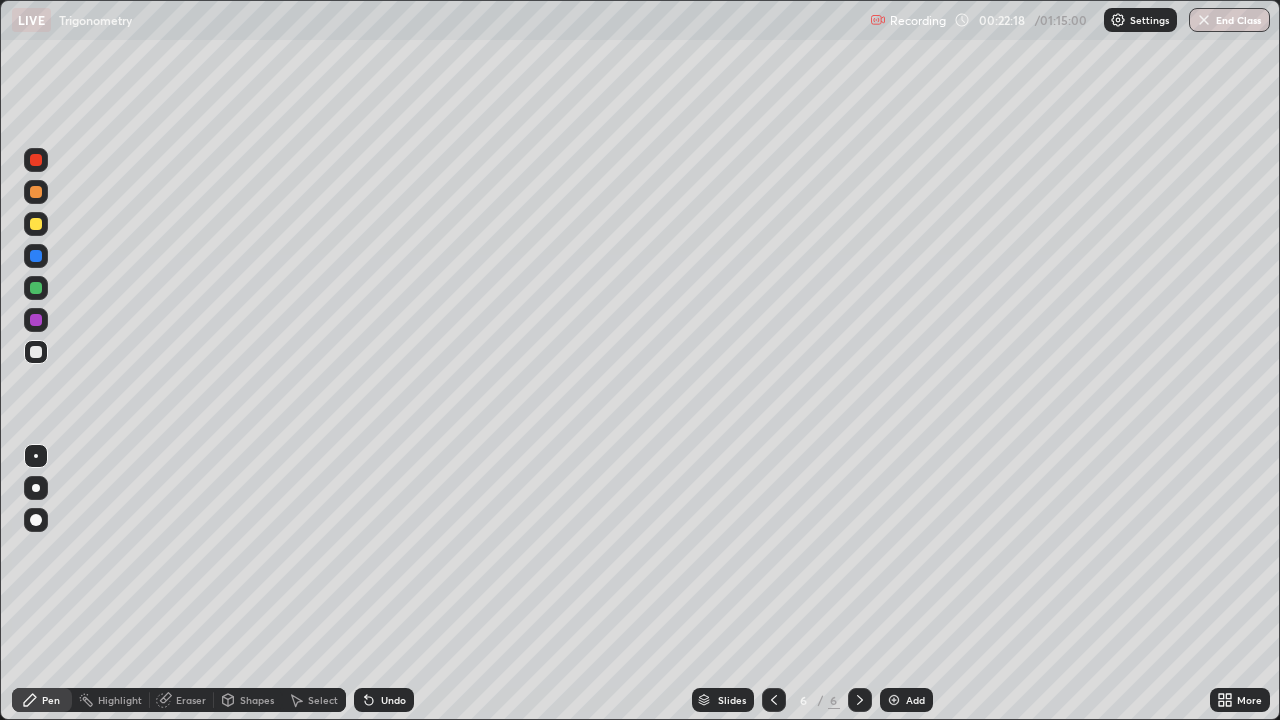 click on "Eraser" at bounding box center (191, 700) 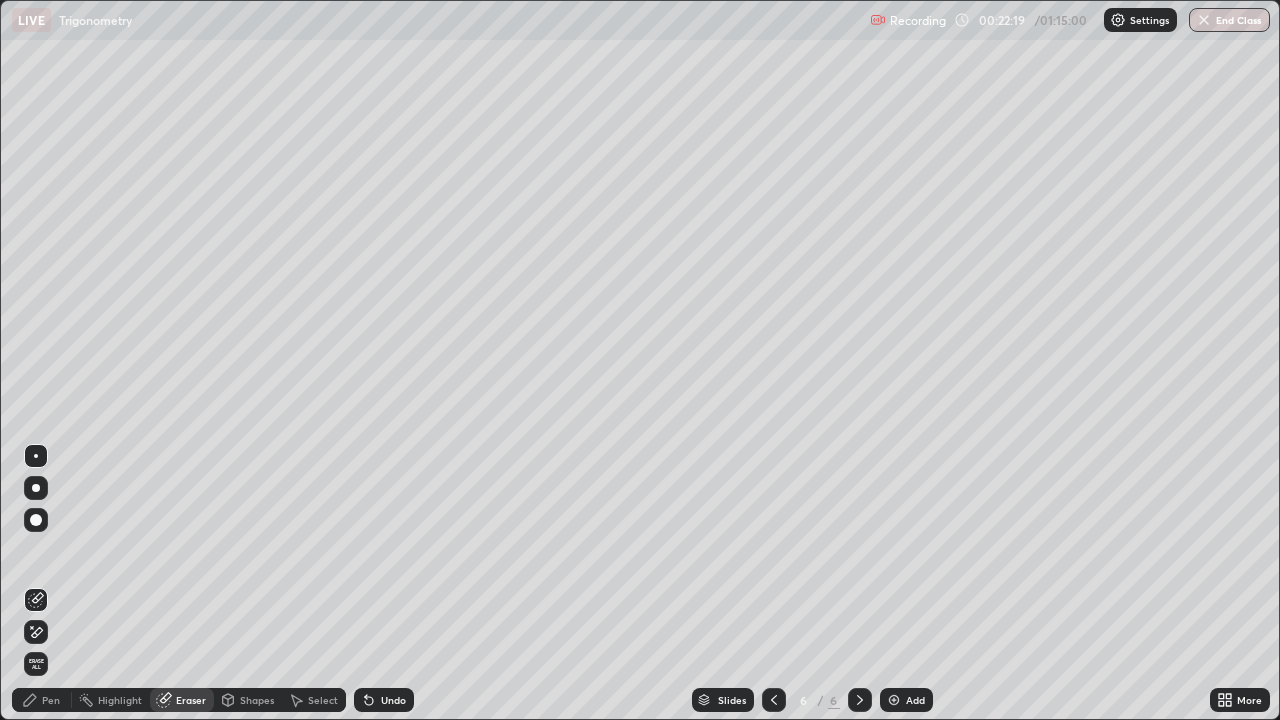 click on "Pen" at bounding box center (51, 700) 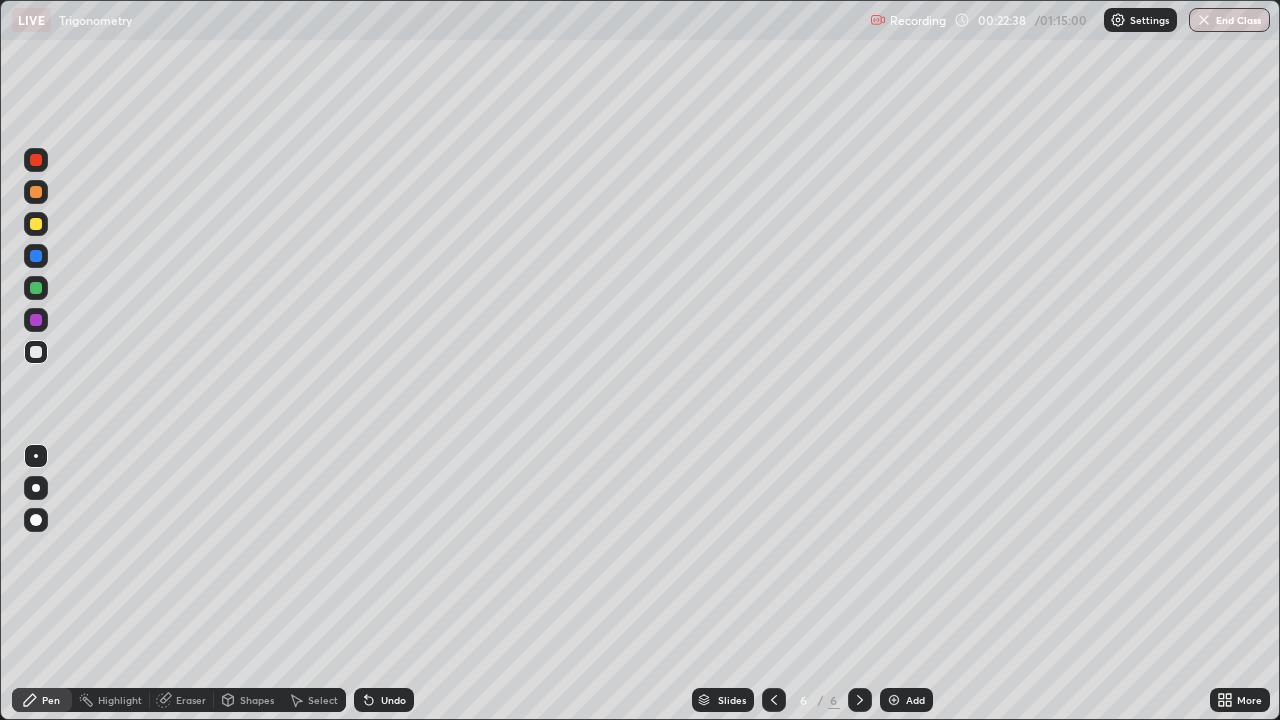 click at bounding box center [36, 320] 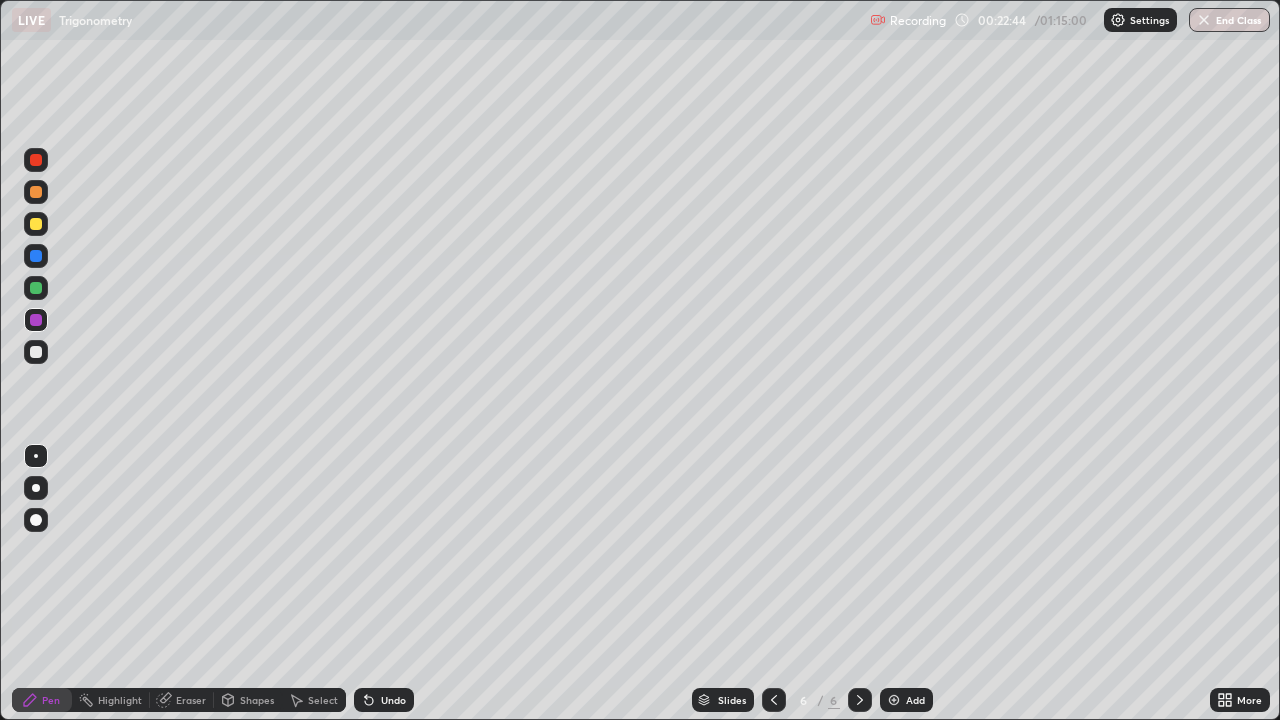 click at bounding box center (36, 352) 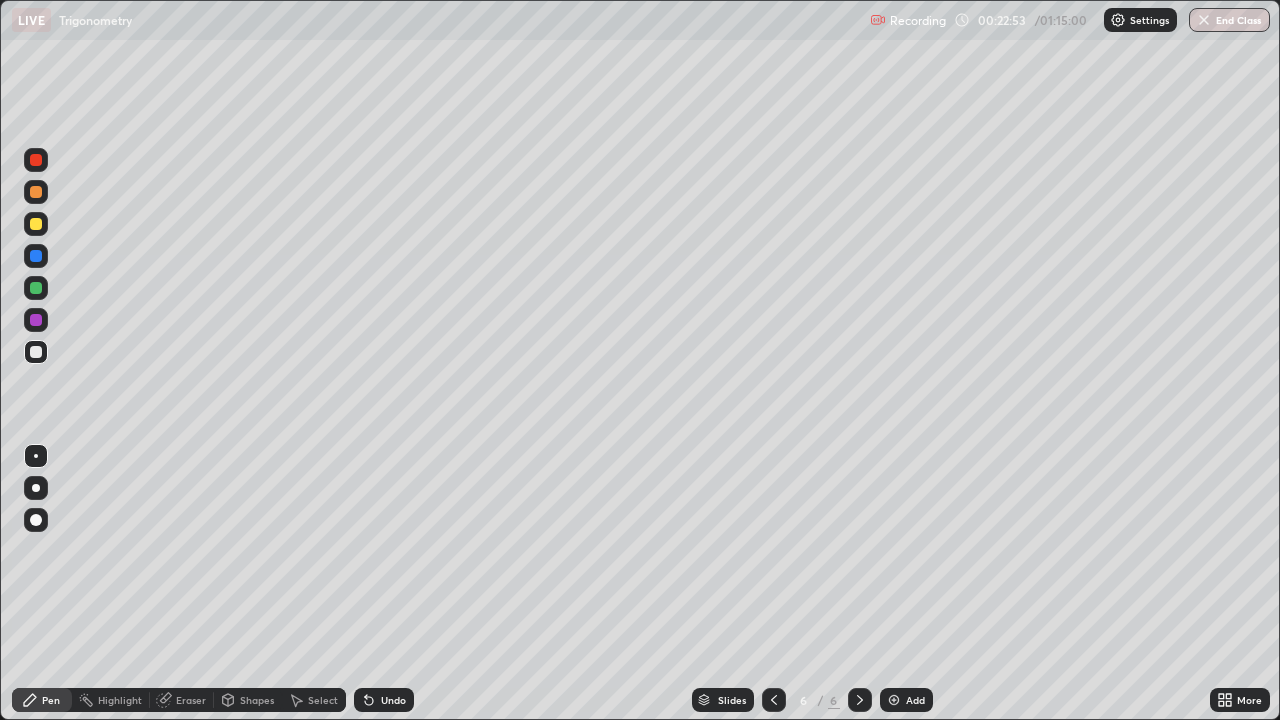 click on "Eraser" at bounding box center (182, 700) 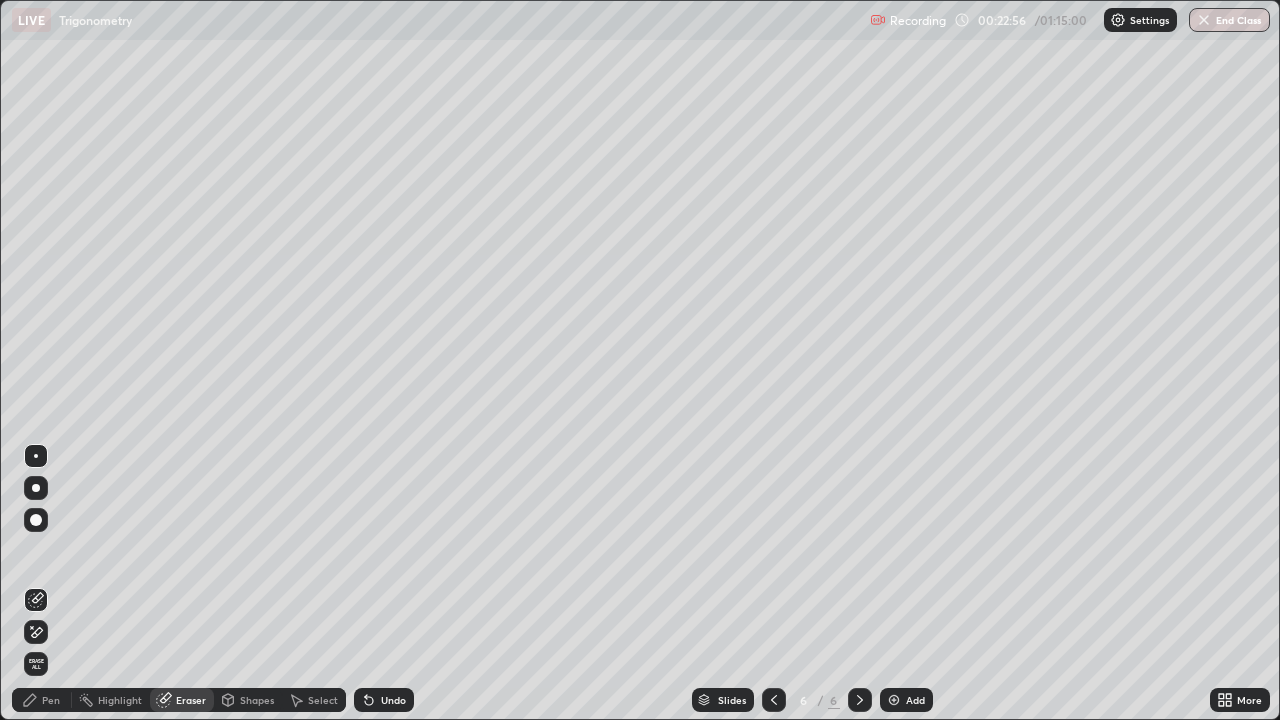 click on "Pen" at bounding box center (51, 700) 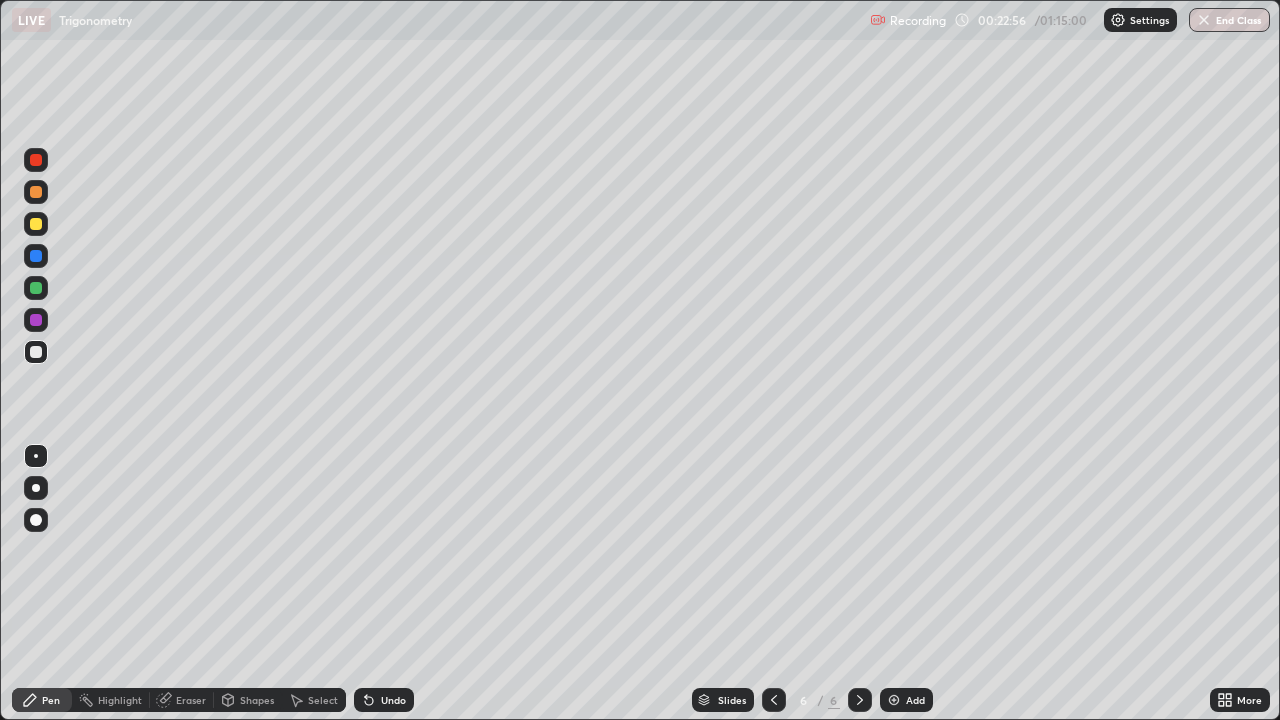 click at bounding box center (36, 352) 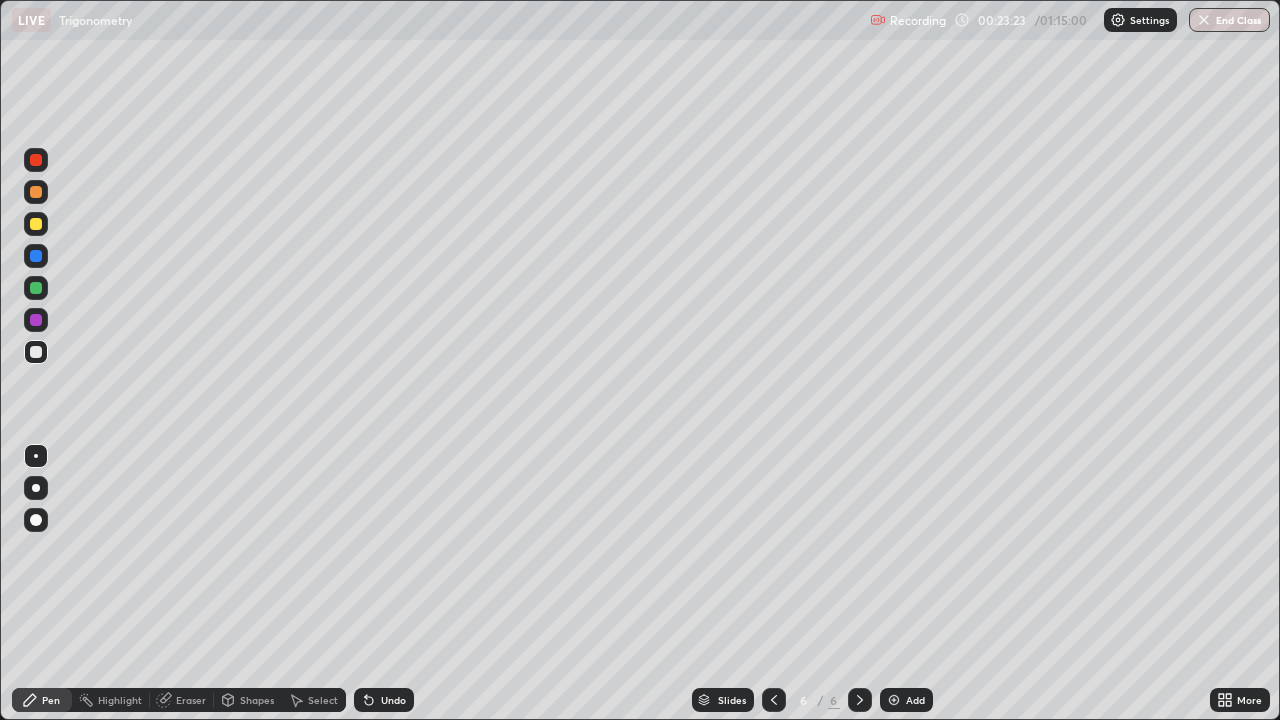 click on "Eraser" at bounding box center [182, 700] 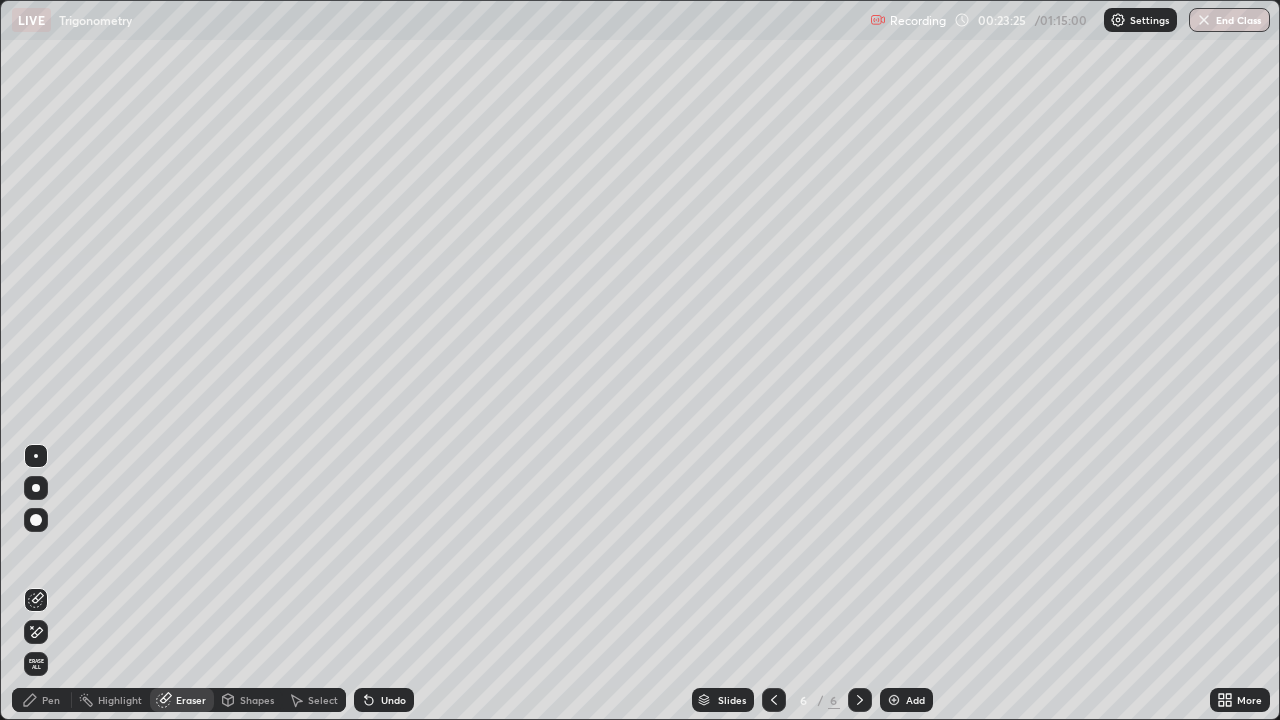 click on "Pen" at bounding box center [42, 700] 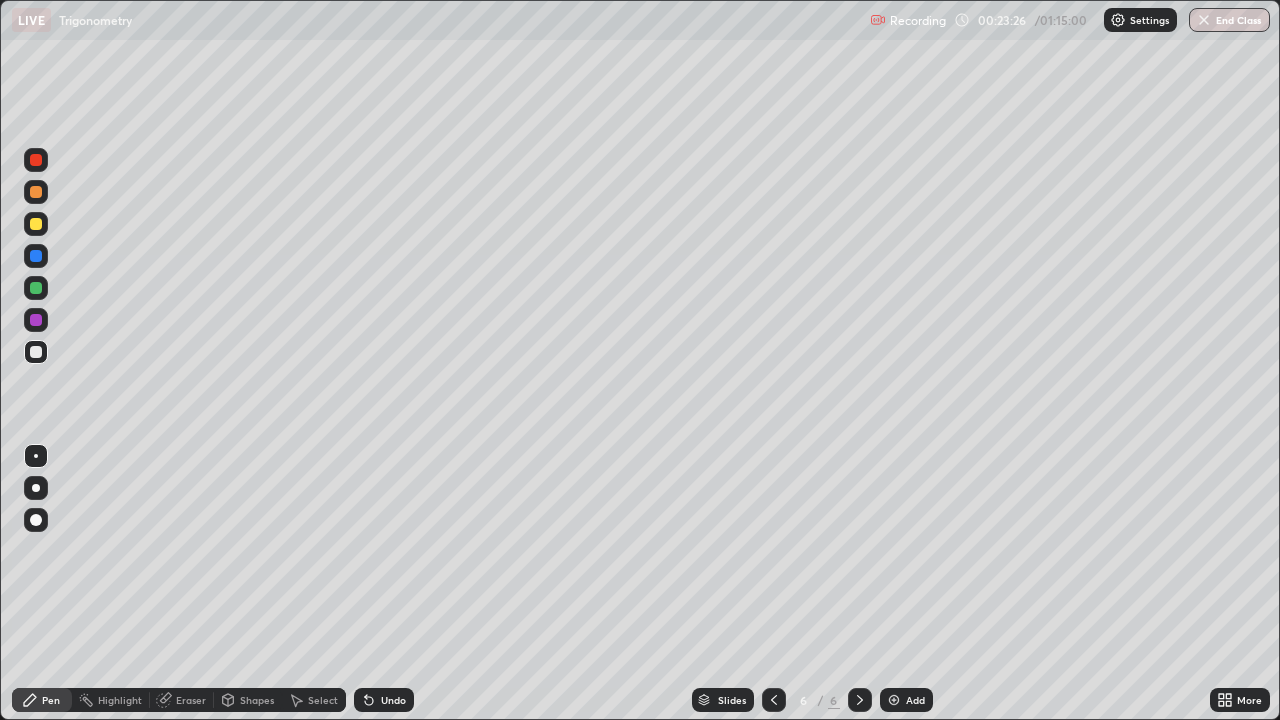 click at bounding box center (36, 352) 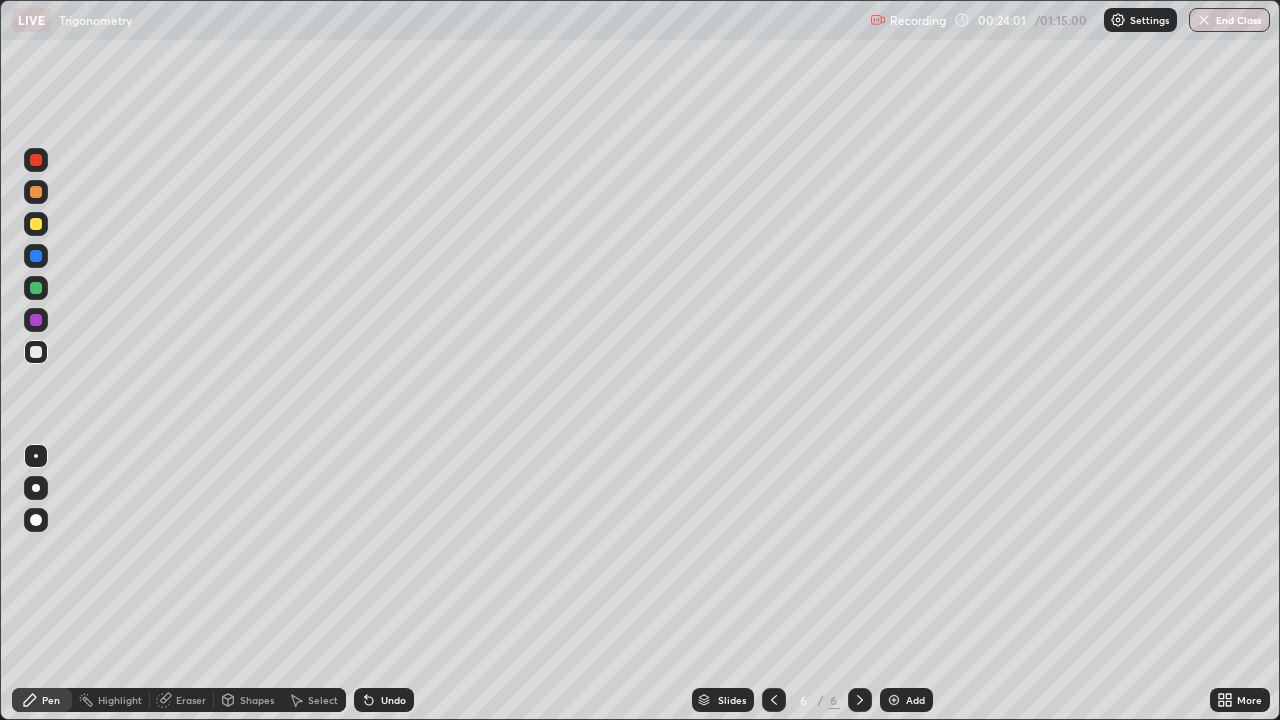 click at bounding box center (36, 352) 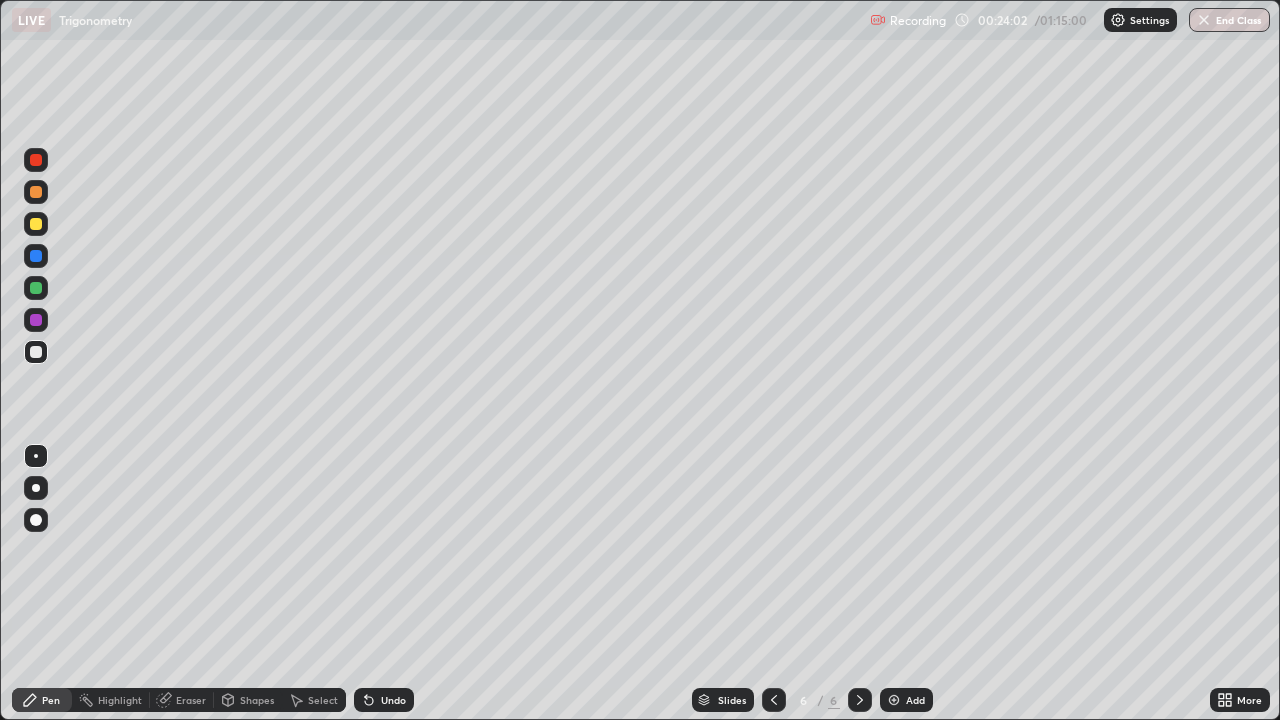 click at bounding box center [36, 224] 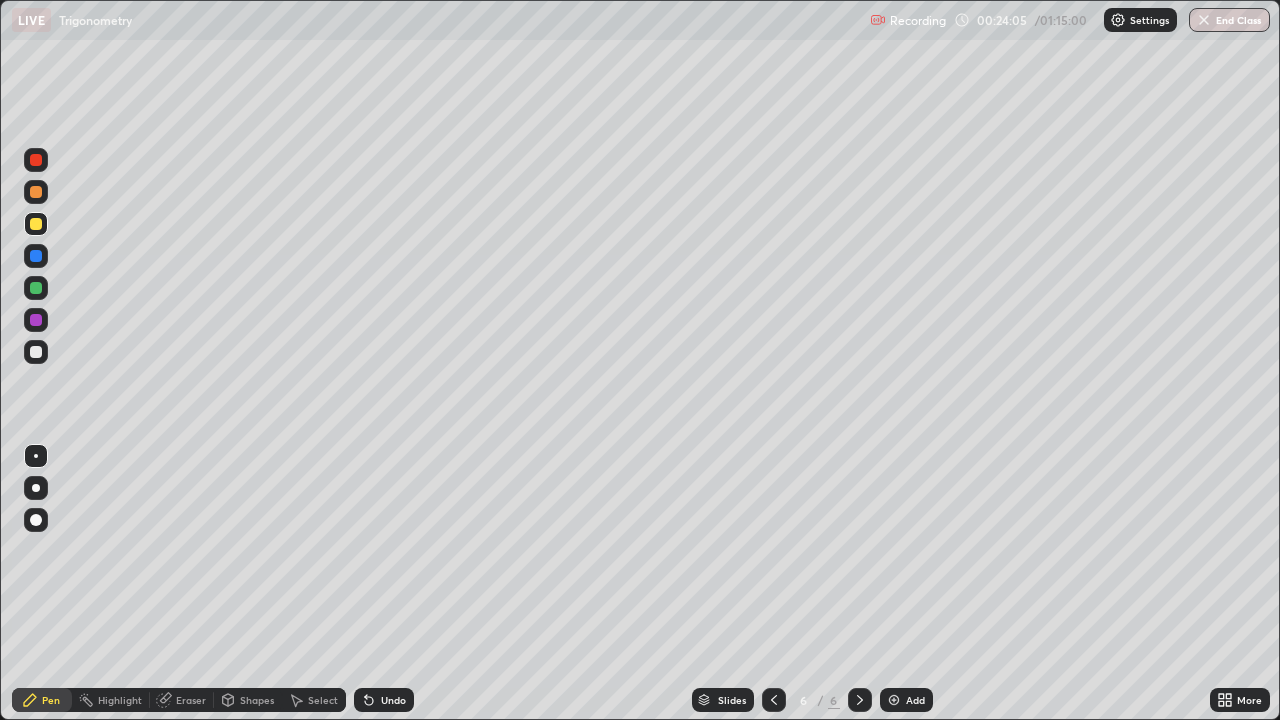 click on "Eraser" at bounding box center (182, 700) 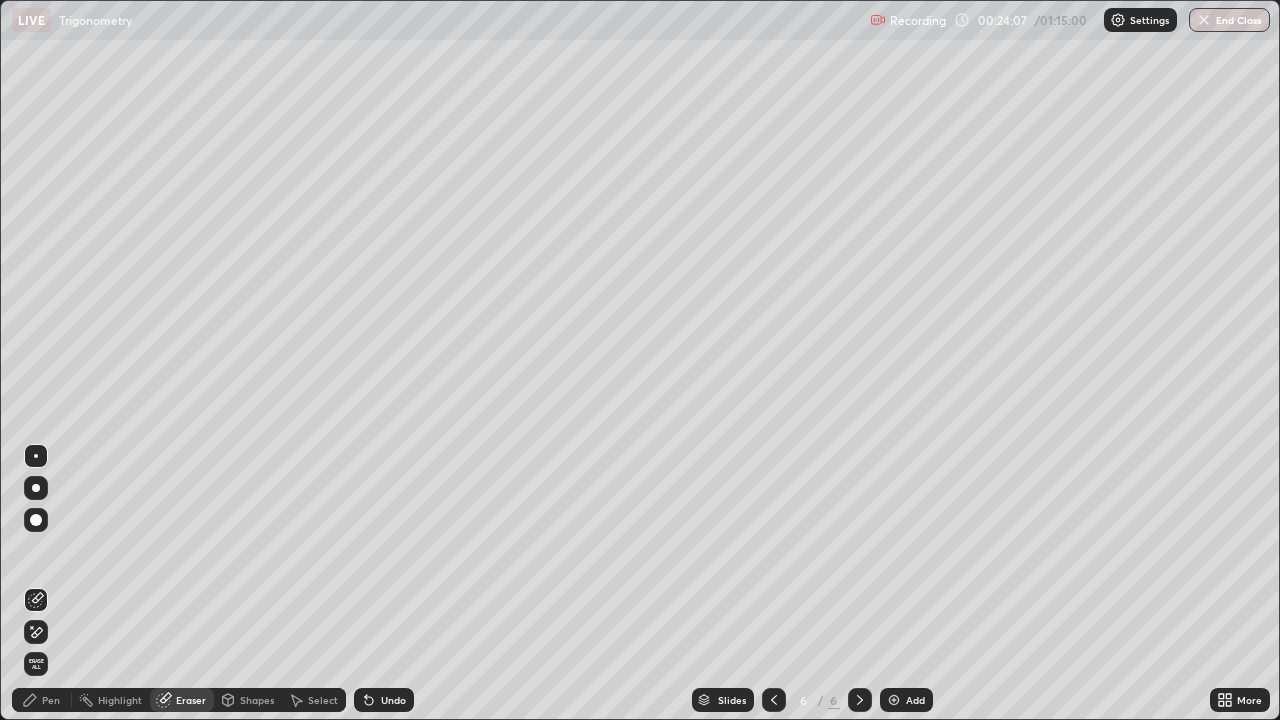 click on "Pen" at bounding box center (42, 700) 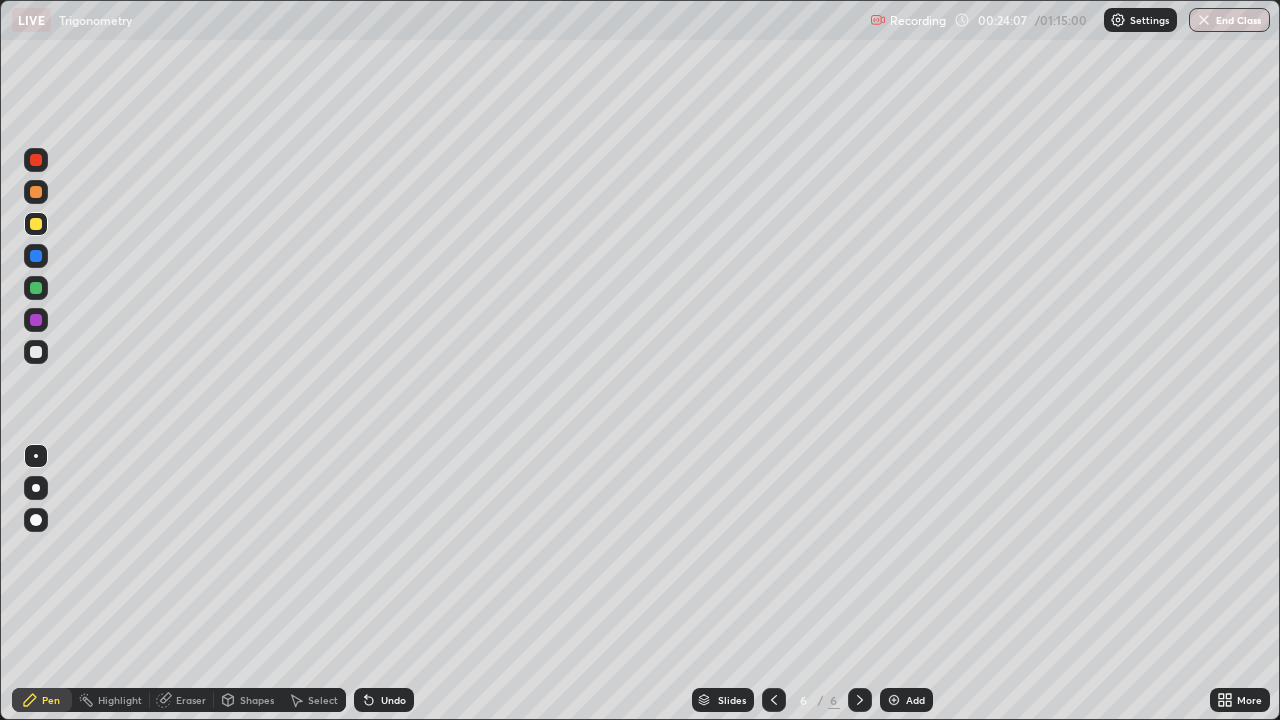 click at bounding box center [36, 352] 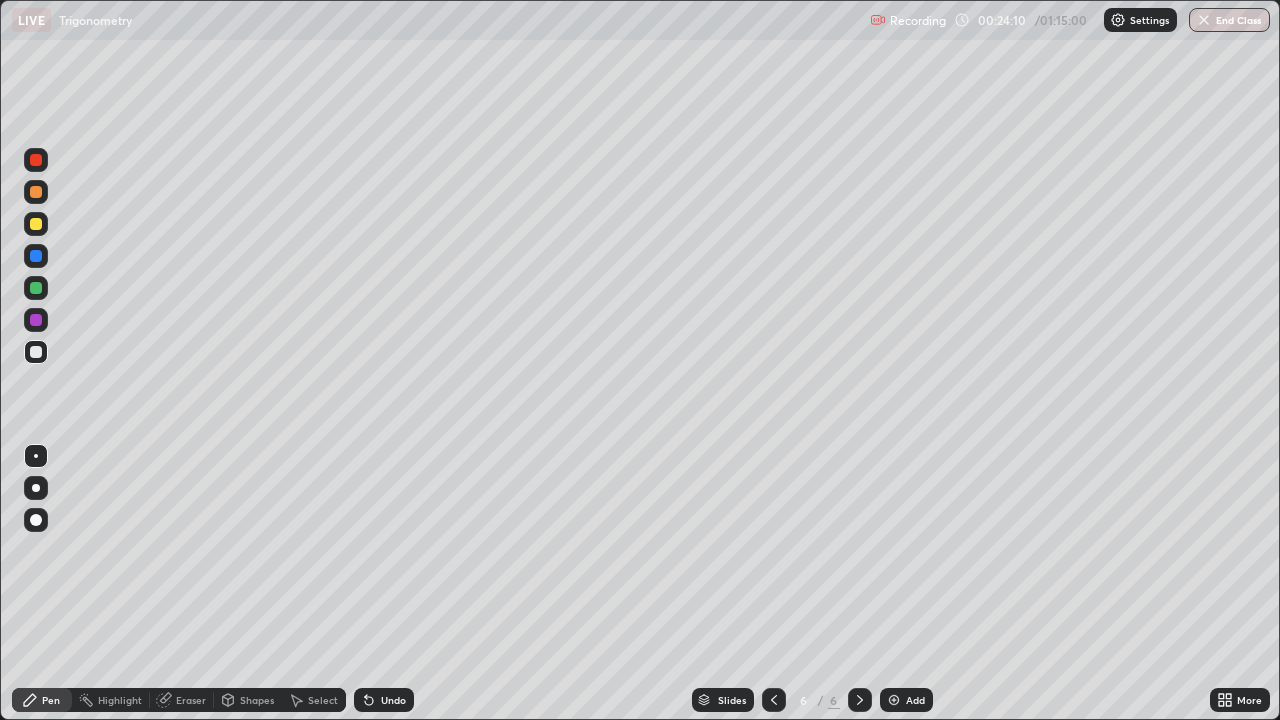 click on "Undo" at bounding box center [384, 700] 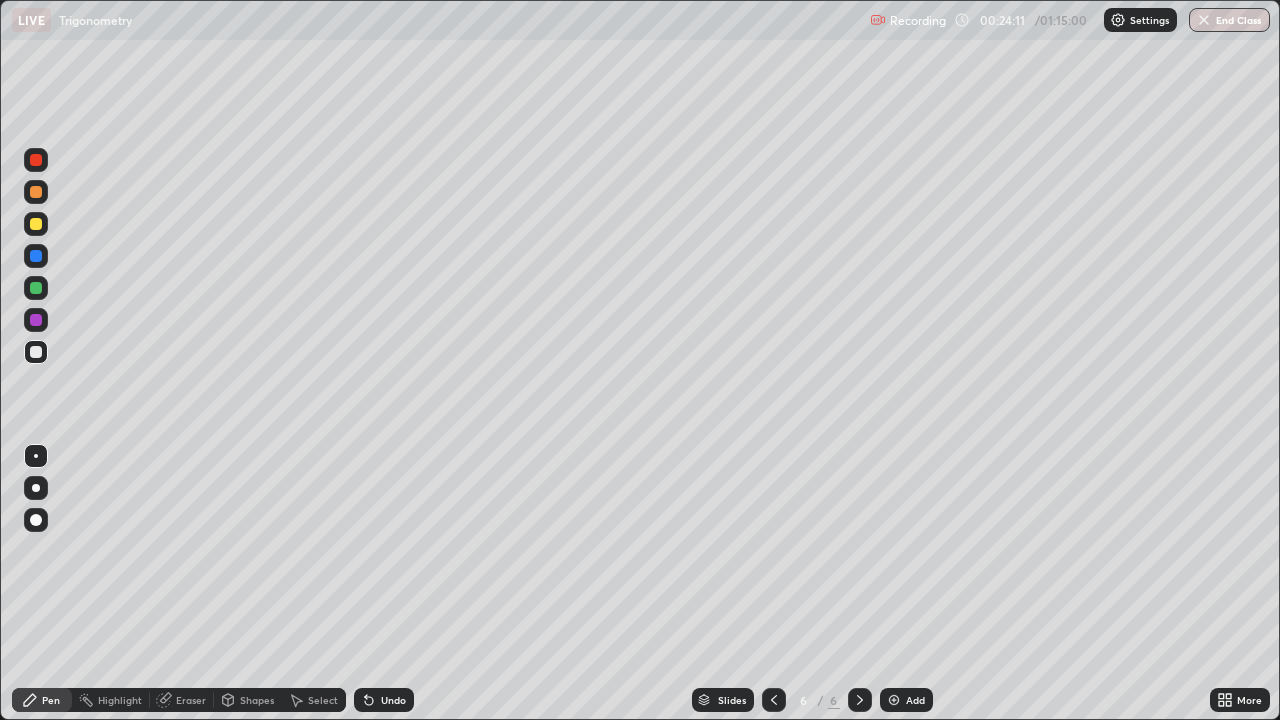click at bounding box center [36, 224] 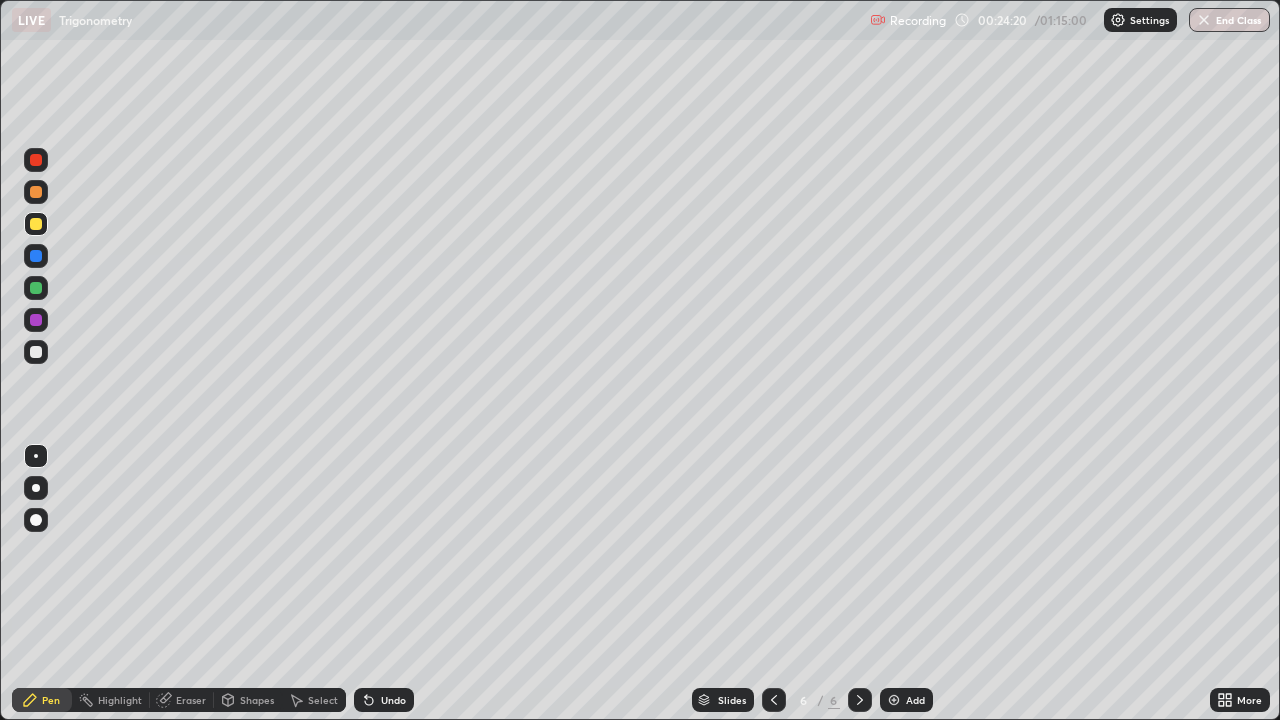 click at bounding box center [36, 320] 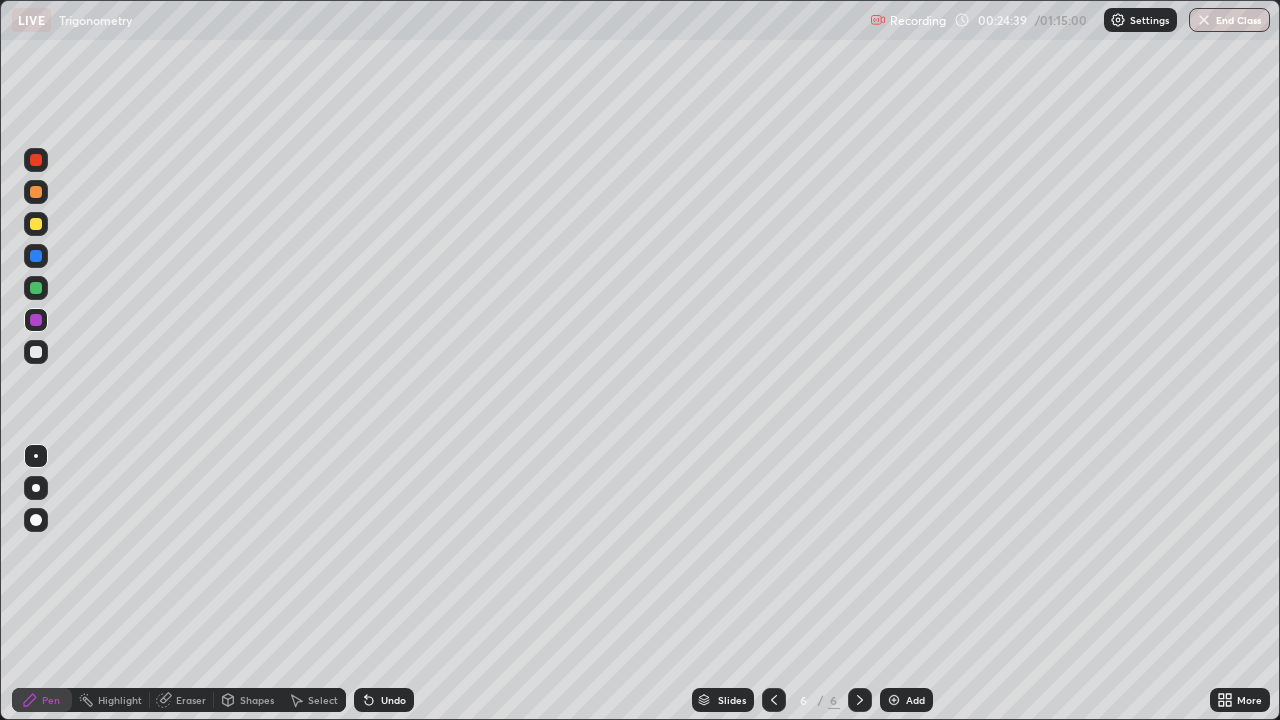 click on "Slides 6 / 6 Add" at bounding box center [812, 700] 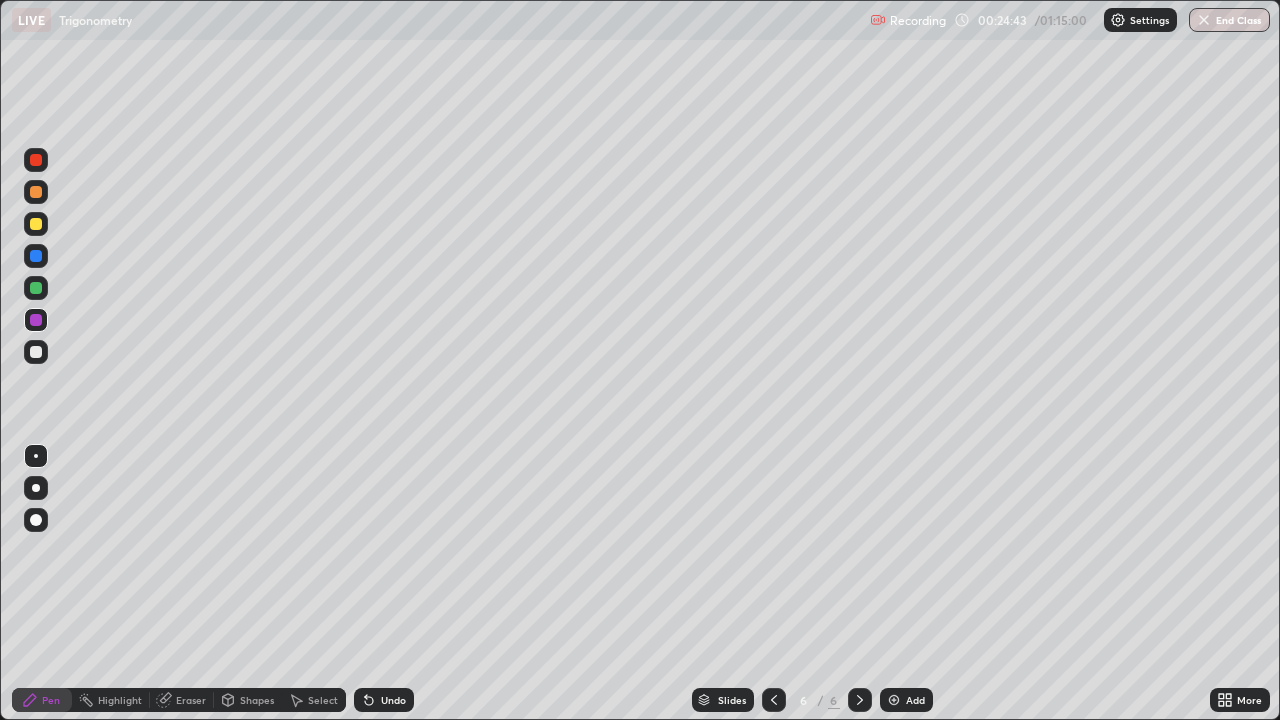 click at bounding box center [36, 288] 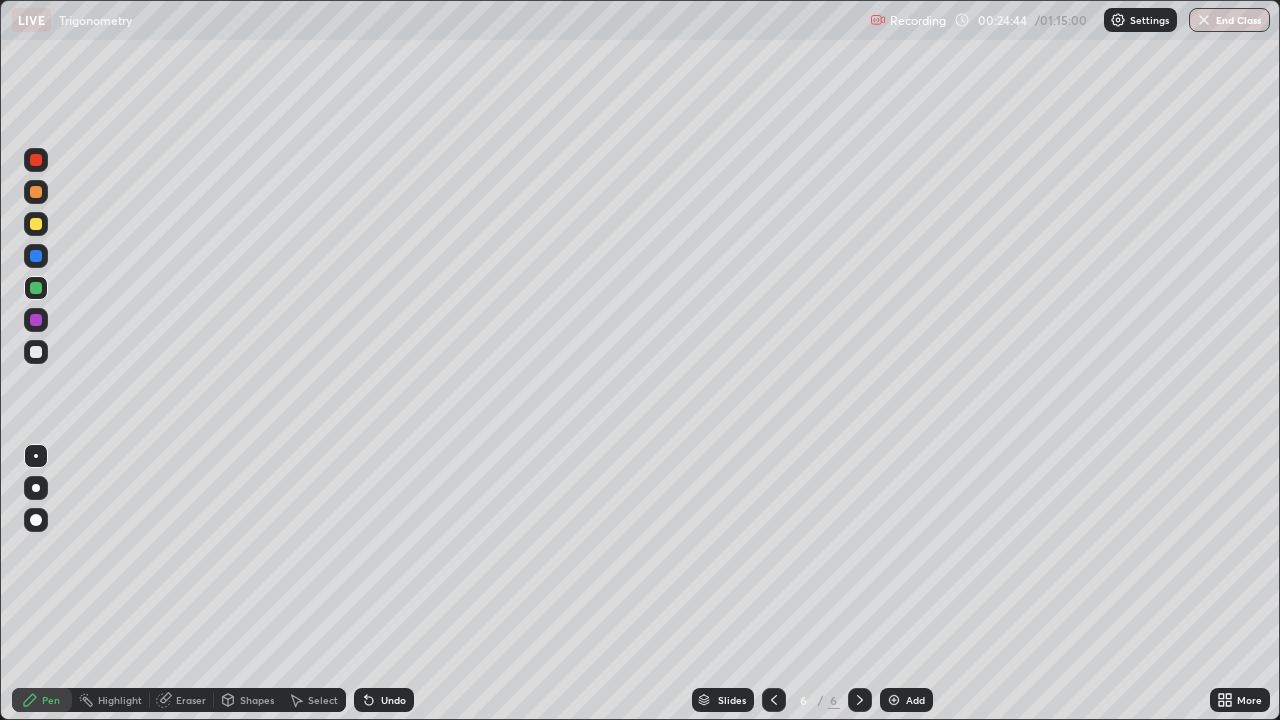 click on "Slides 6 / 6 Add" at bounding box center (812, 700) 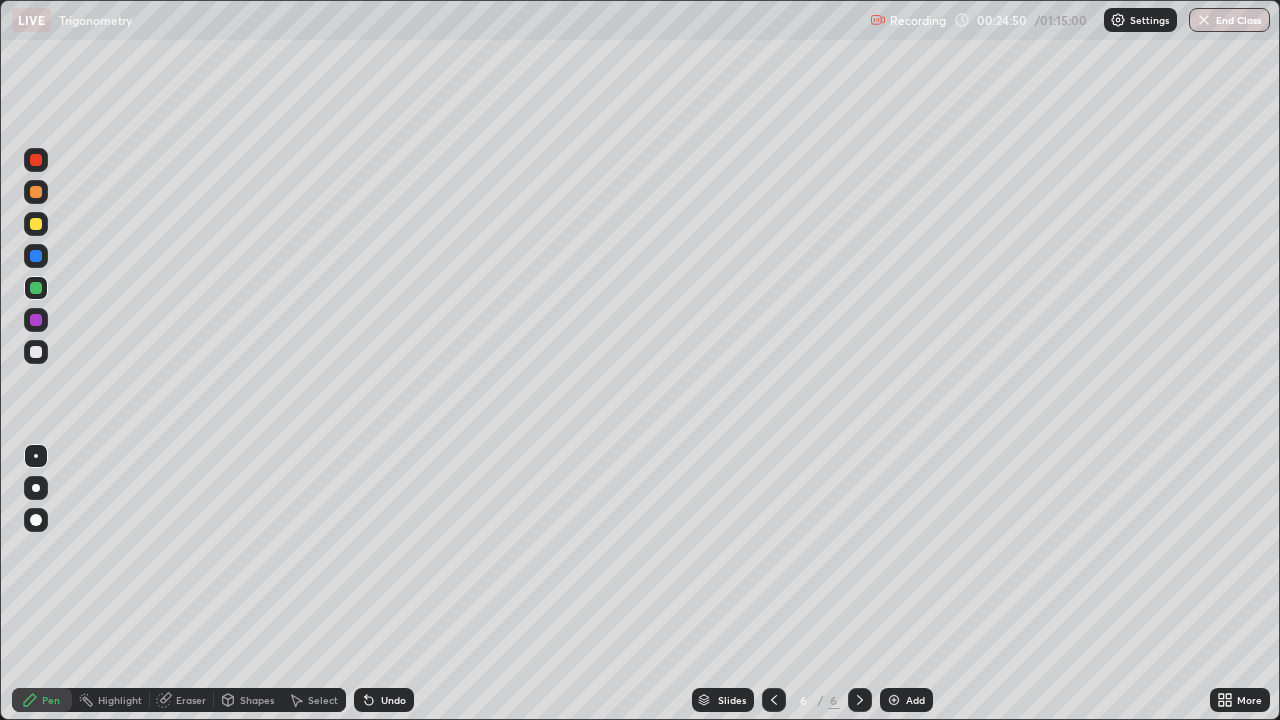 click on "Eraser" at bounding box center [182, 700] 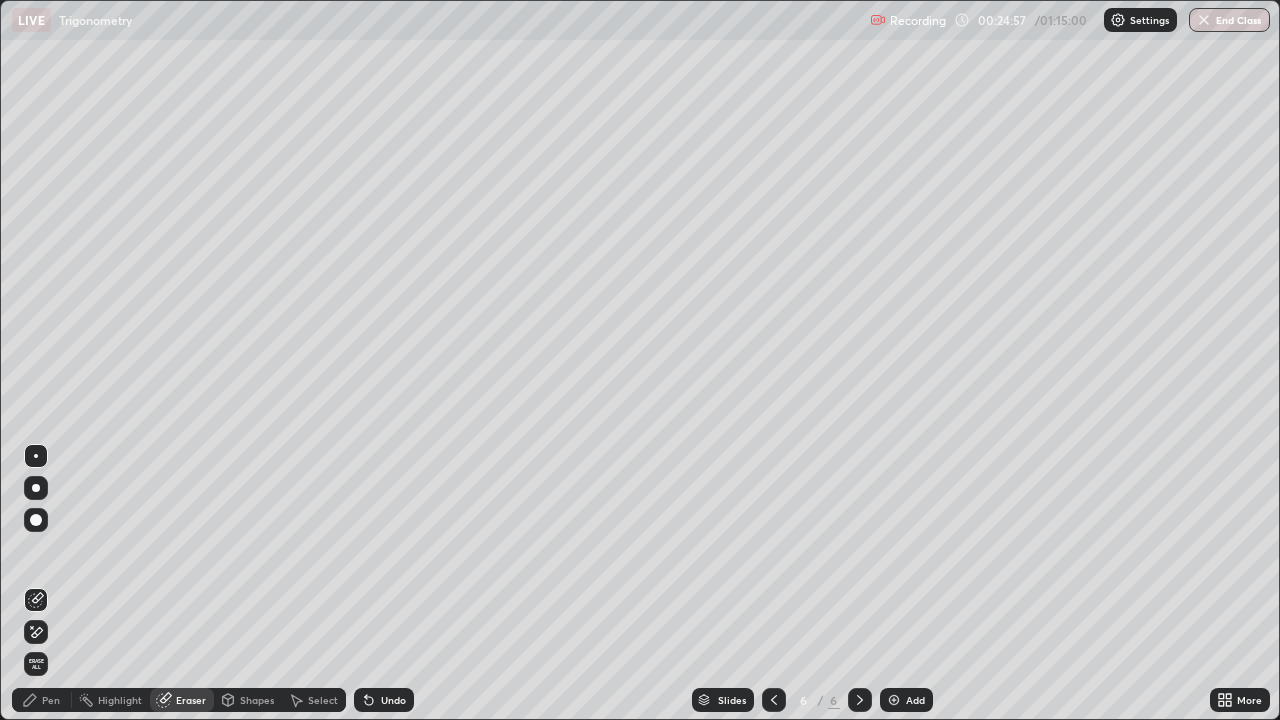 click on "Pen" at bounding box center [42, 700] 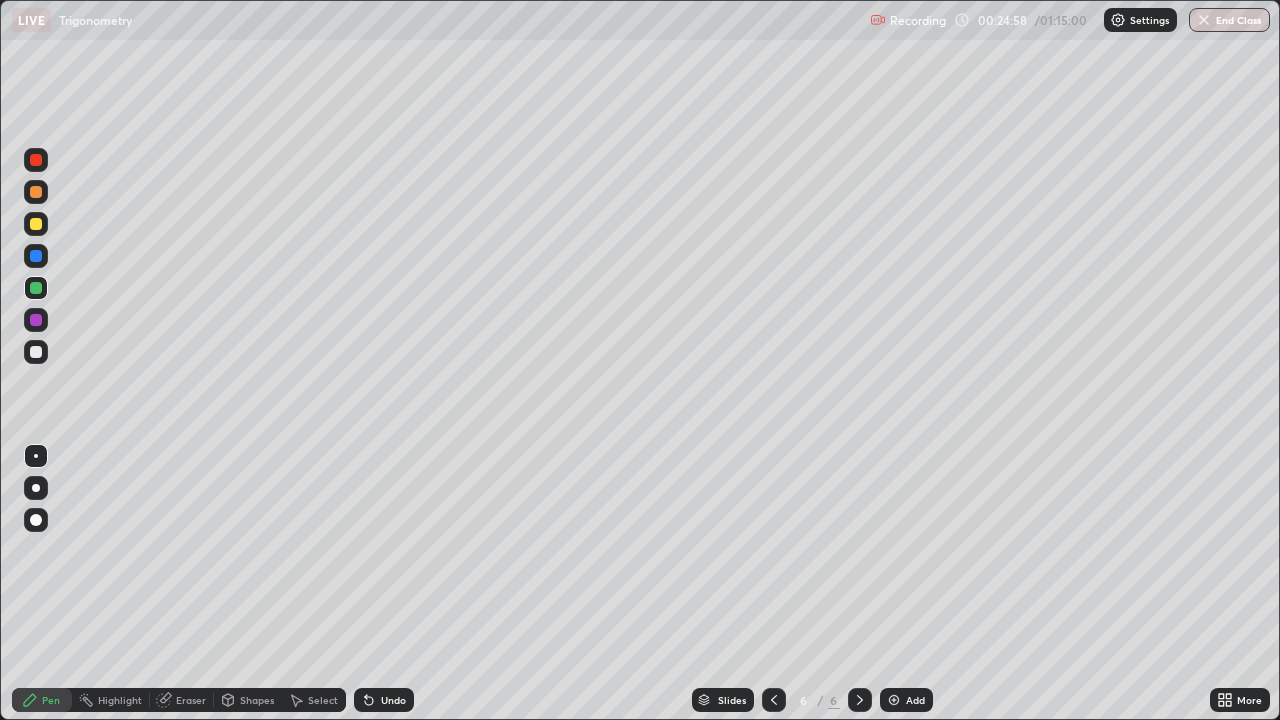 click at bounding box center (36, 160) 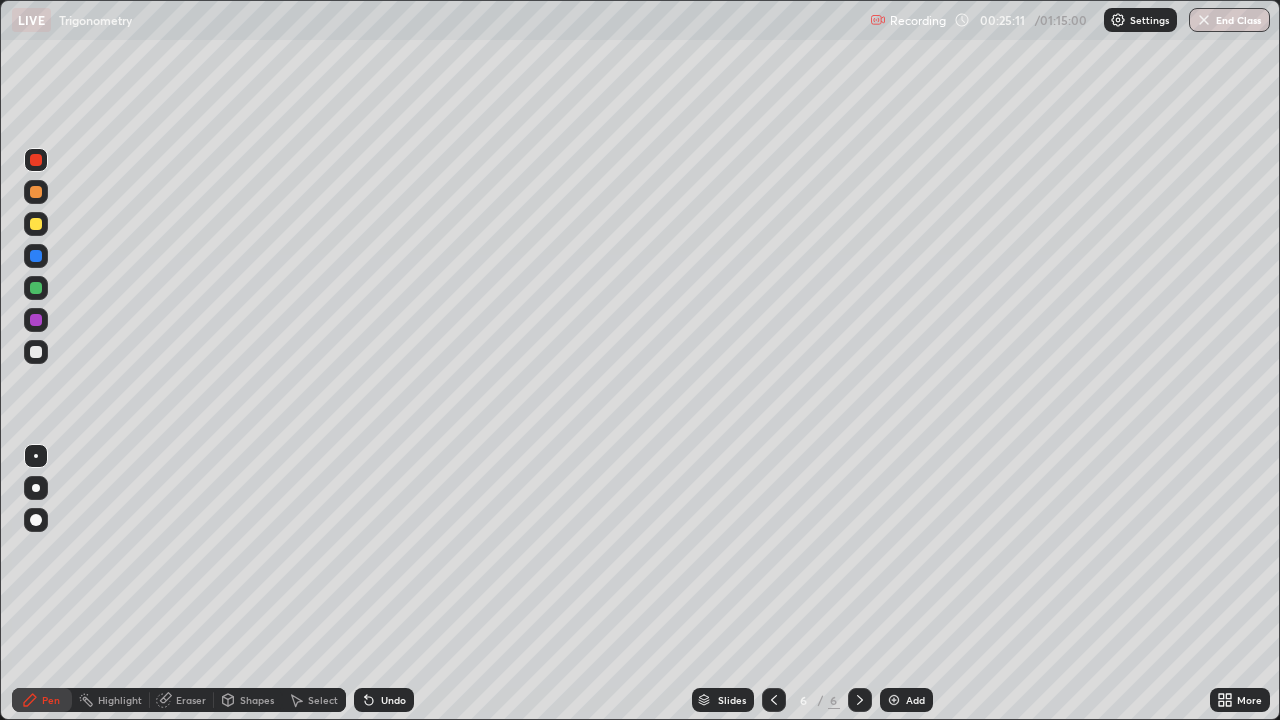 click on "Eraser" at bounding box center [182, 700] 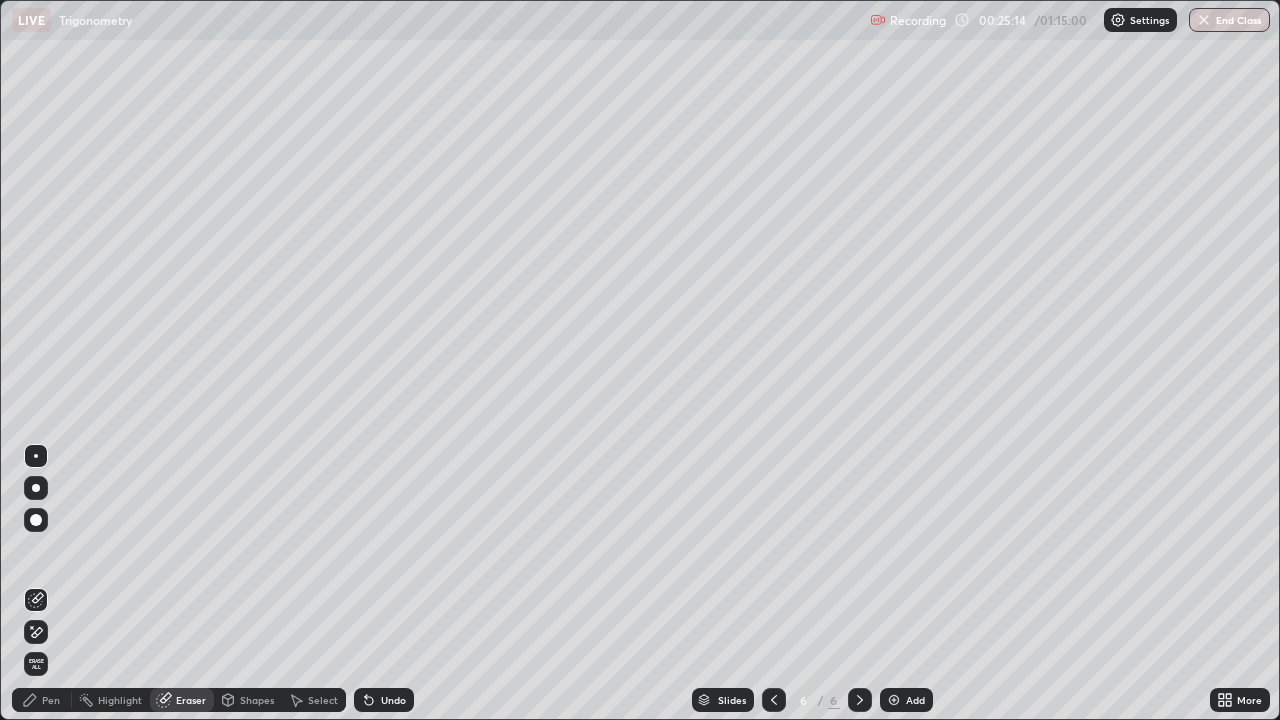 click on "Pen" at bounding box center [42, 700] 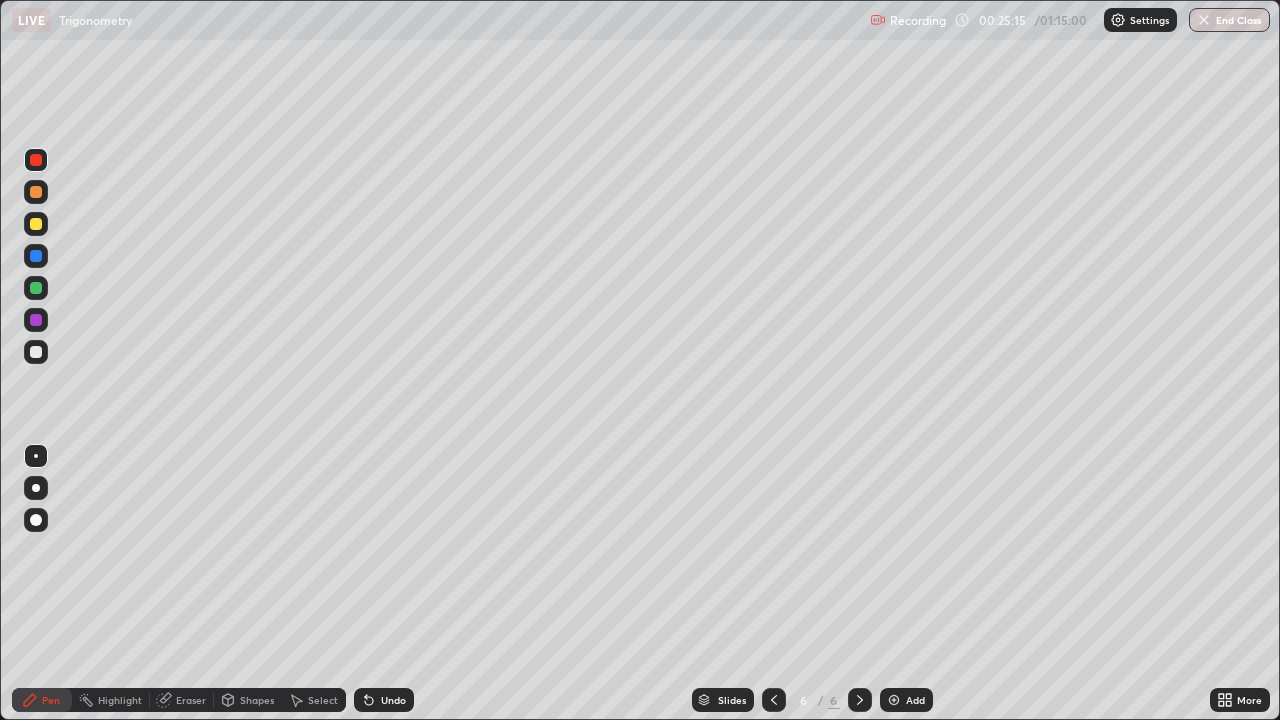 click at bounding box center (36, 160) 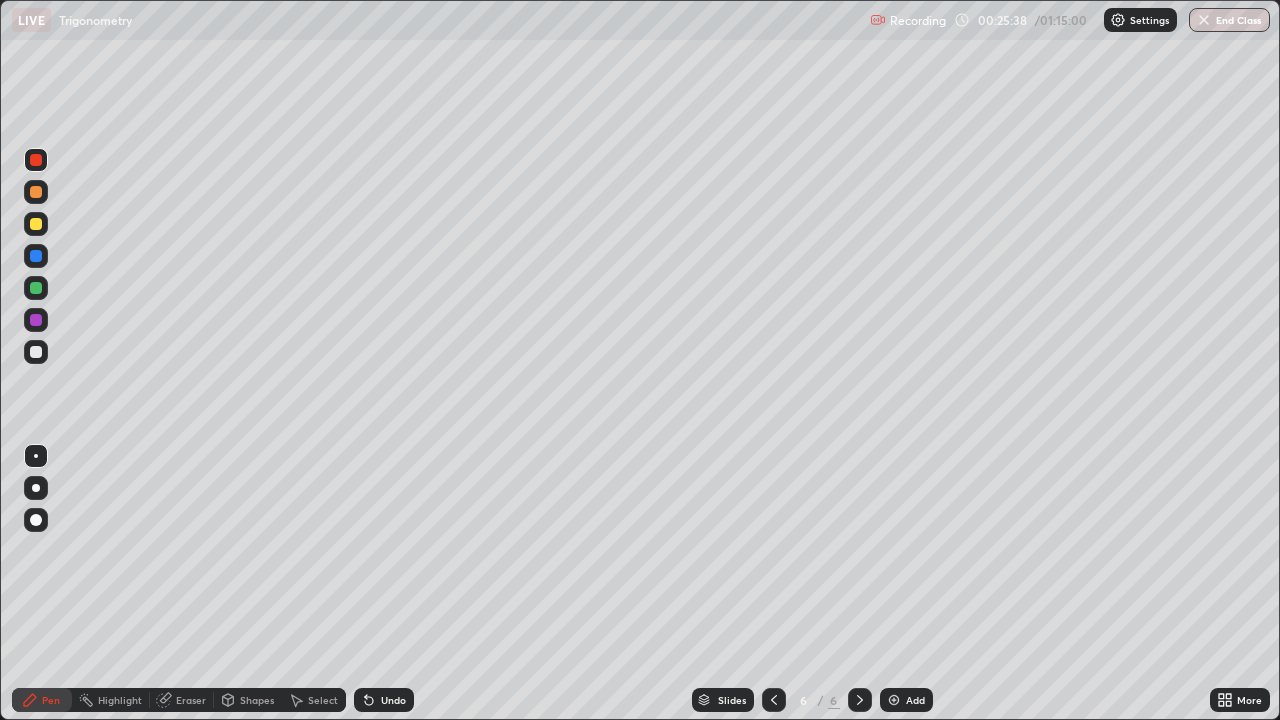 click at bounding box center (36, 352) 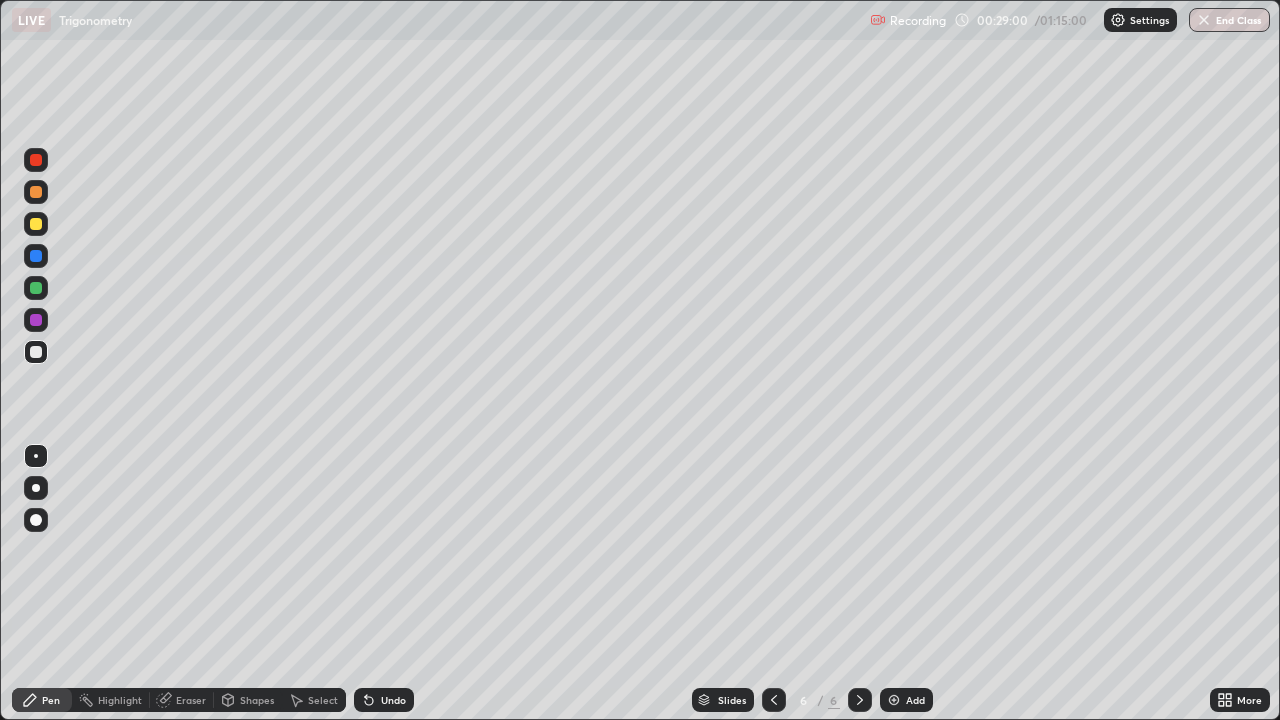 click at bounding box center [36, 352] 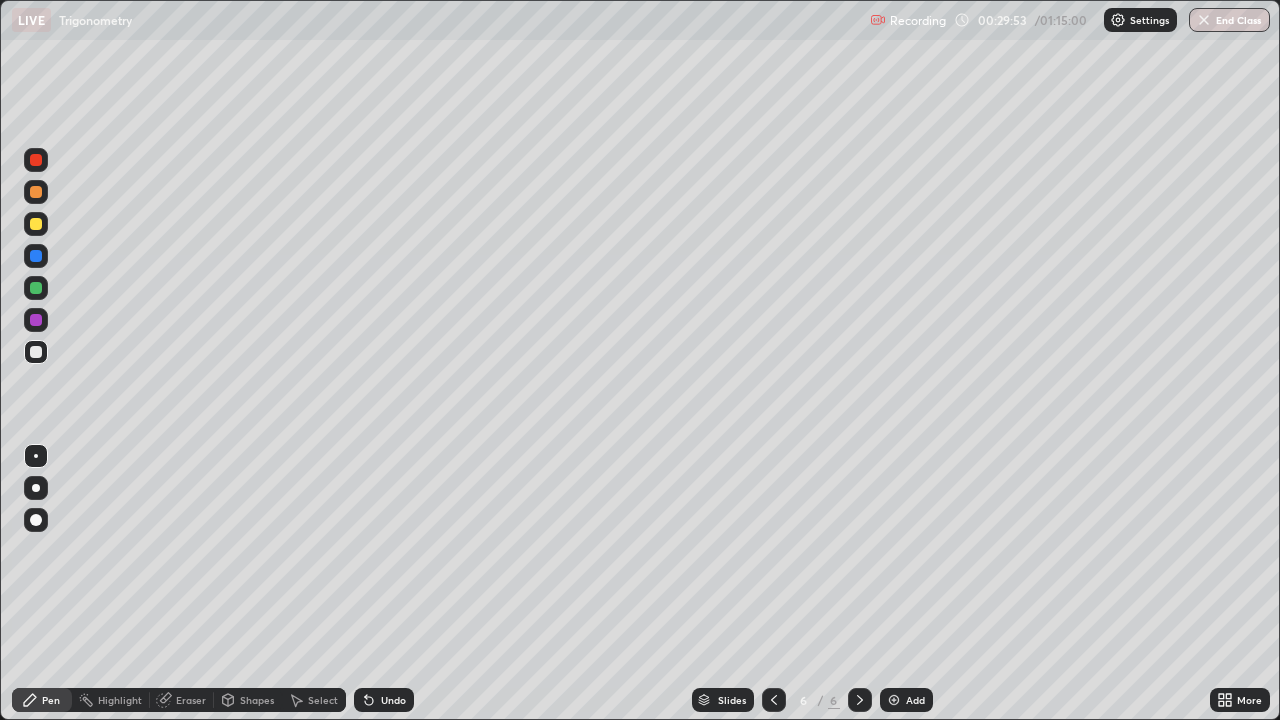 click at bounding box center (894, 700) 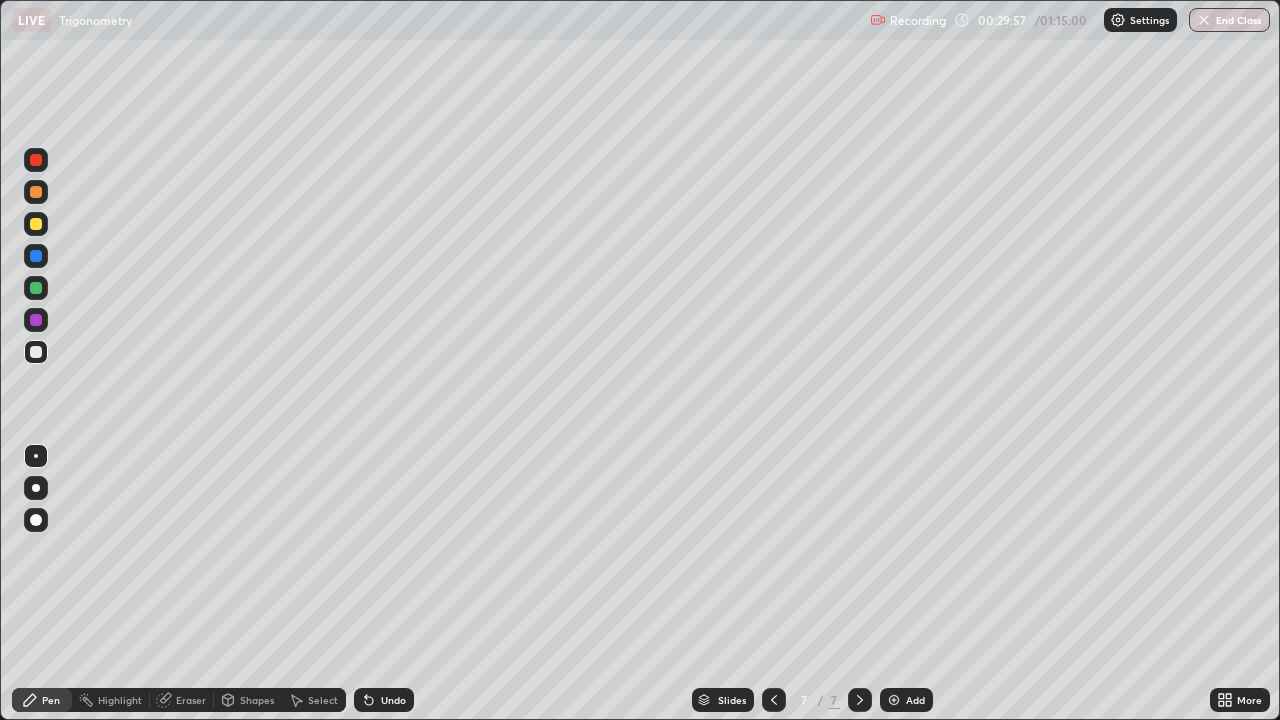 click at bounding box center (36, 352) 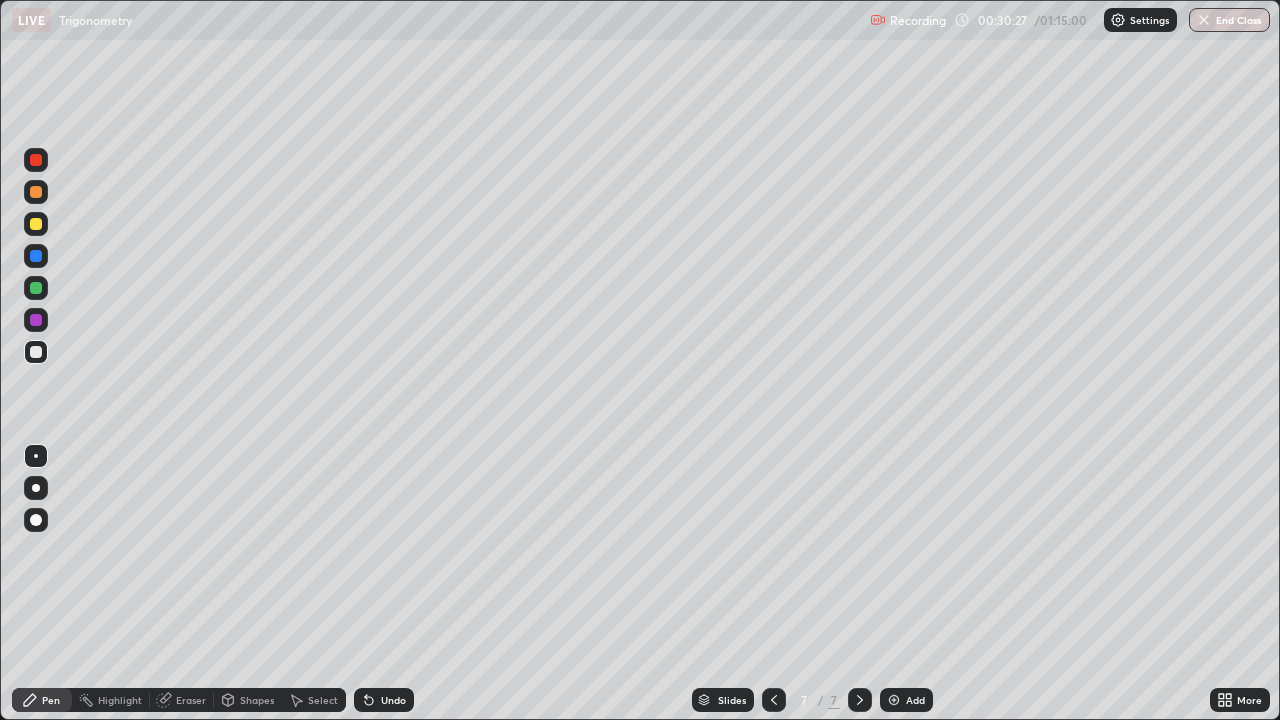 click on "Eraser" at bounding box center (182, 700) 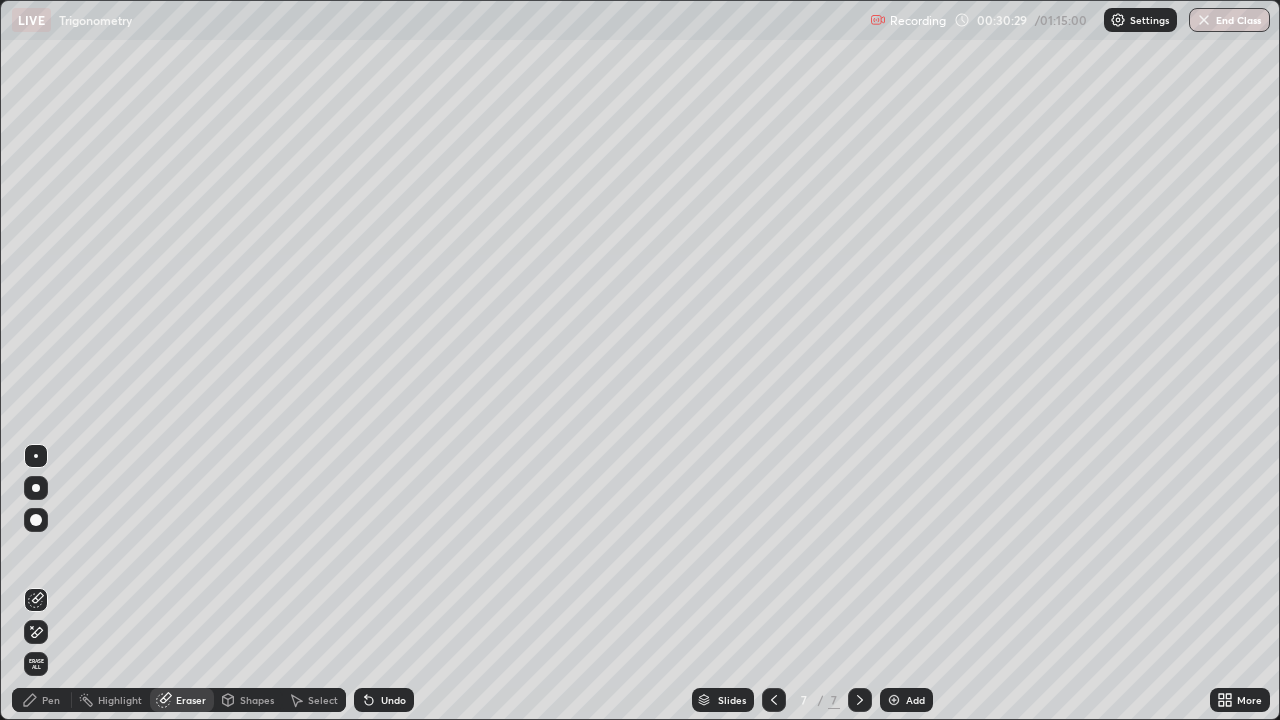 click on "Pen" at bounding box center (42, 700) 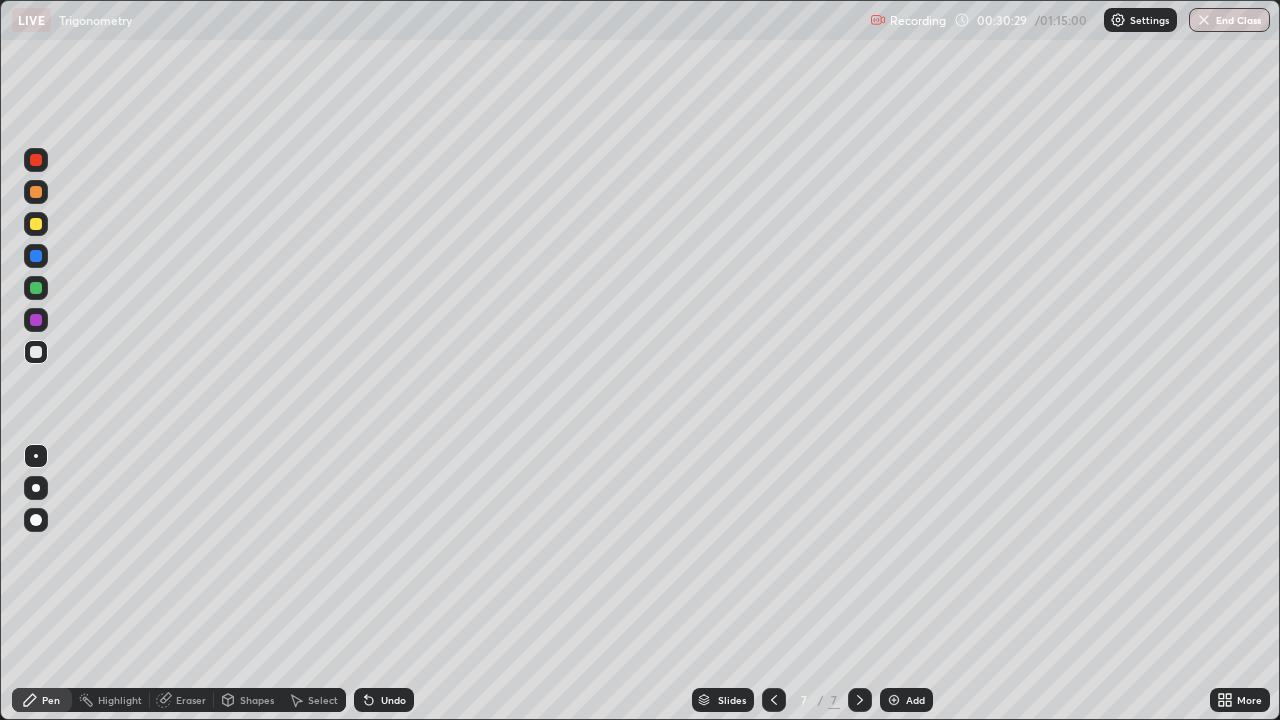 click at bounding box center (36, 352) 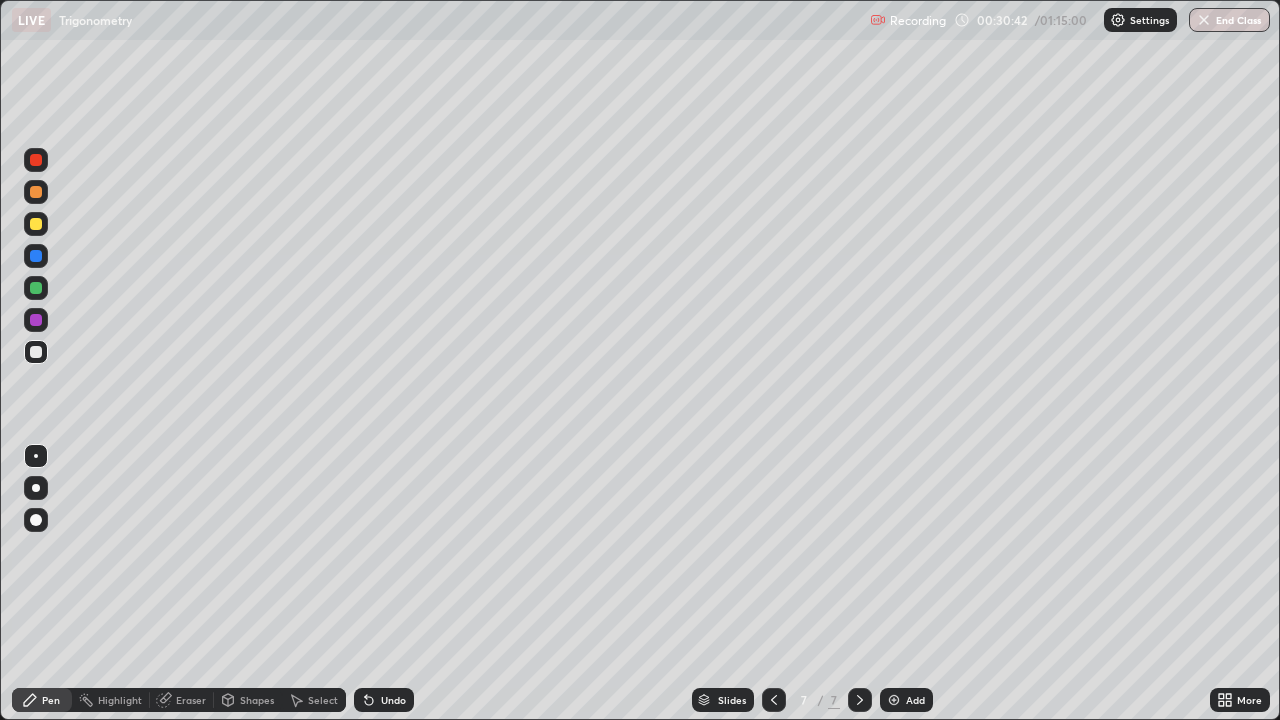 click at bounding box center (36, 352) 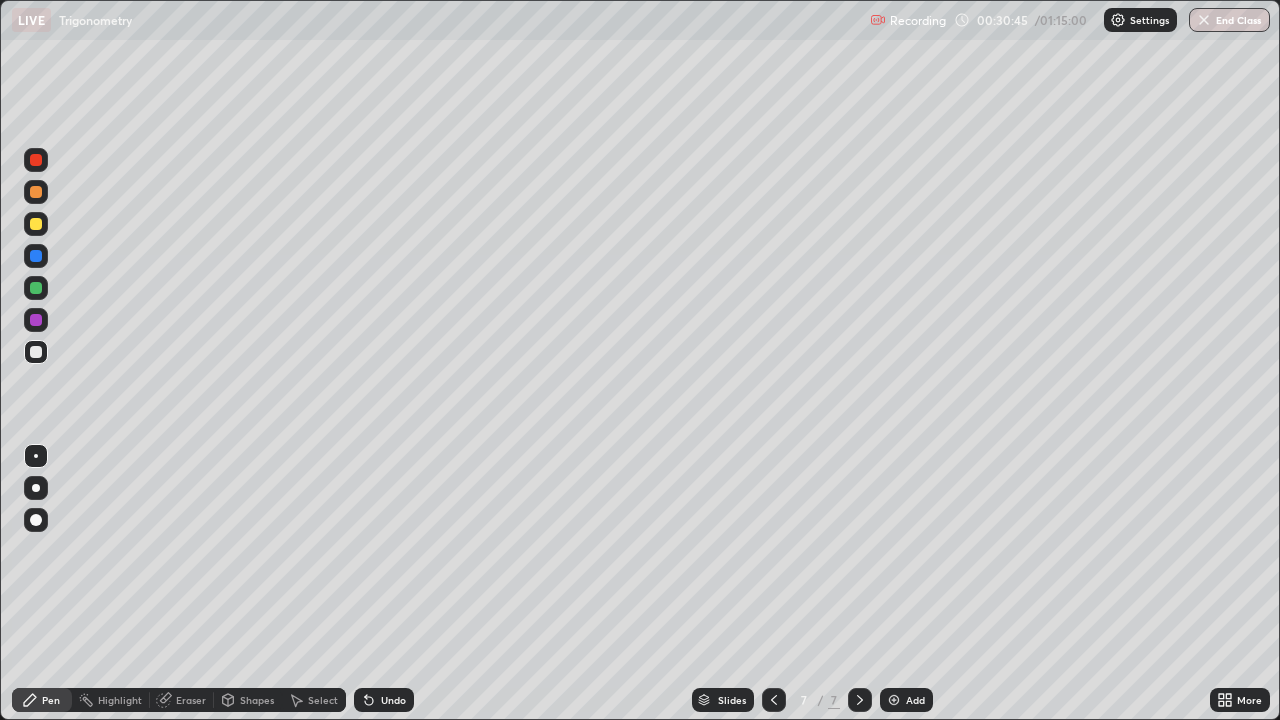 click at bounding box center [36, 224] 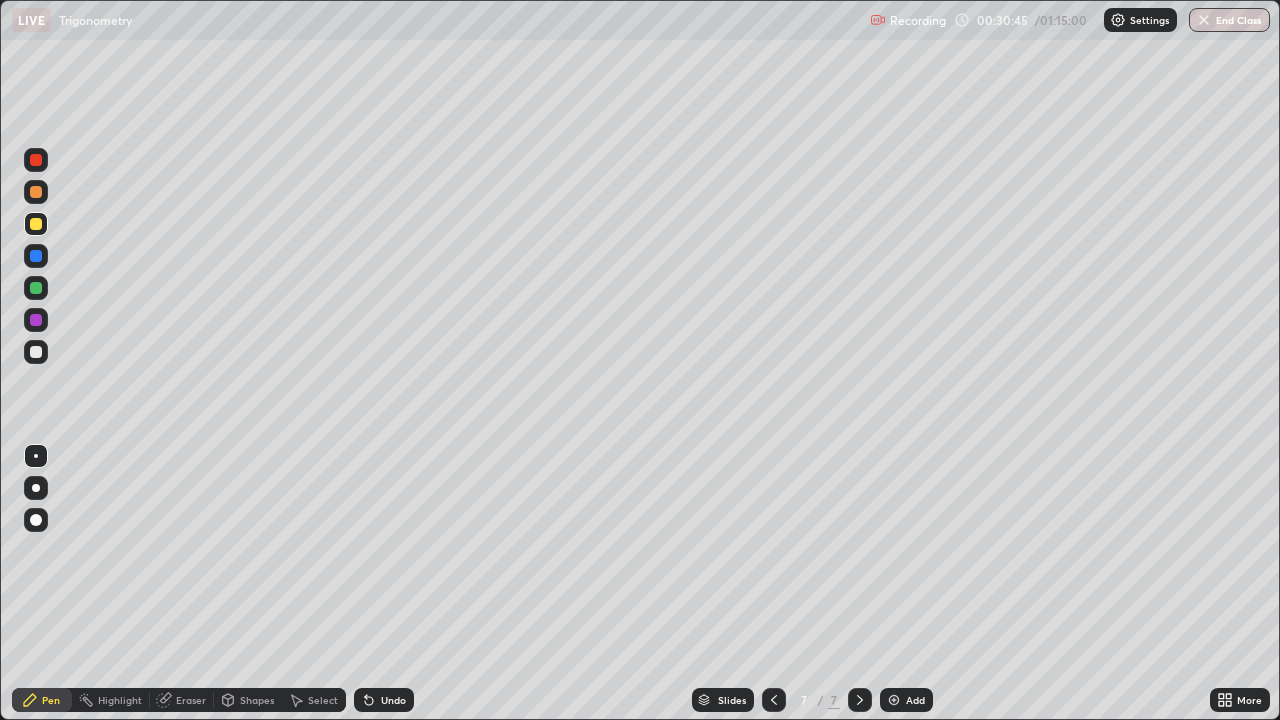 click at bounding box center (36, 224) 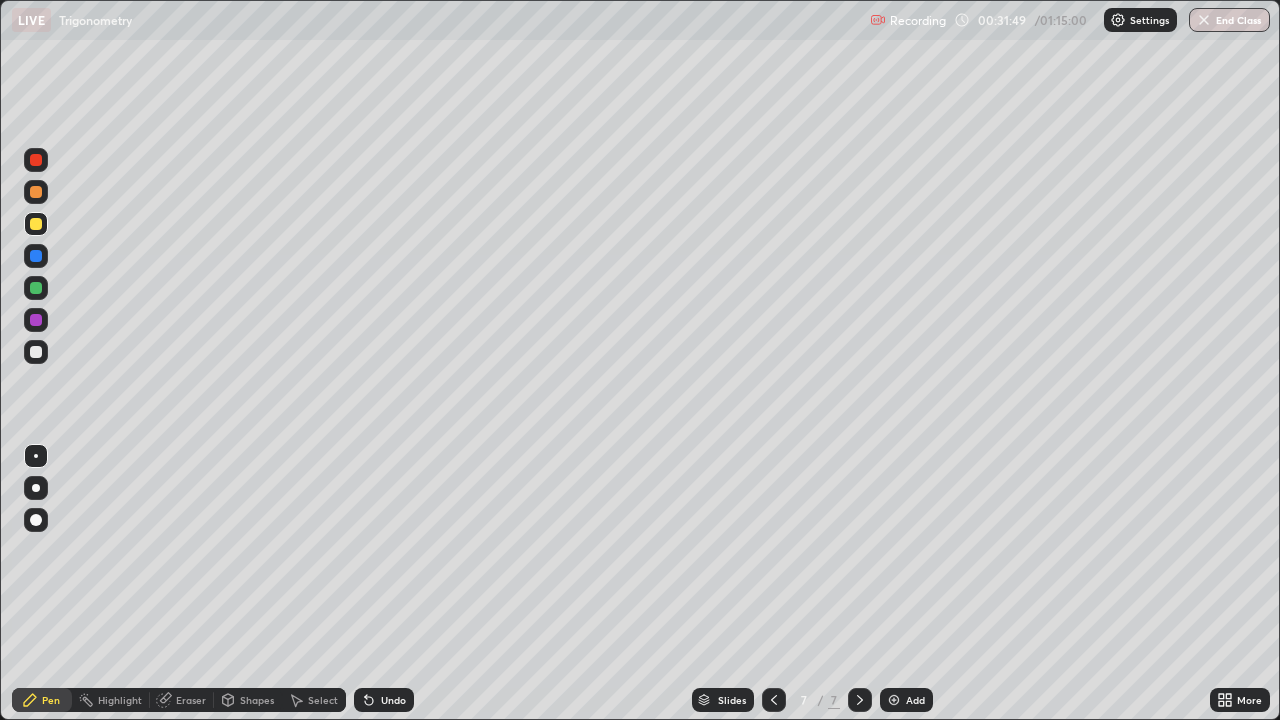 click on "Eraser" at bounding box center (182, 700) 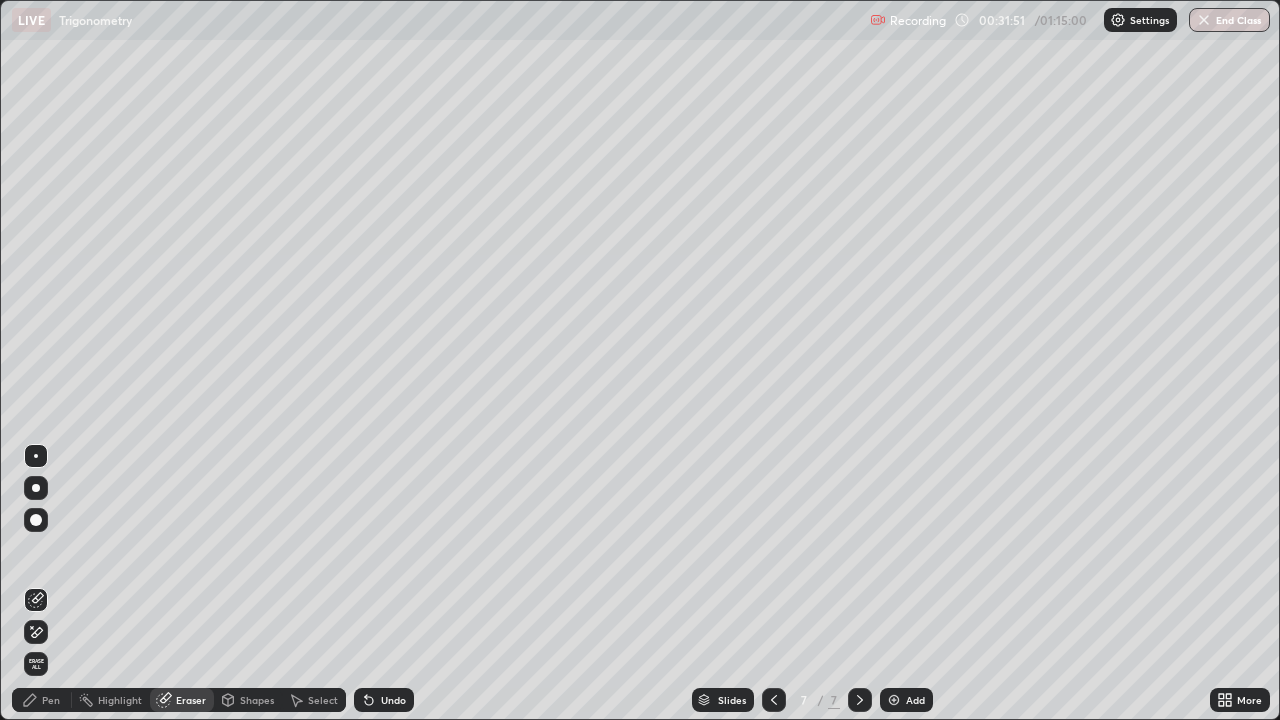 click on "Pen" at bounding box center [51, 700] 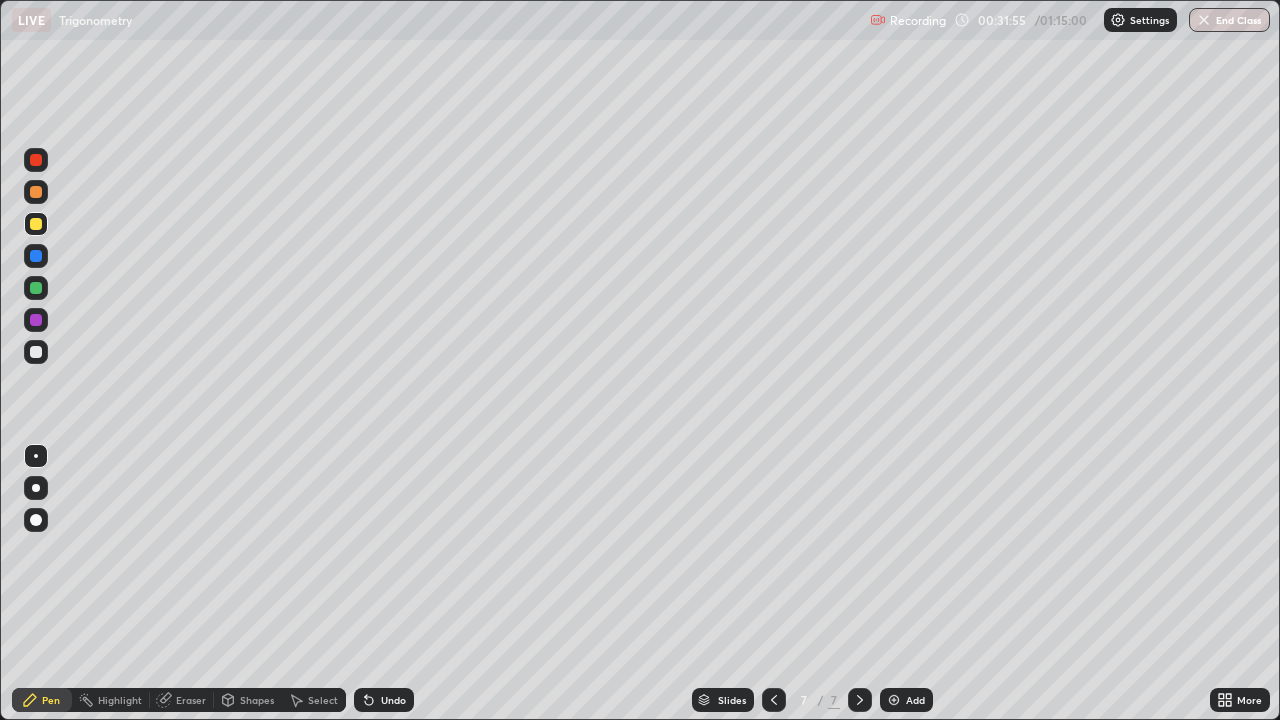 click at bounding box center (36, 352) 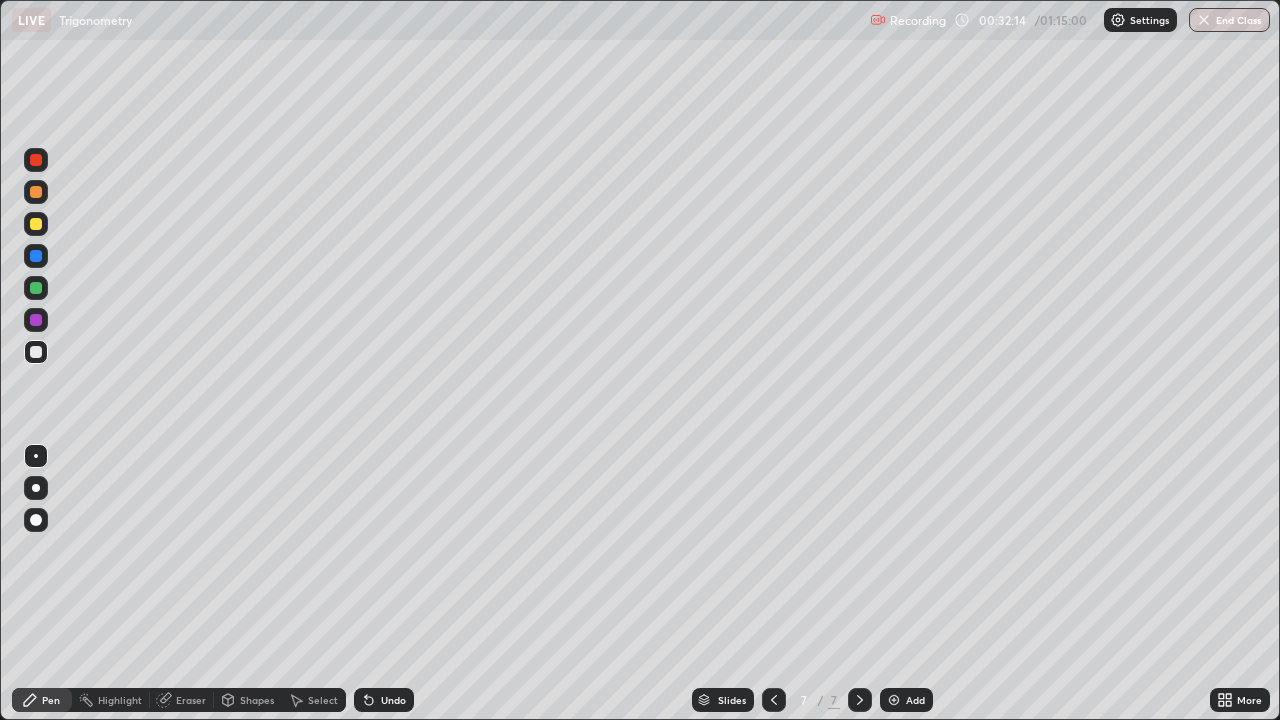 click at bounding box center [36, 320] 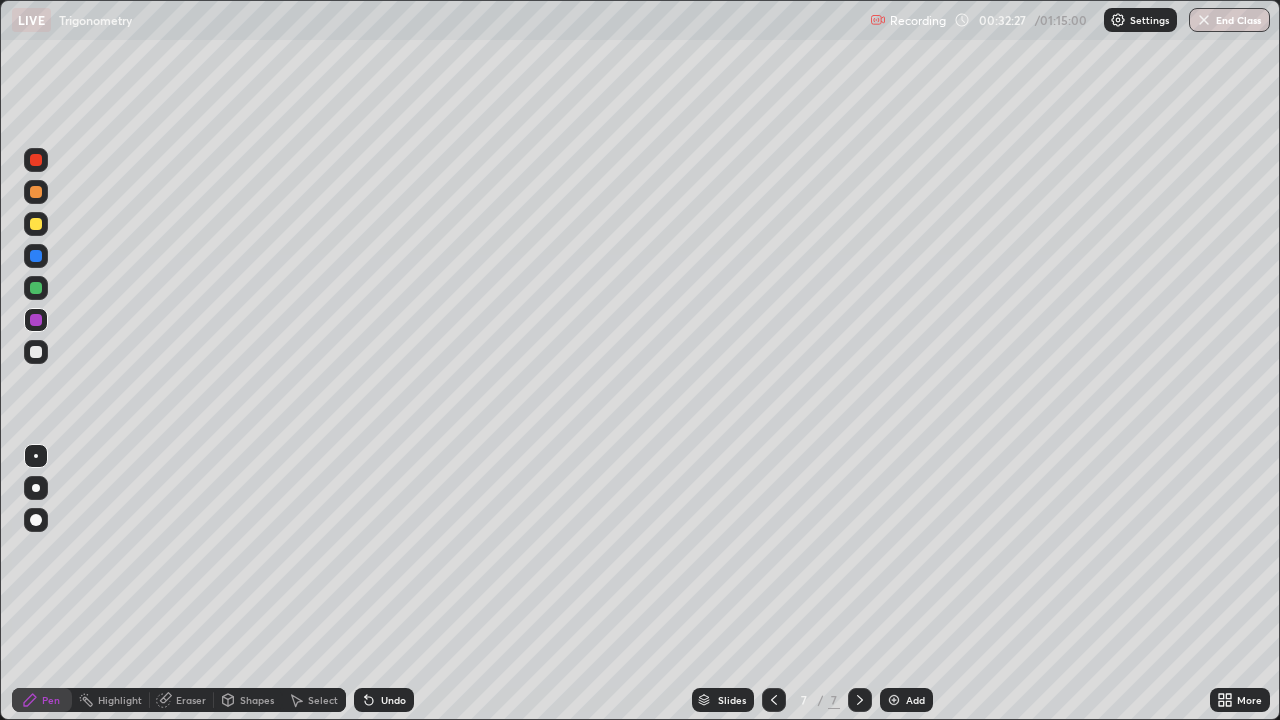 click at bounding box center [36, 288] 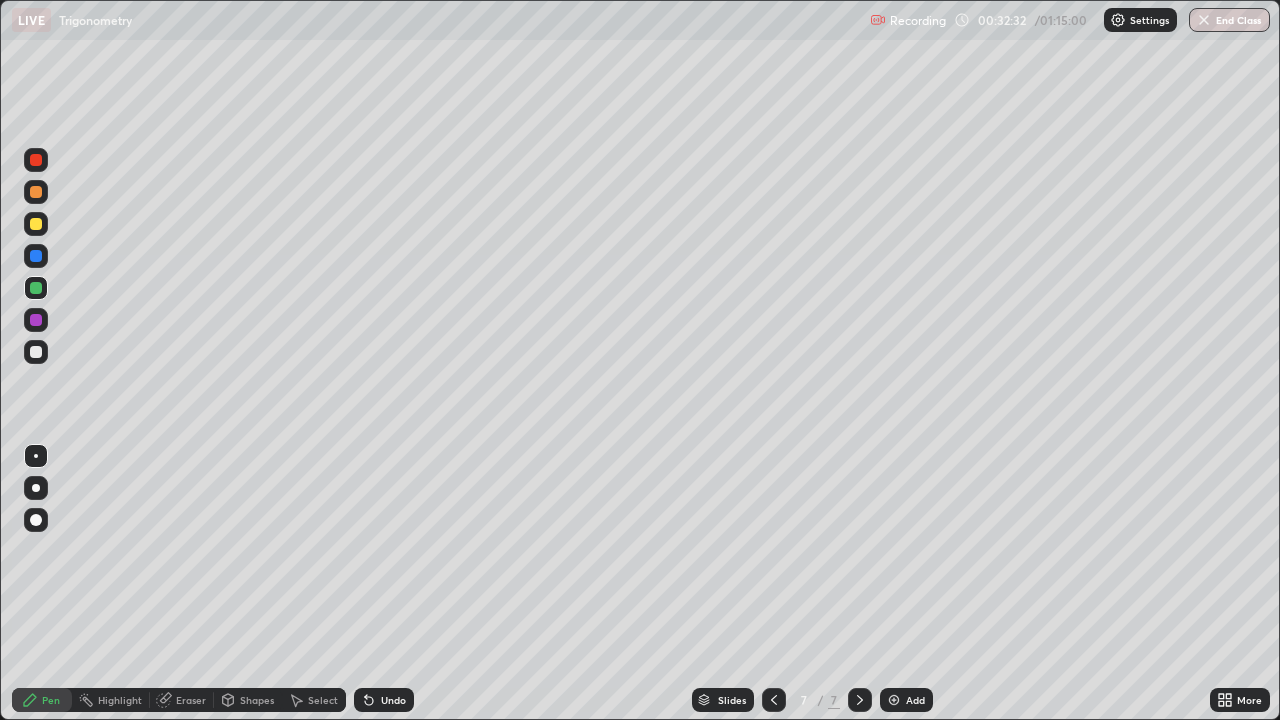 click at bounding box center (36, 352) 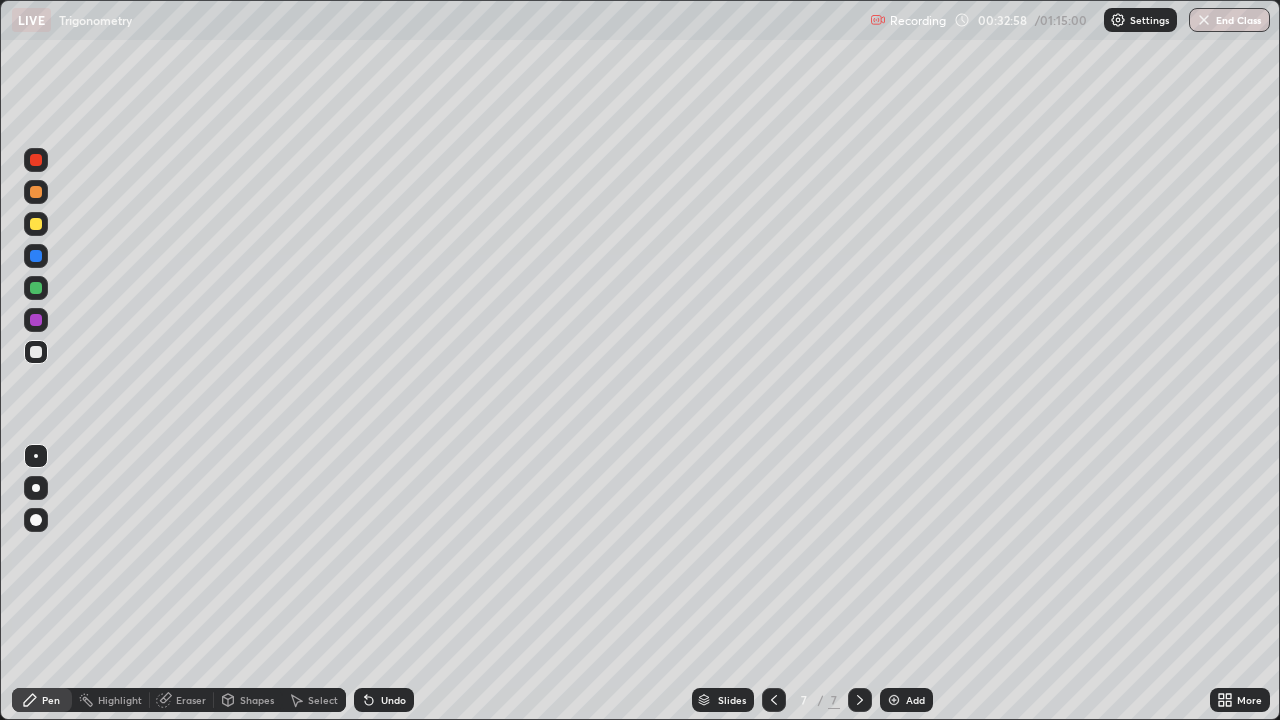 click on "Eraser" at bounding box center [182, 700] 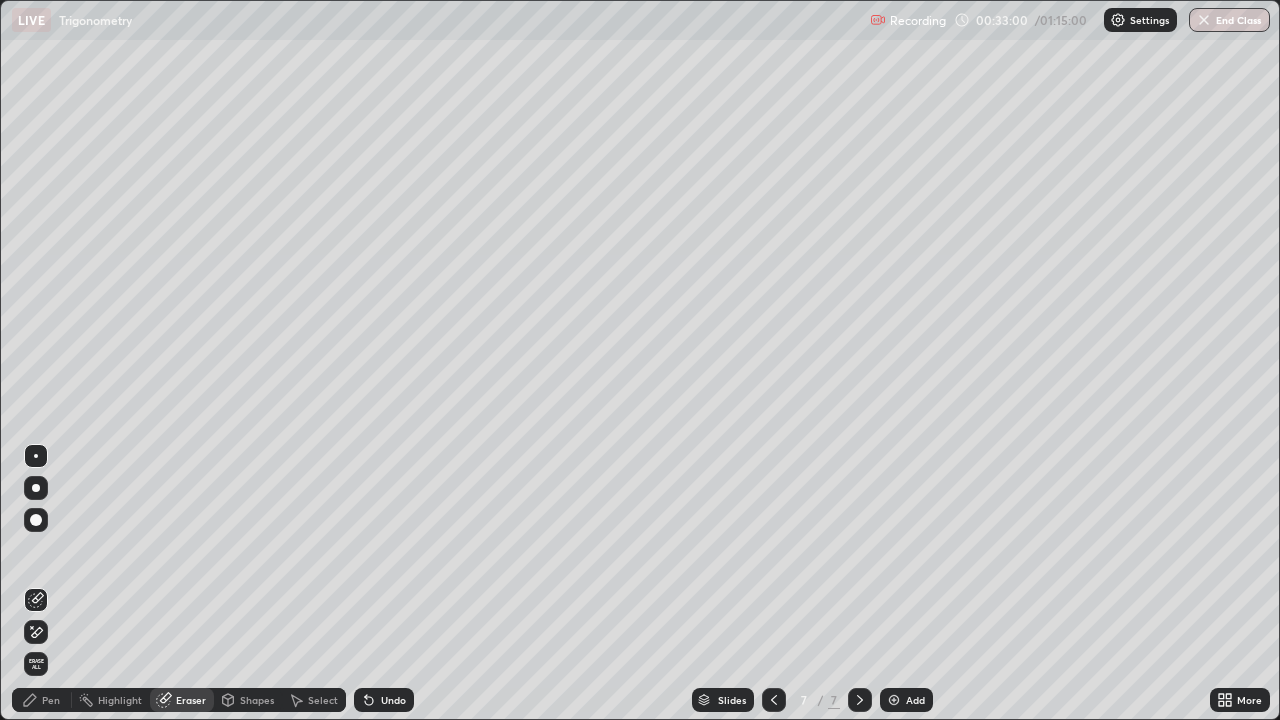 click on "Pen" at bounding box center (42, 700) 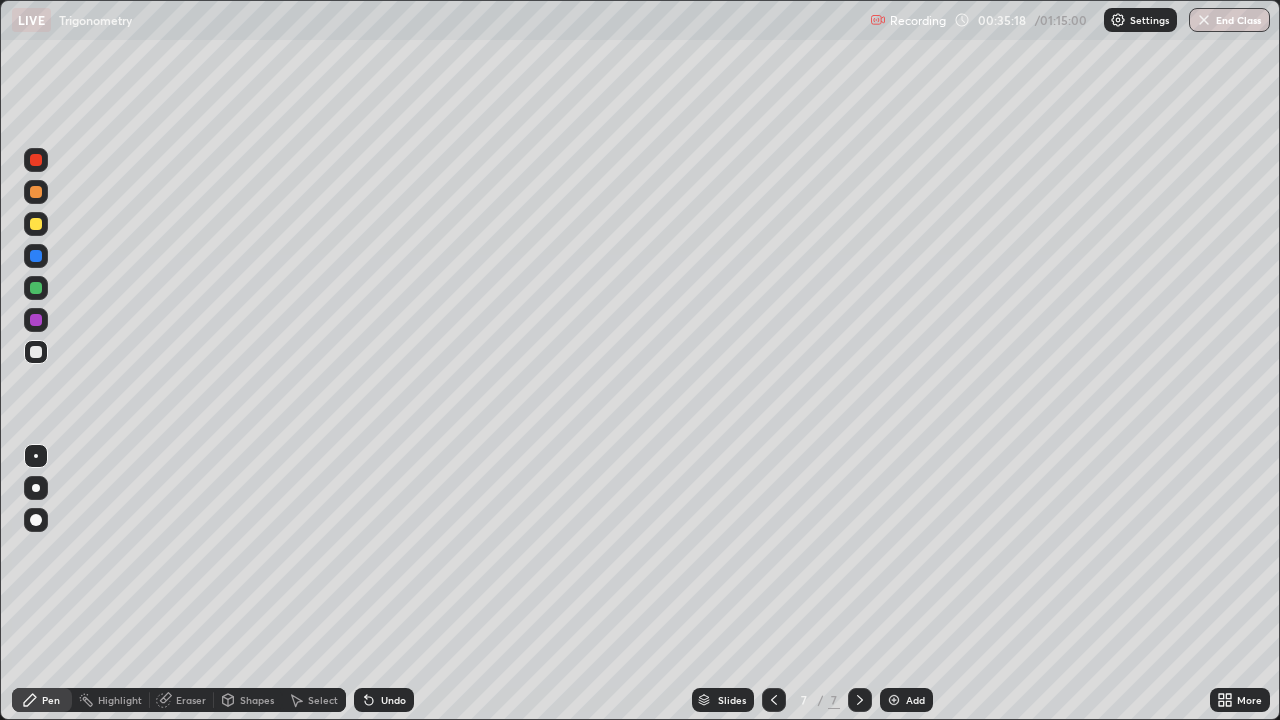 click at bounding box center (36, 288) 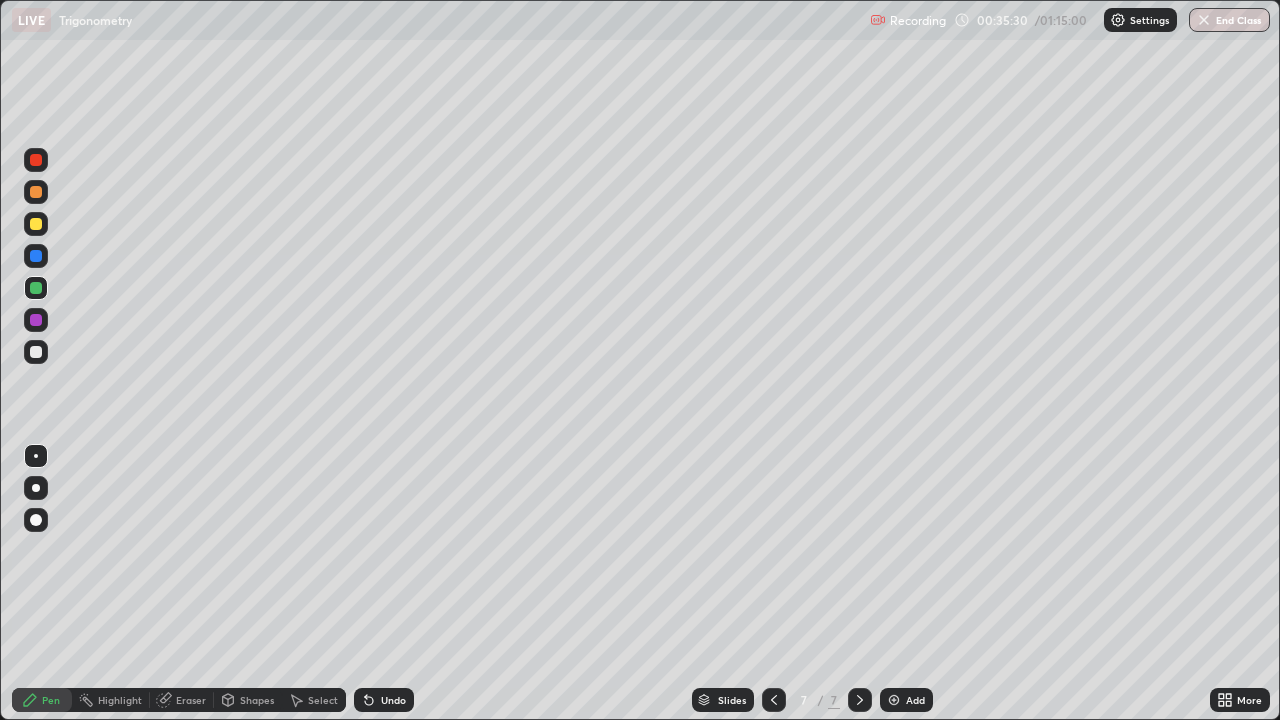 click on "Eraser" at bounding box center (191, 700) 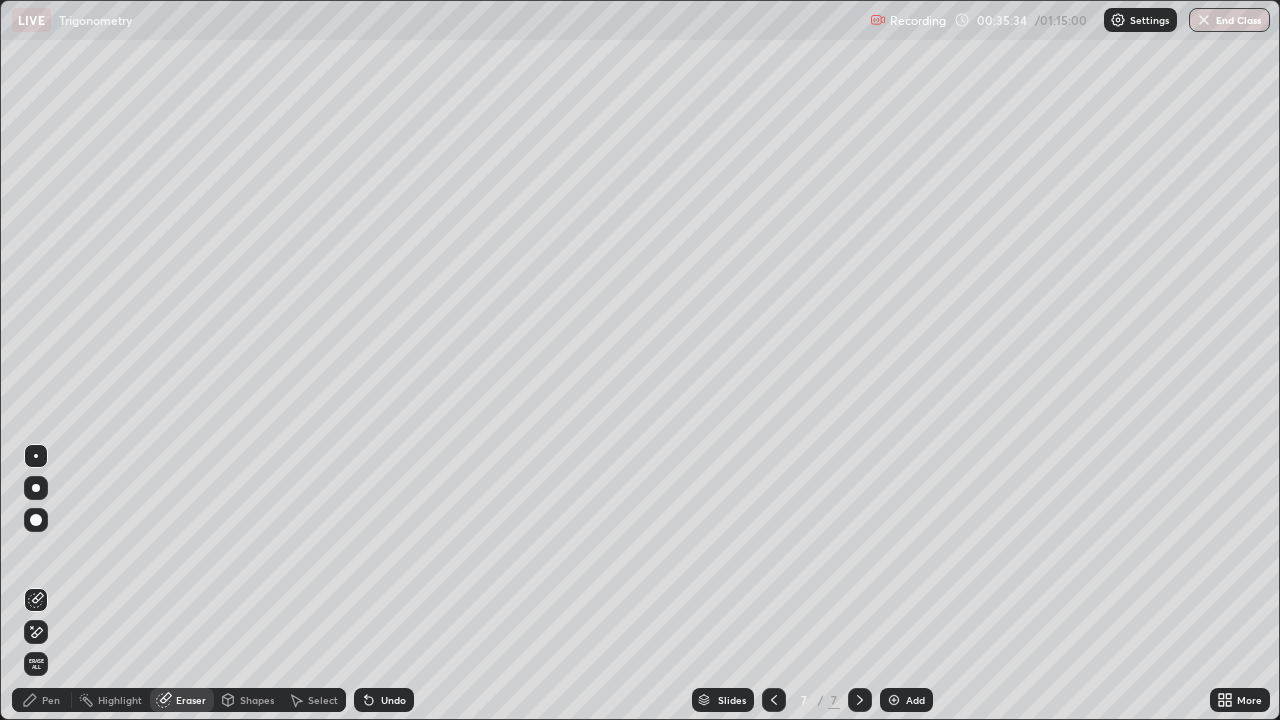 click 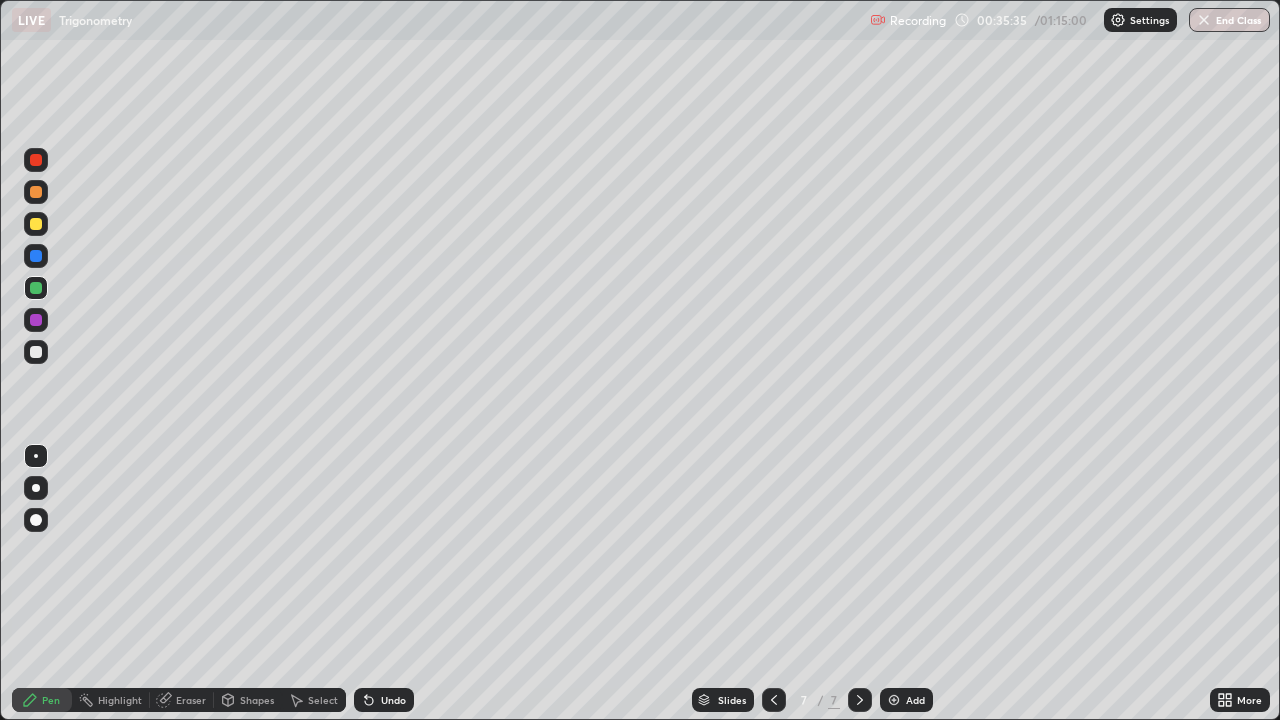 click at bounding box center [36, 192] 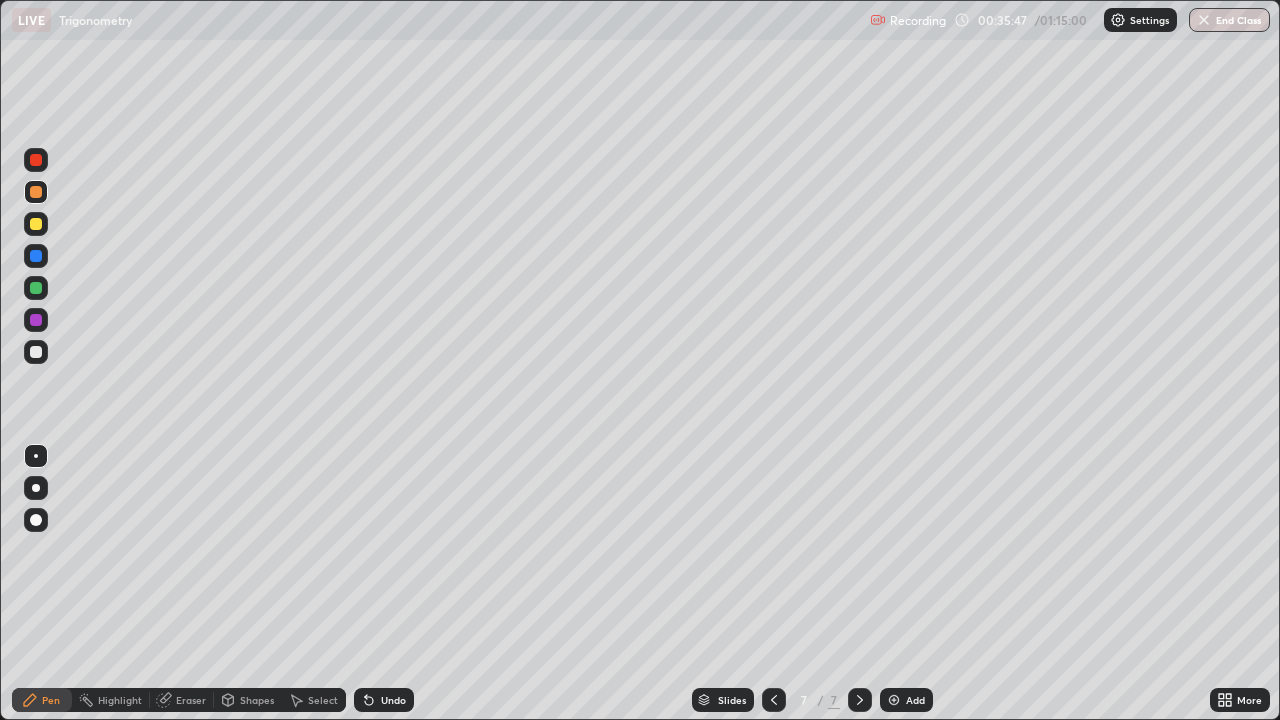 click on "Eraser" at bounding box center [182, 700] 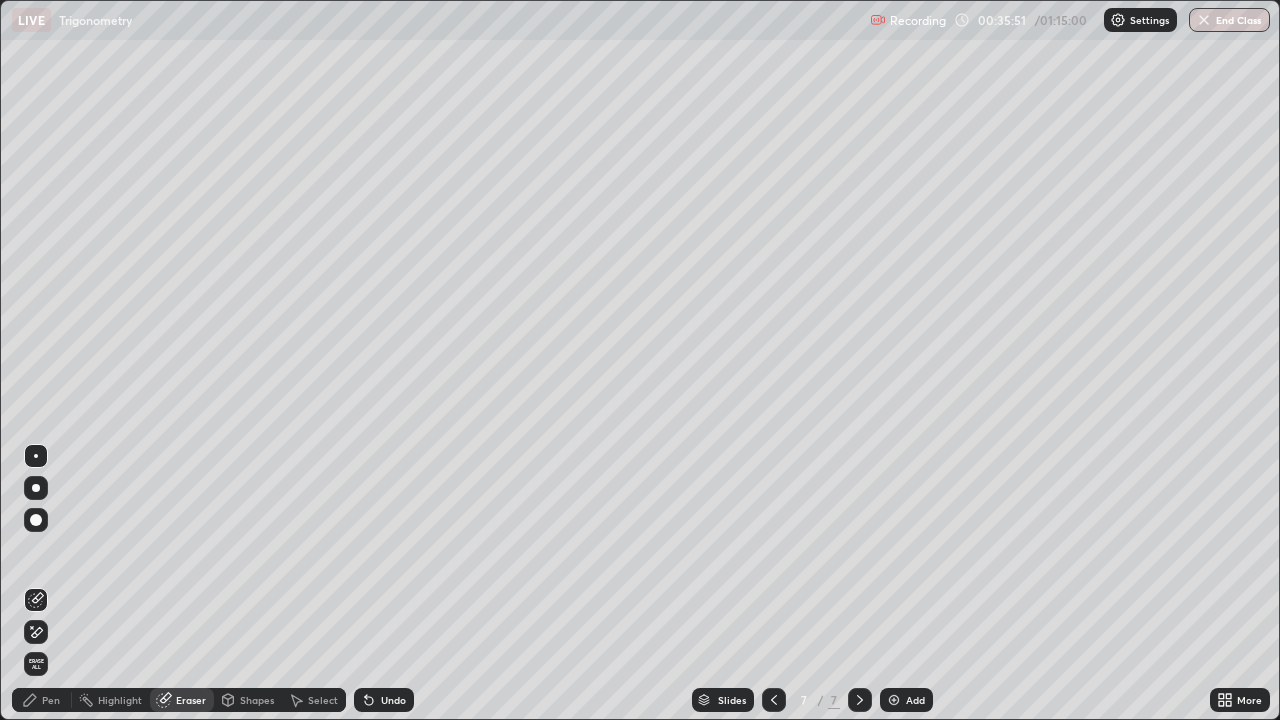 click on "Eraser" at bounding box center [182, 700] 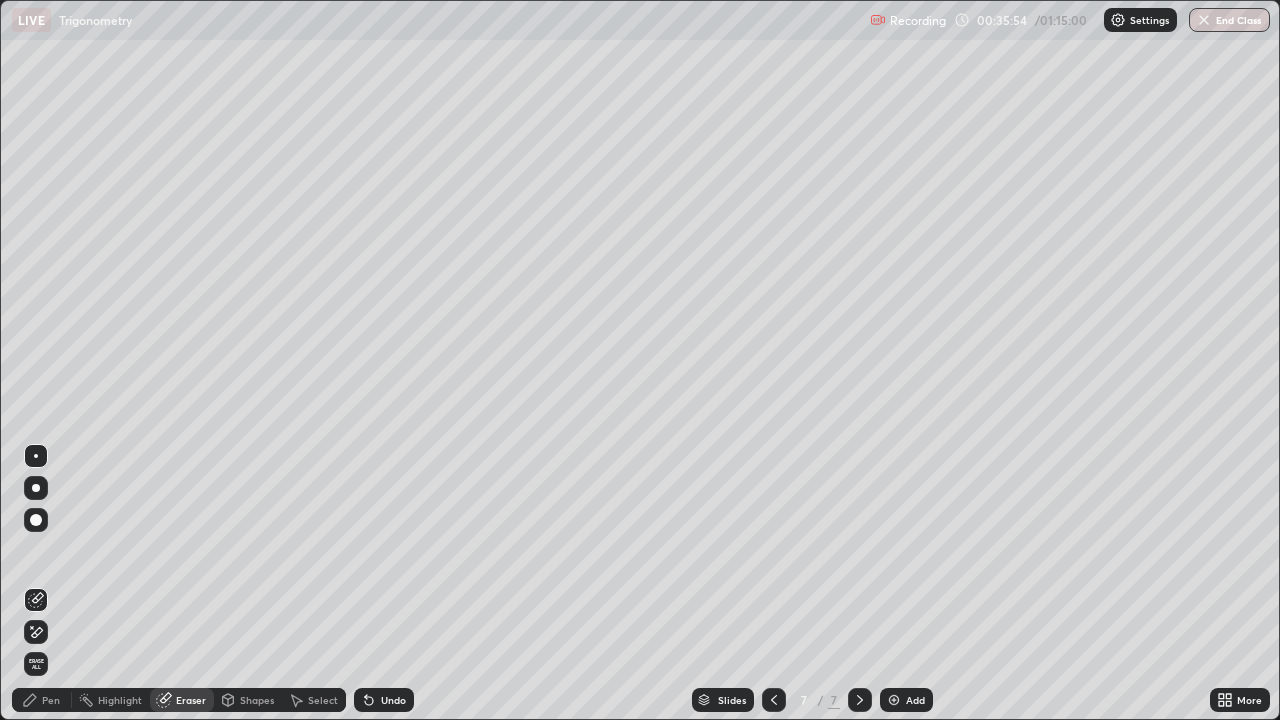 click on "Pen" at bounding box center (42, 700) 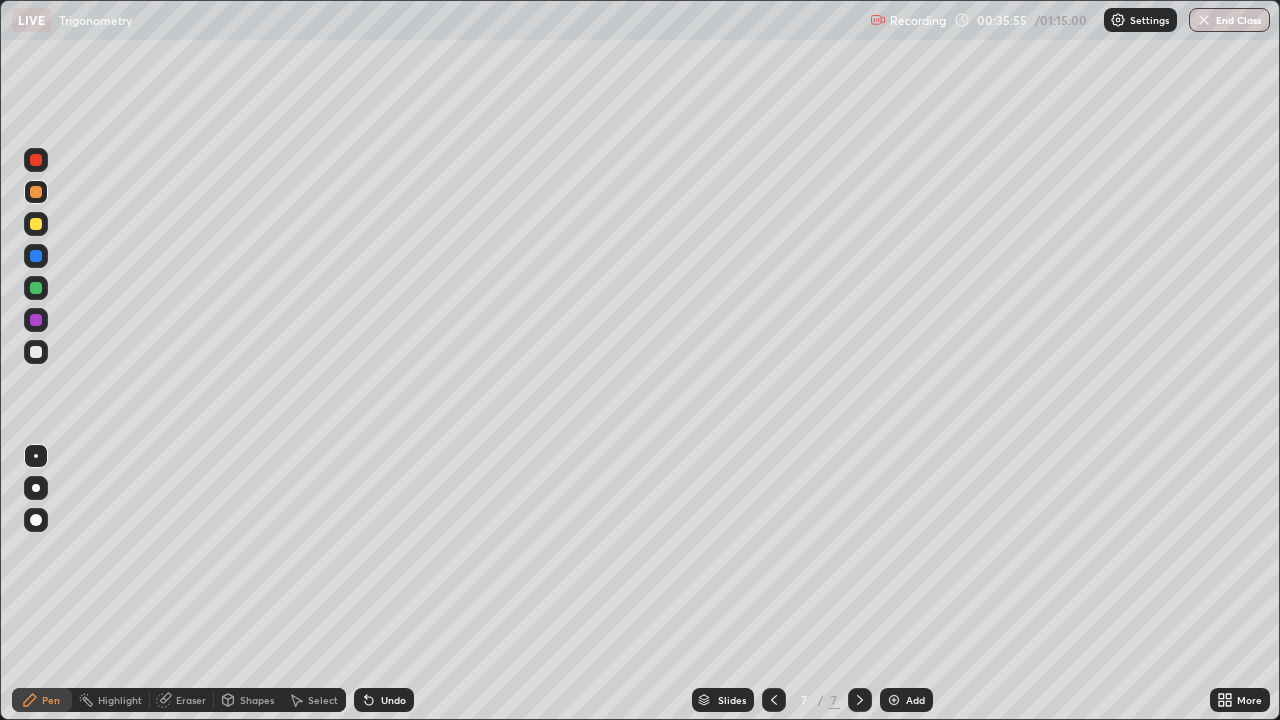 click at bounding box center [36, 192] 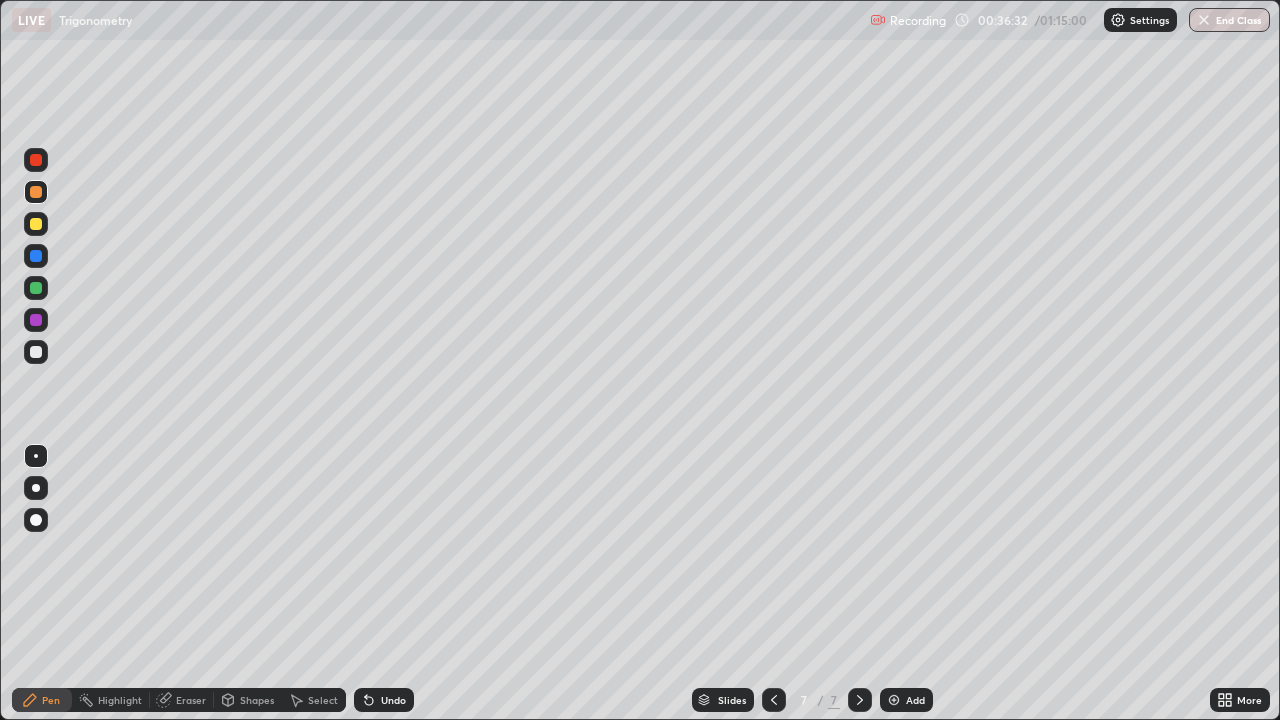 click at bounding box center [36, 352] 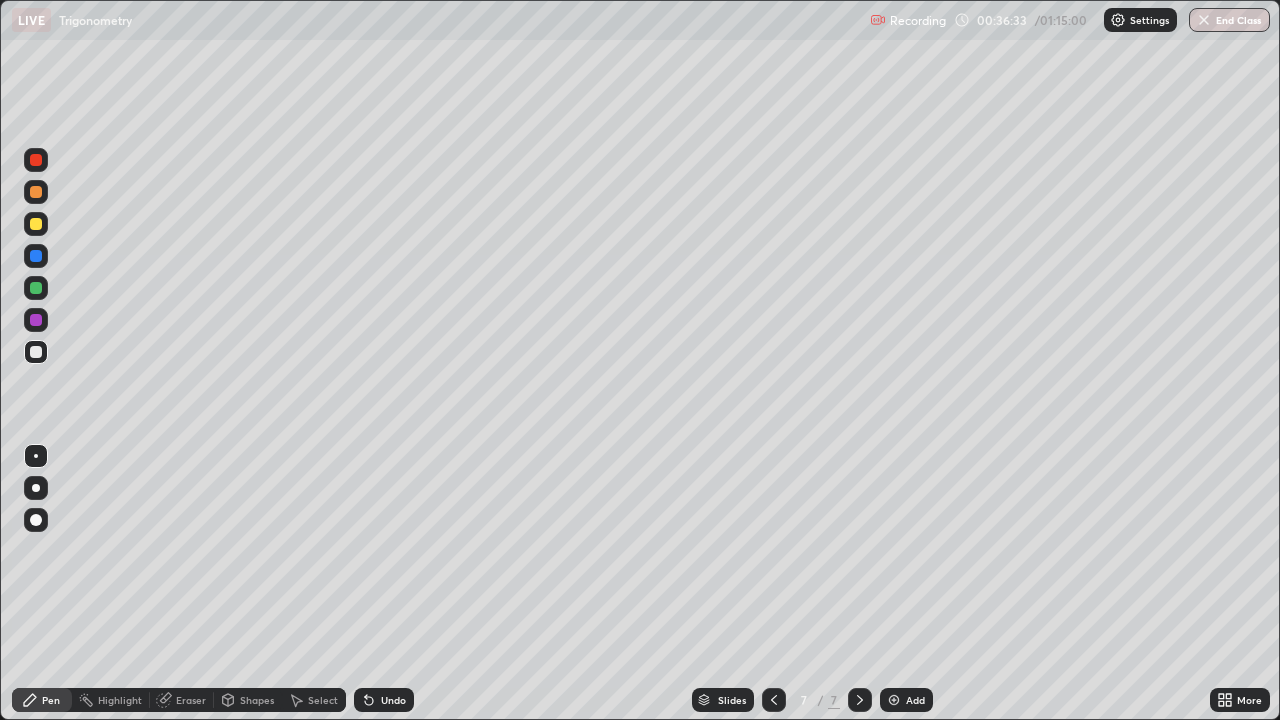 click at bounding box center (36, 352) 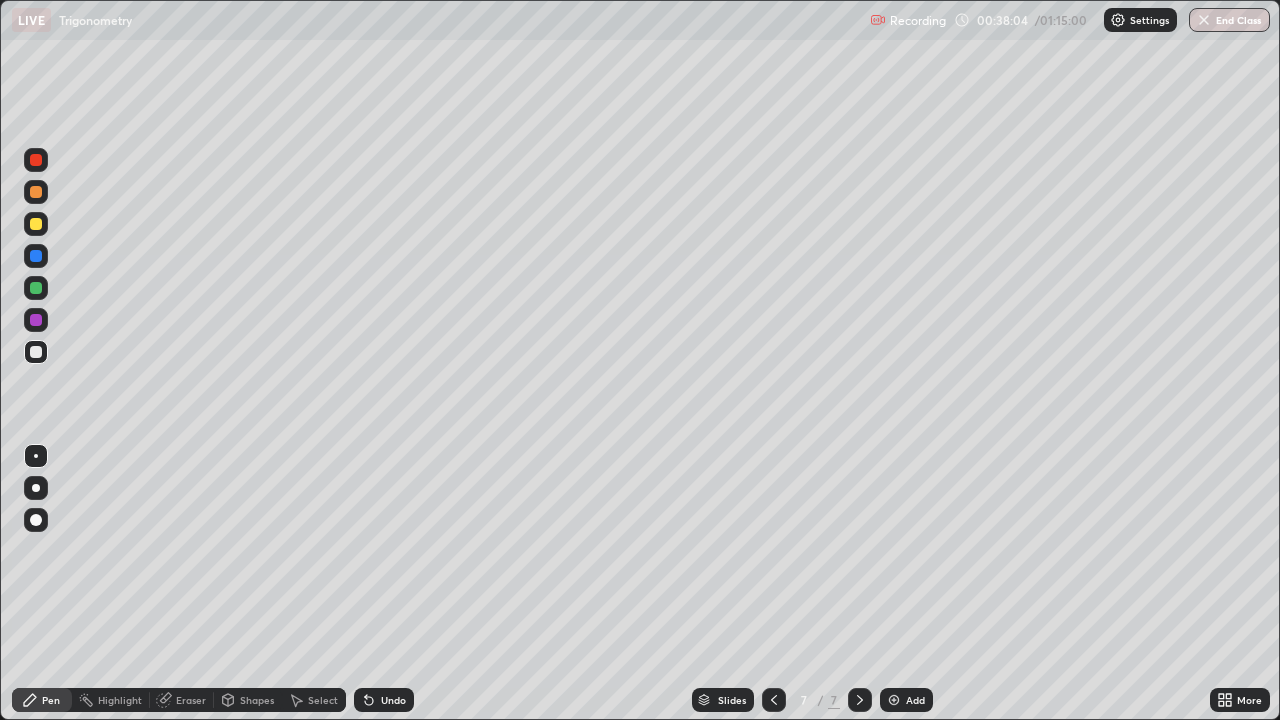 click at bounding box center (36, 160) 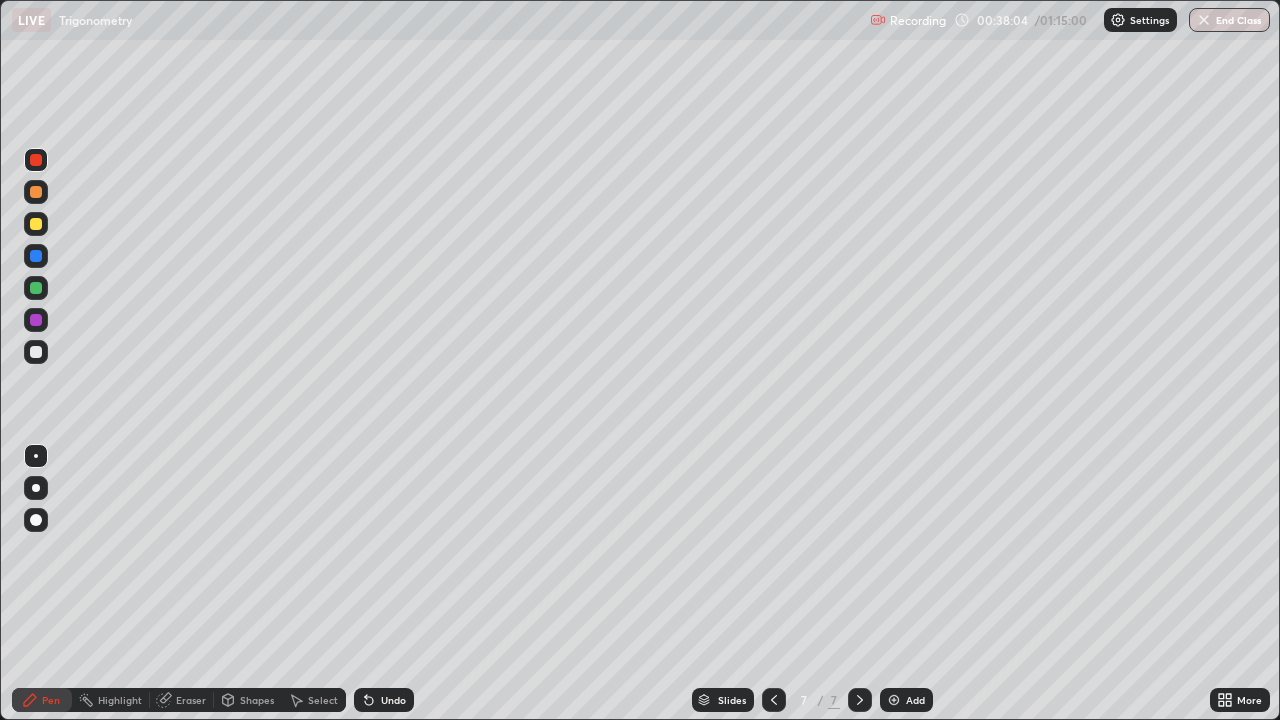 click at bounding box center [36, 160] 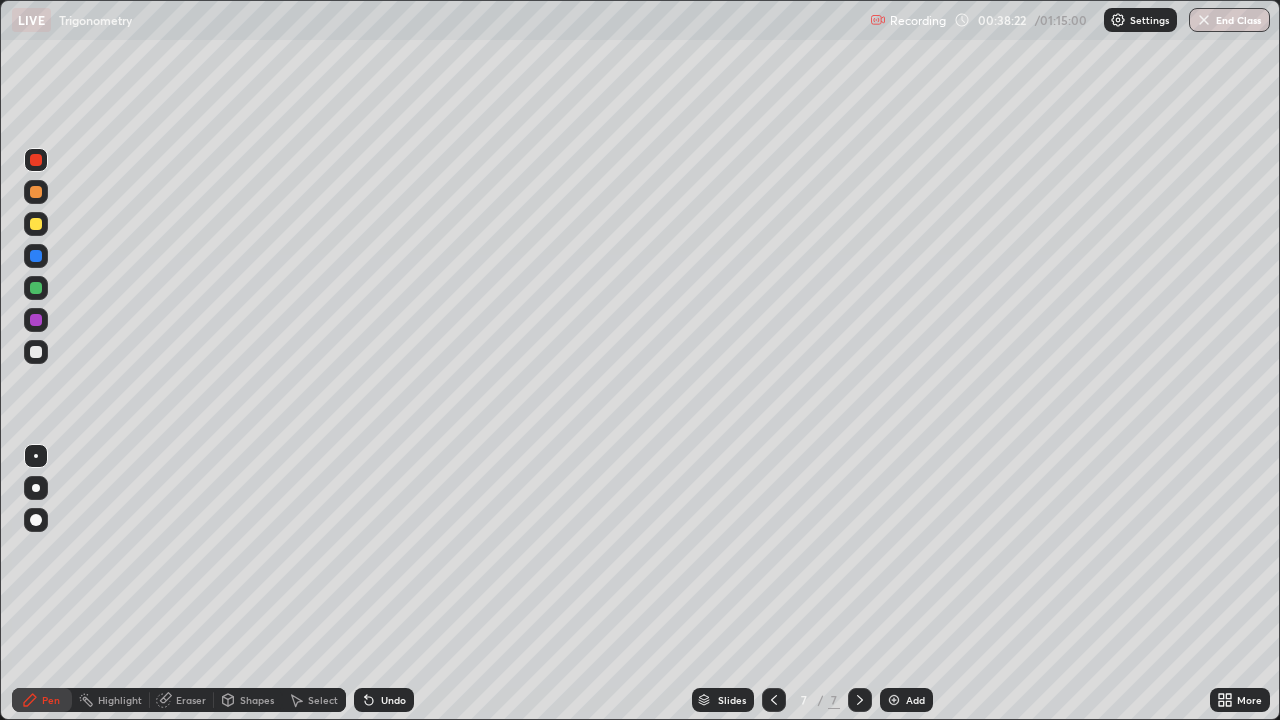 click at bounding box center (894, 700) 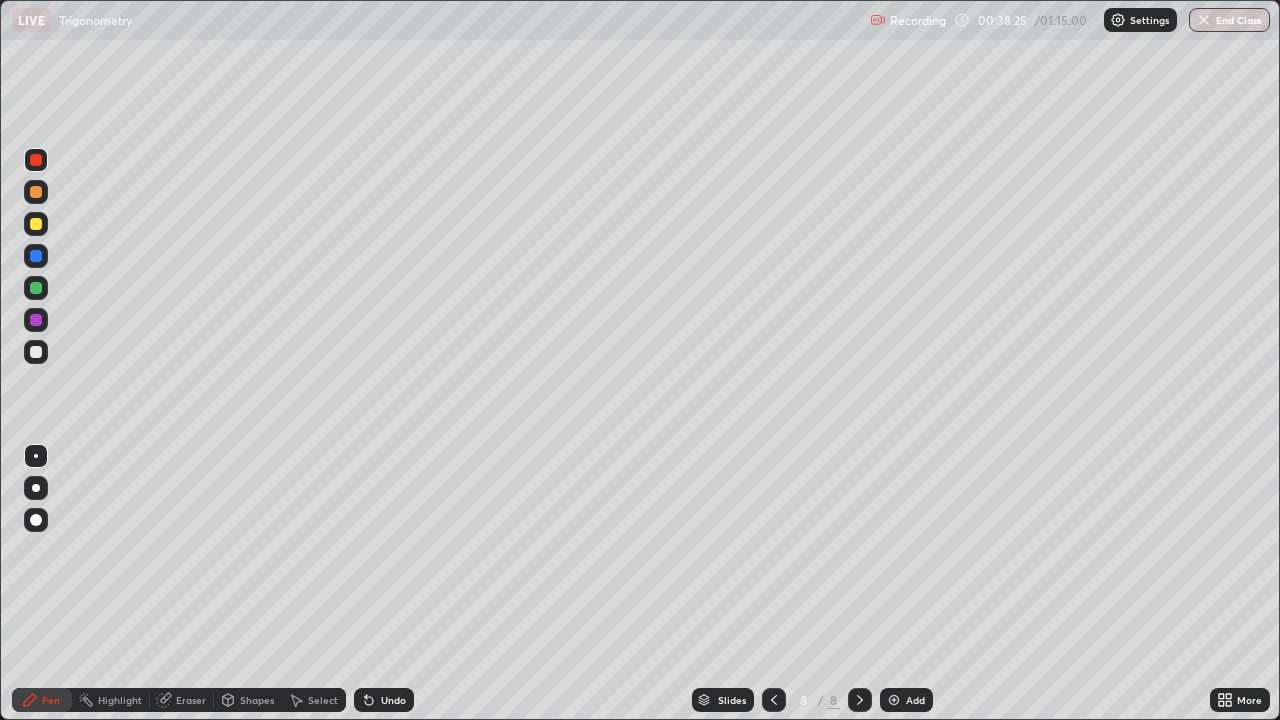 click 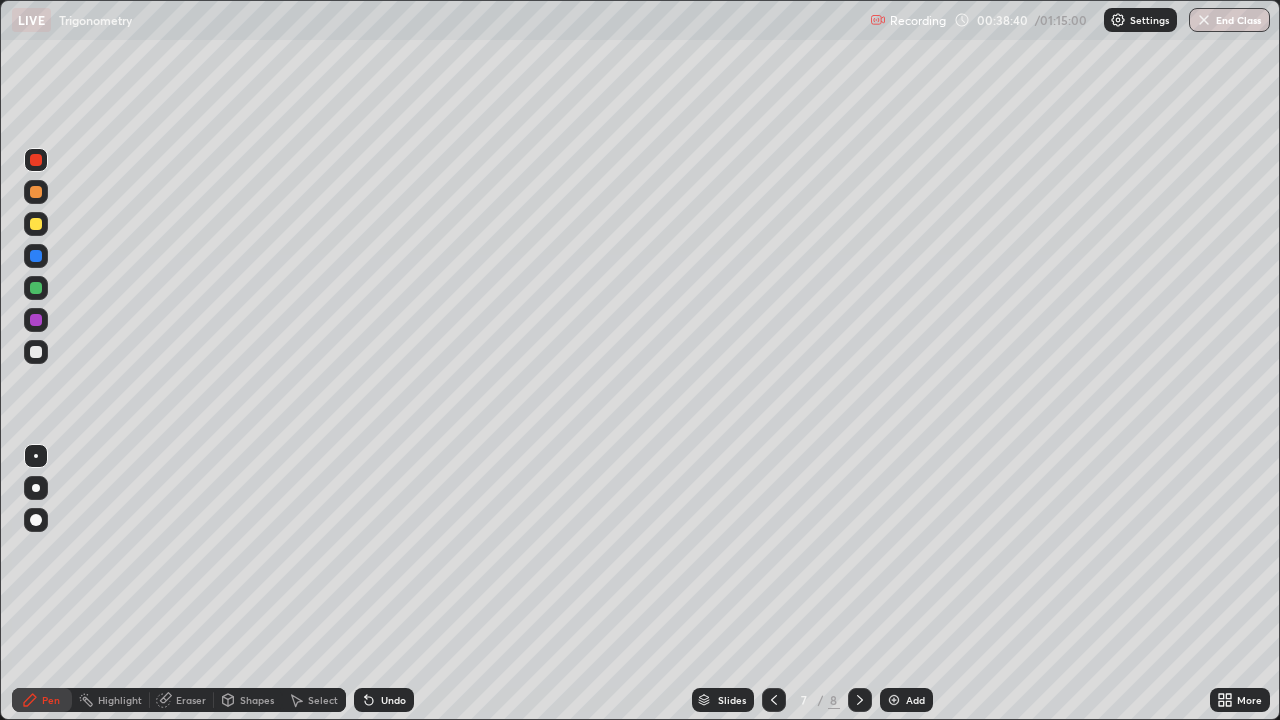 click 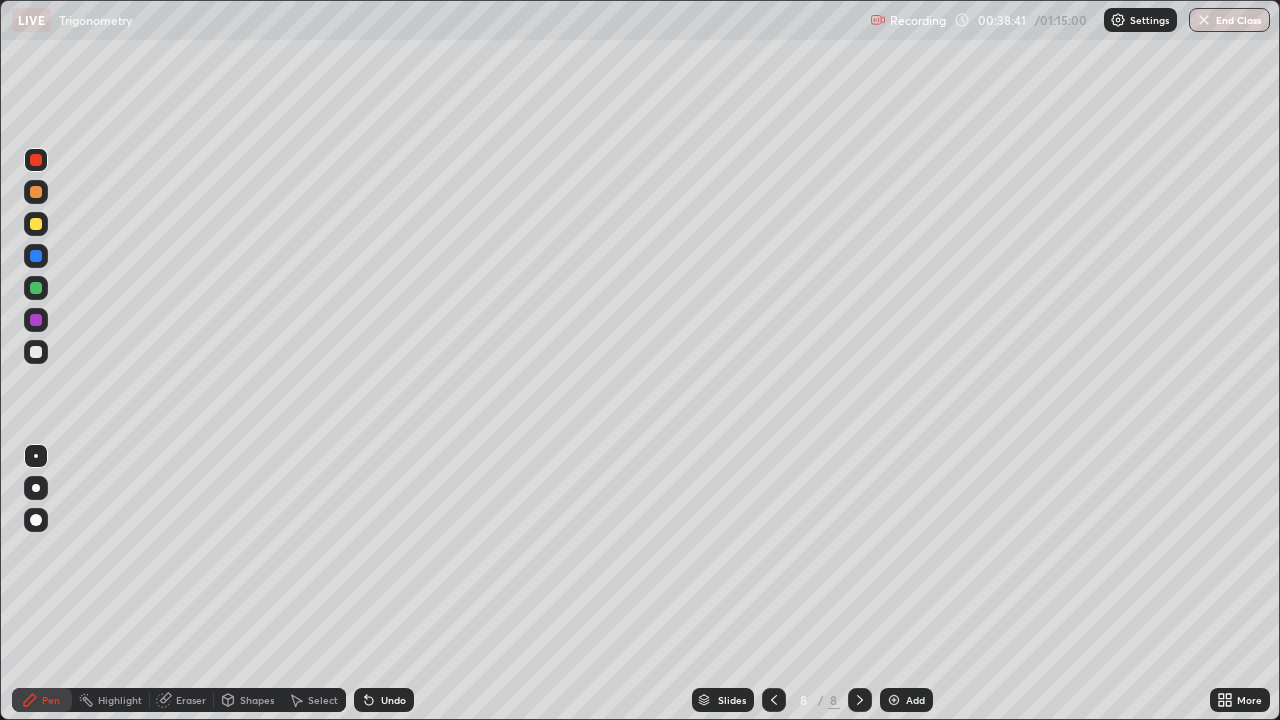 click at bounding box center [36, 352] 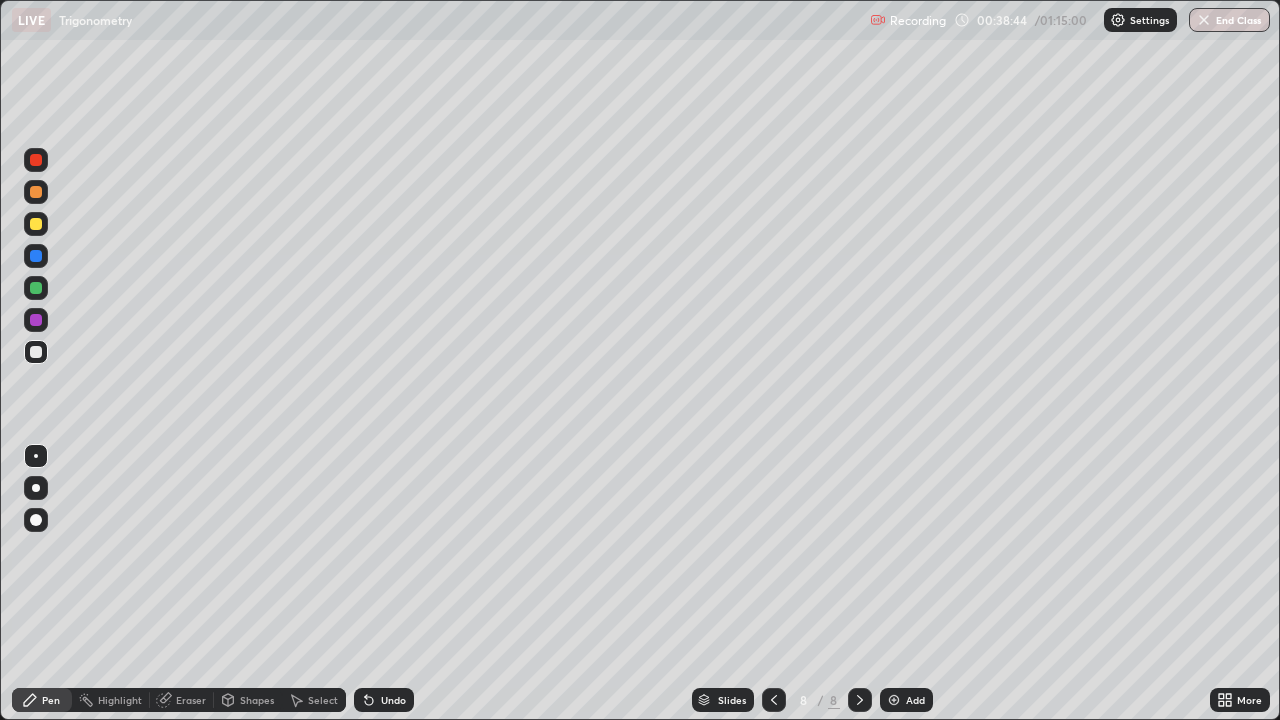 click at bounding box center (36, 192) 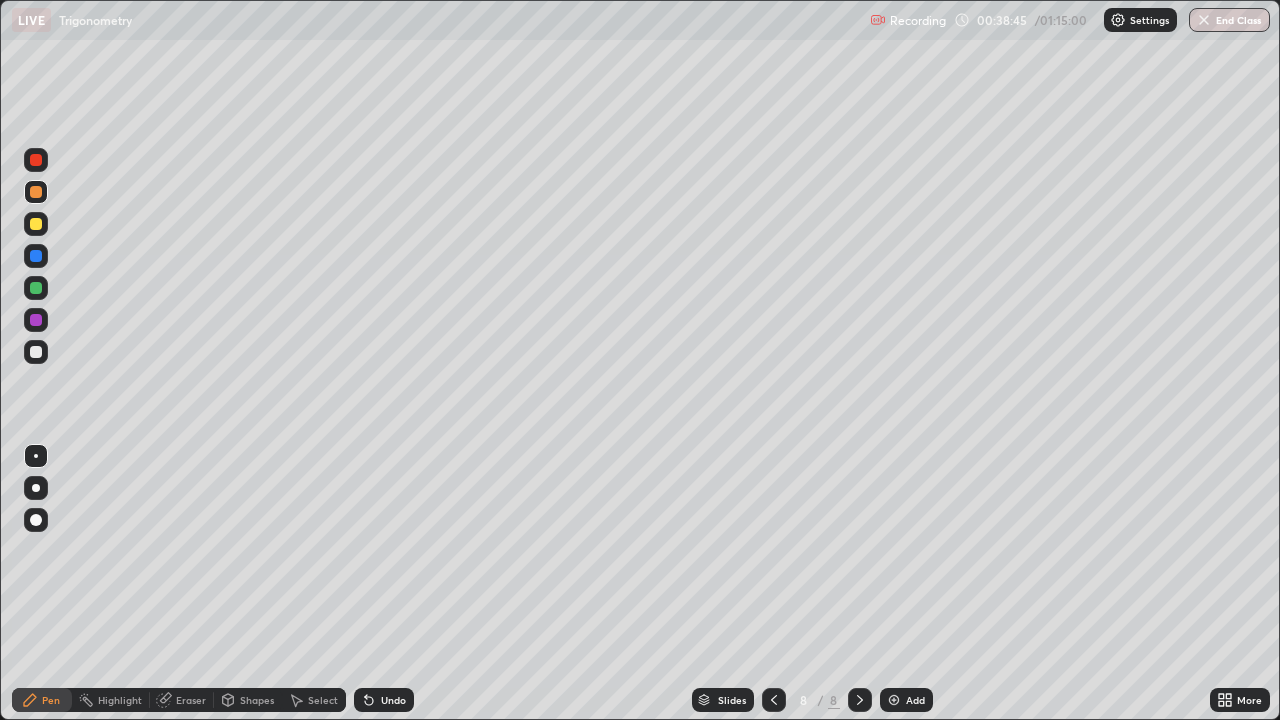 click at bounding box center [774, 700] 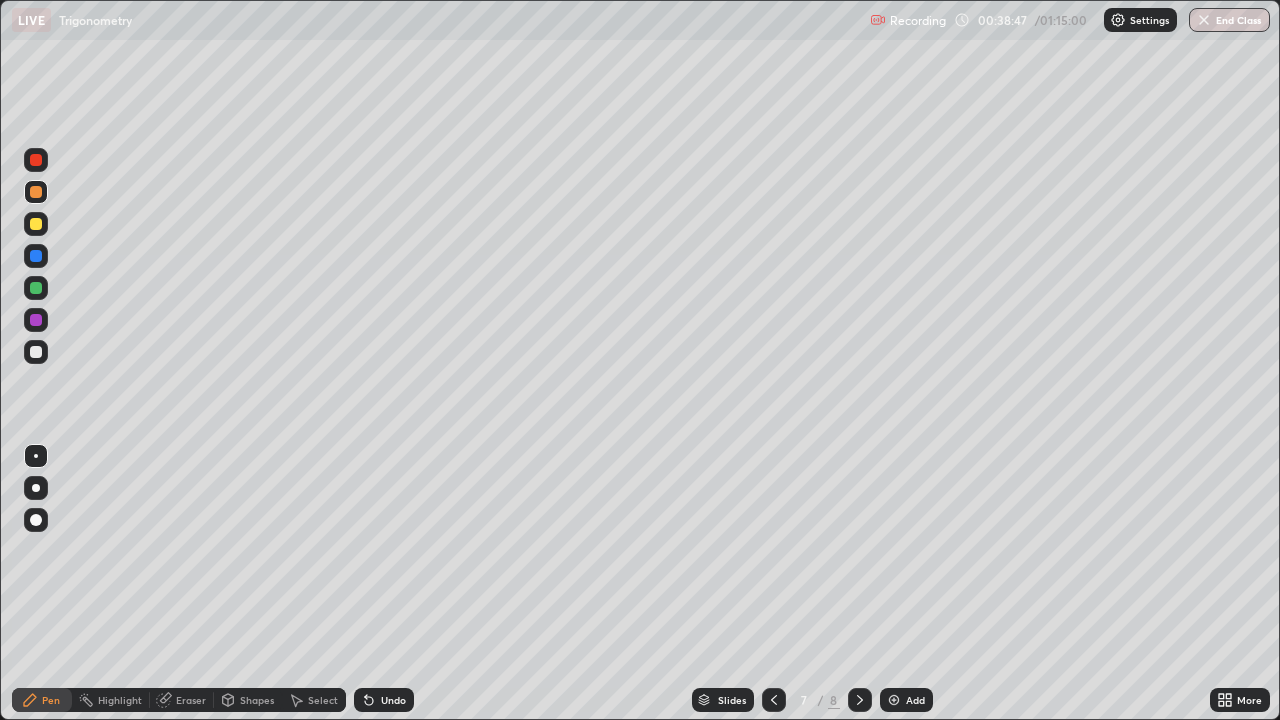 click 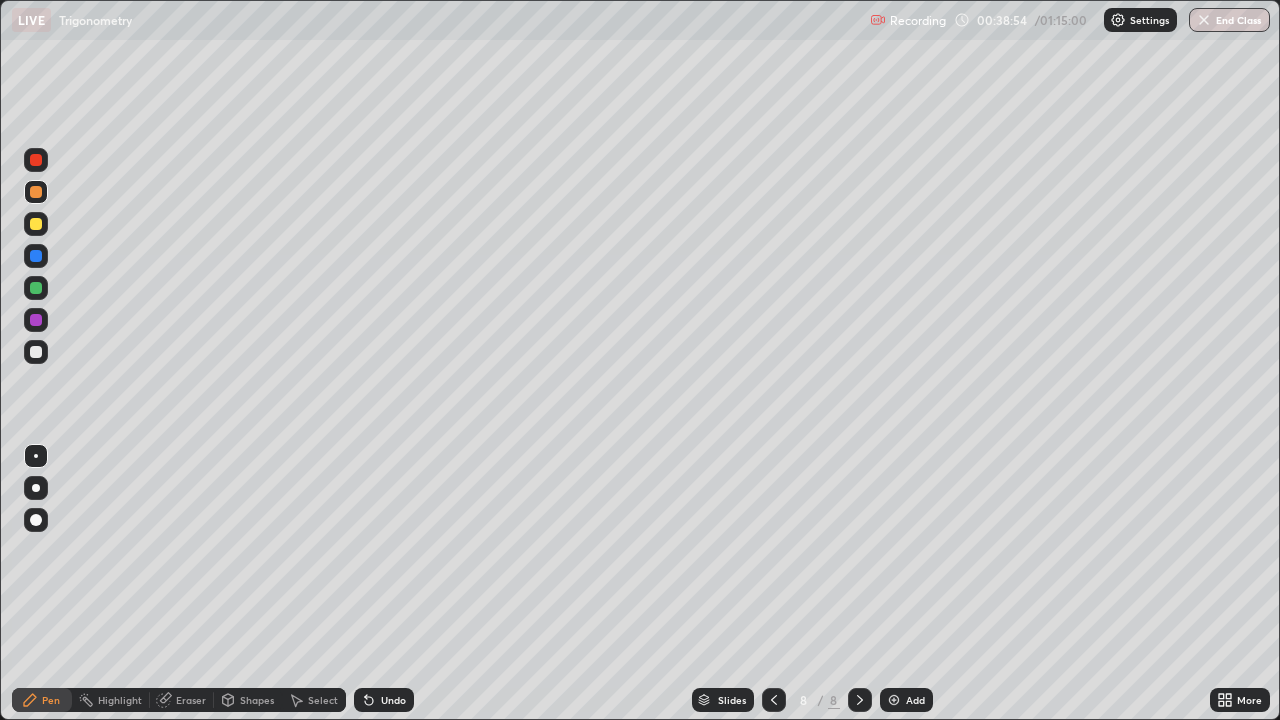 click at bounding box center [36, 352] 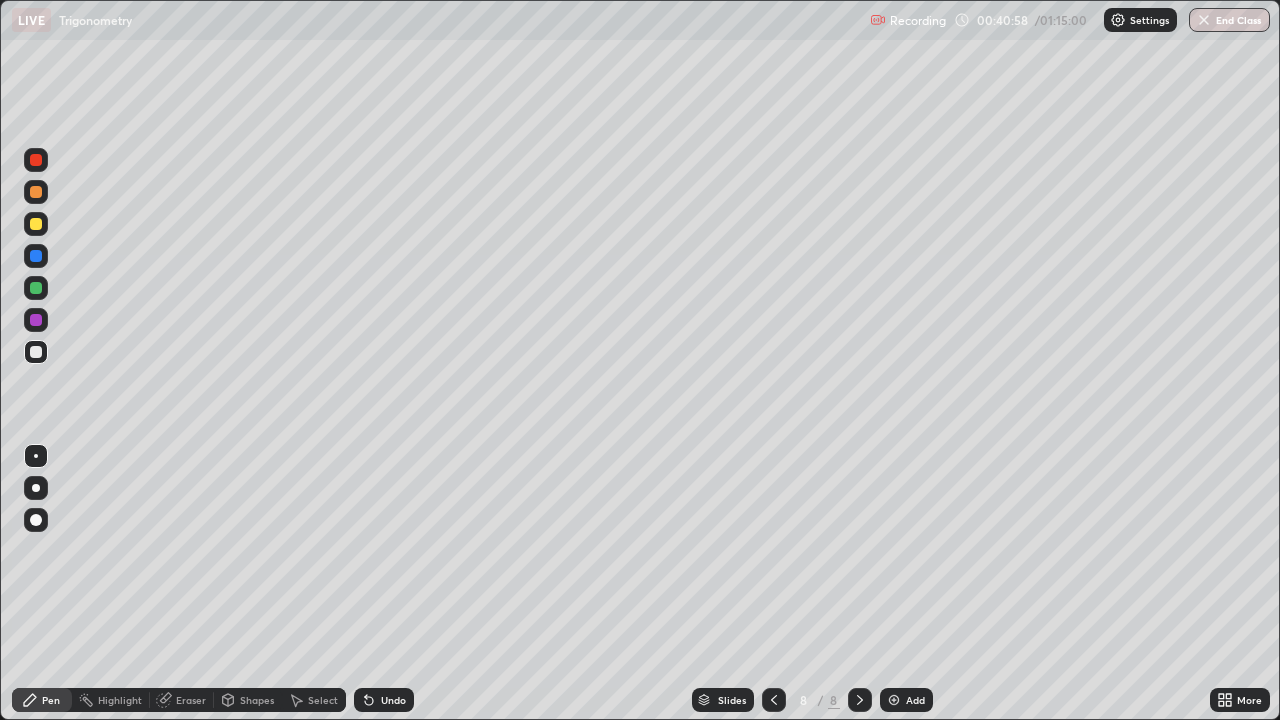 click on "Add" at bounding box center [906, 700] 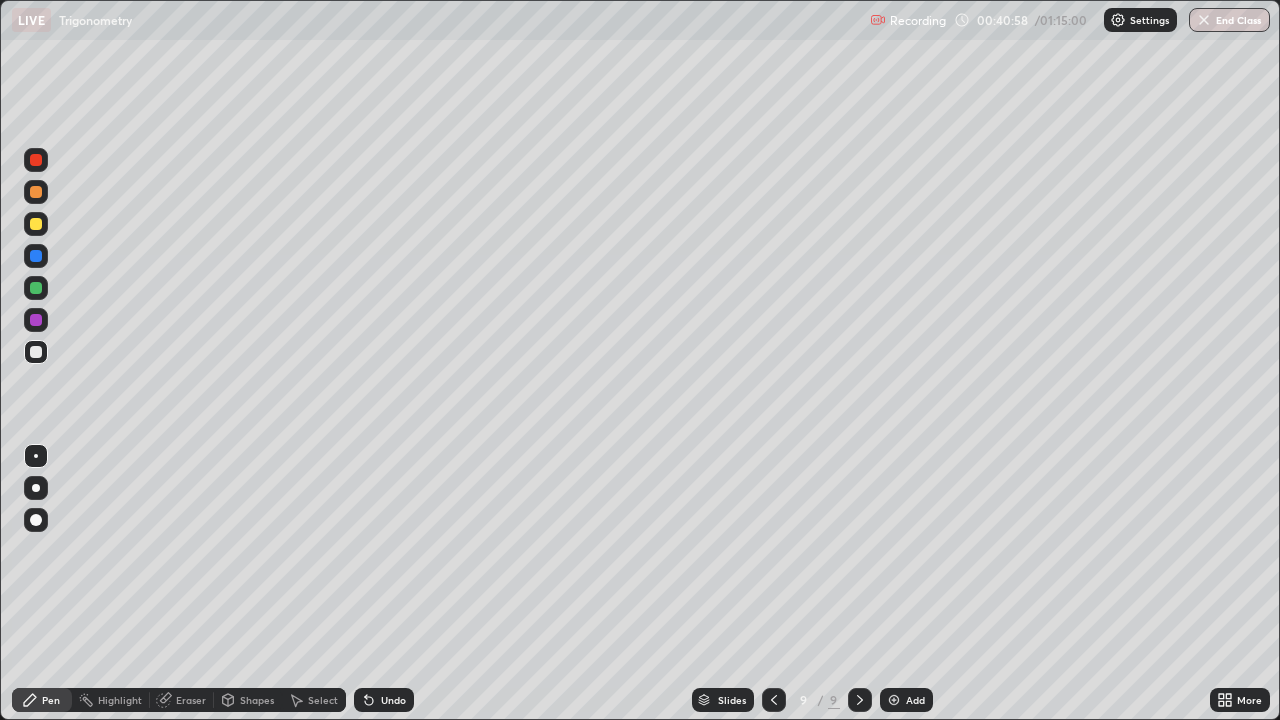click 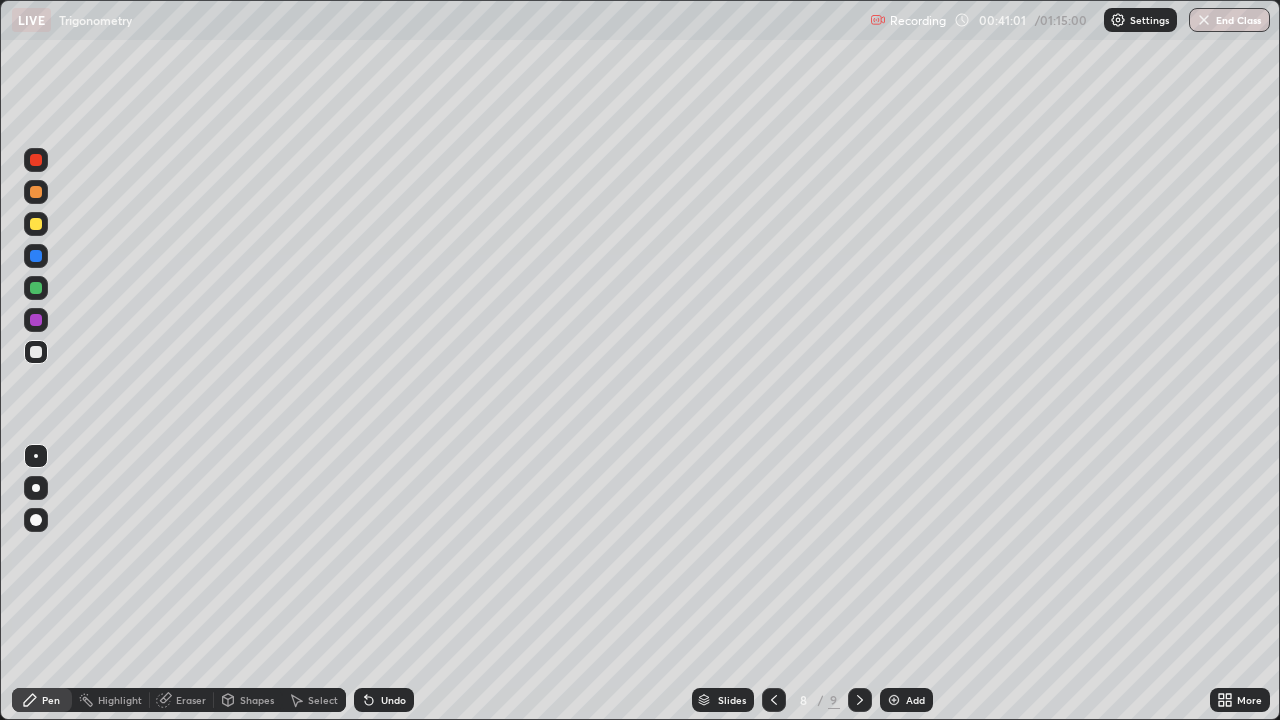 click on "Eraser" at bounding box center (191, 700) 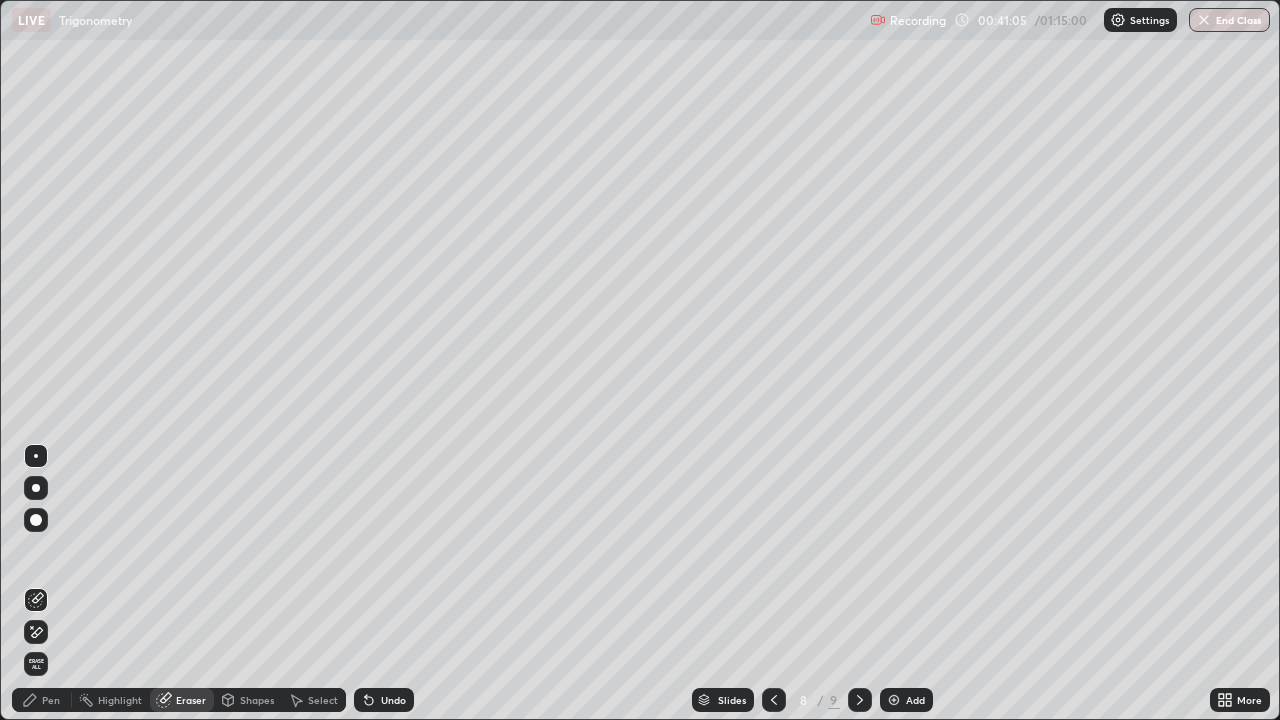 click on "Pen" at bounding box center (42, 700) 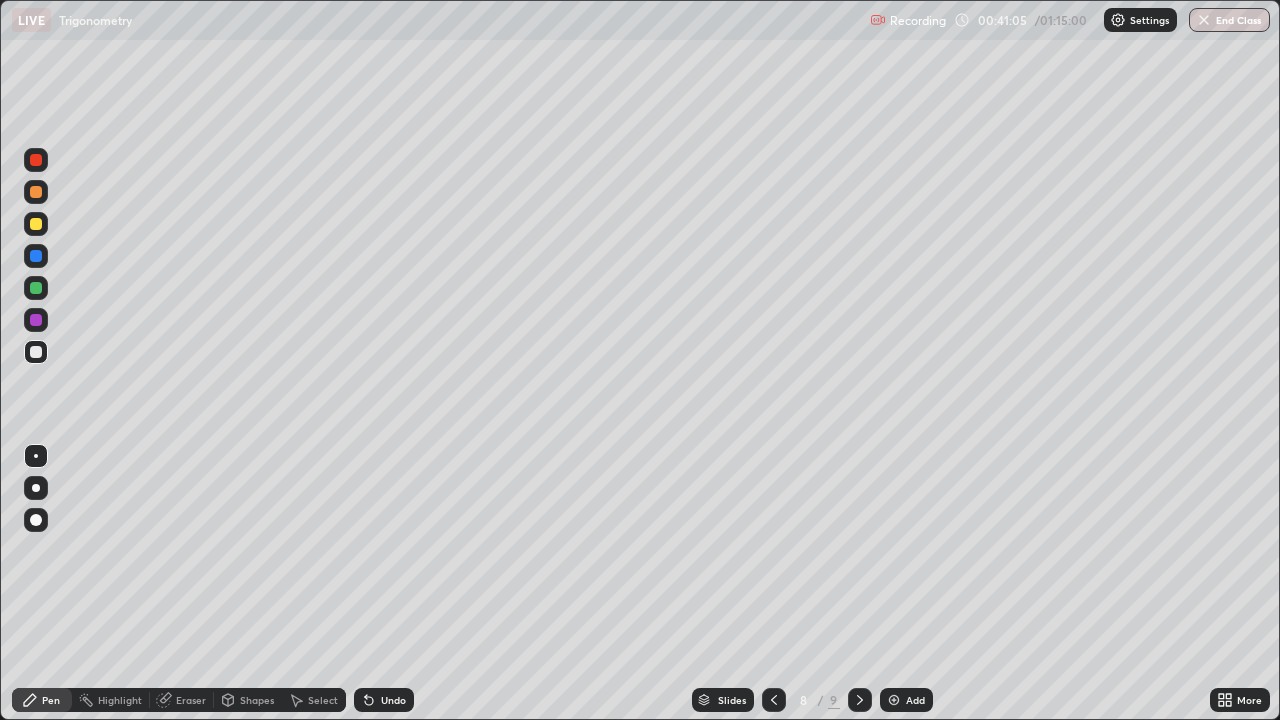 click at bounding box center [36, 224] 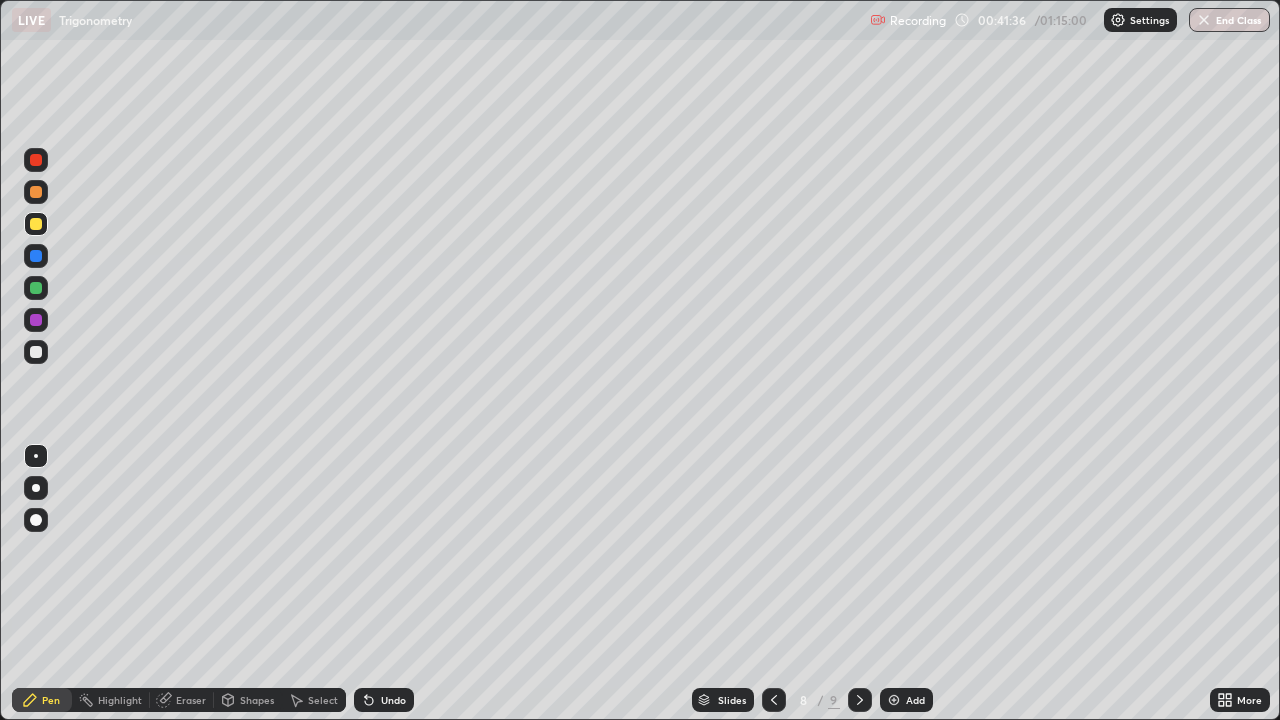 click on "Eraser" at bounding box center [191, 700] 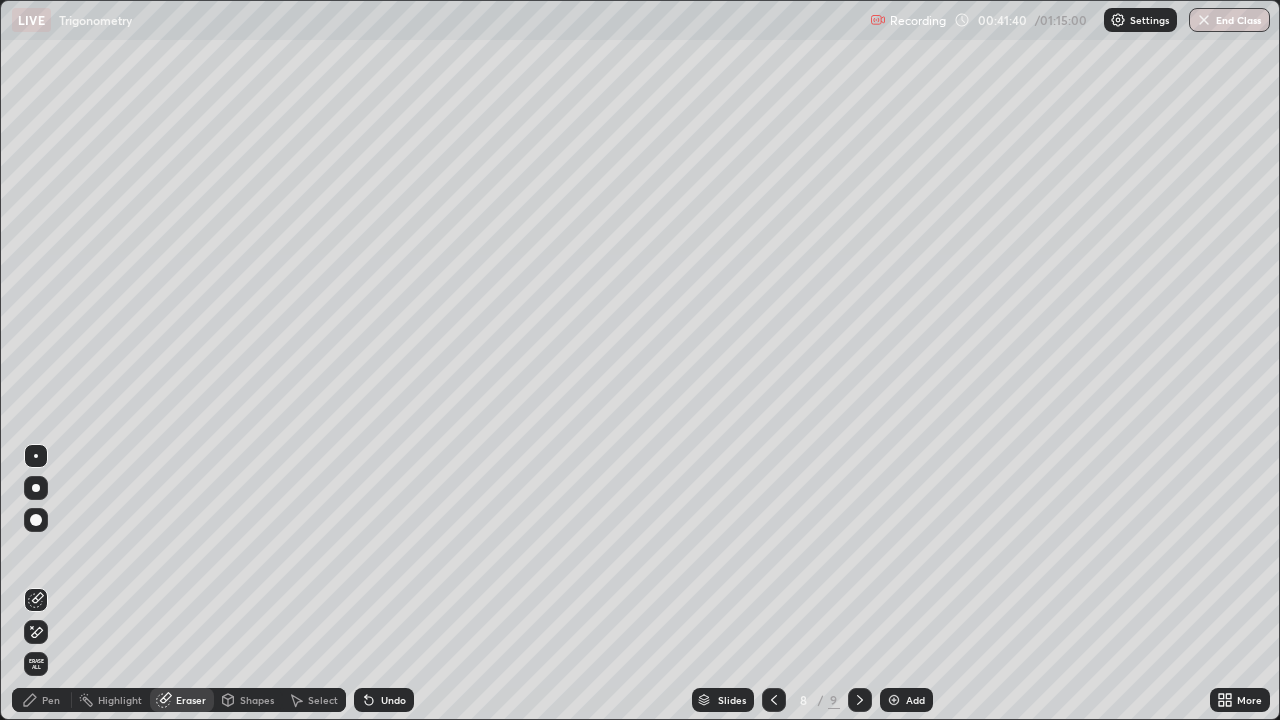 click on "Pen" at bounding box center [51, 700] 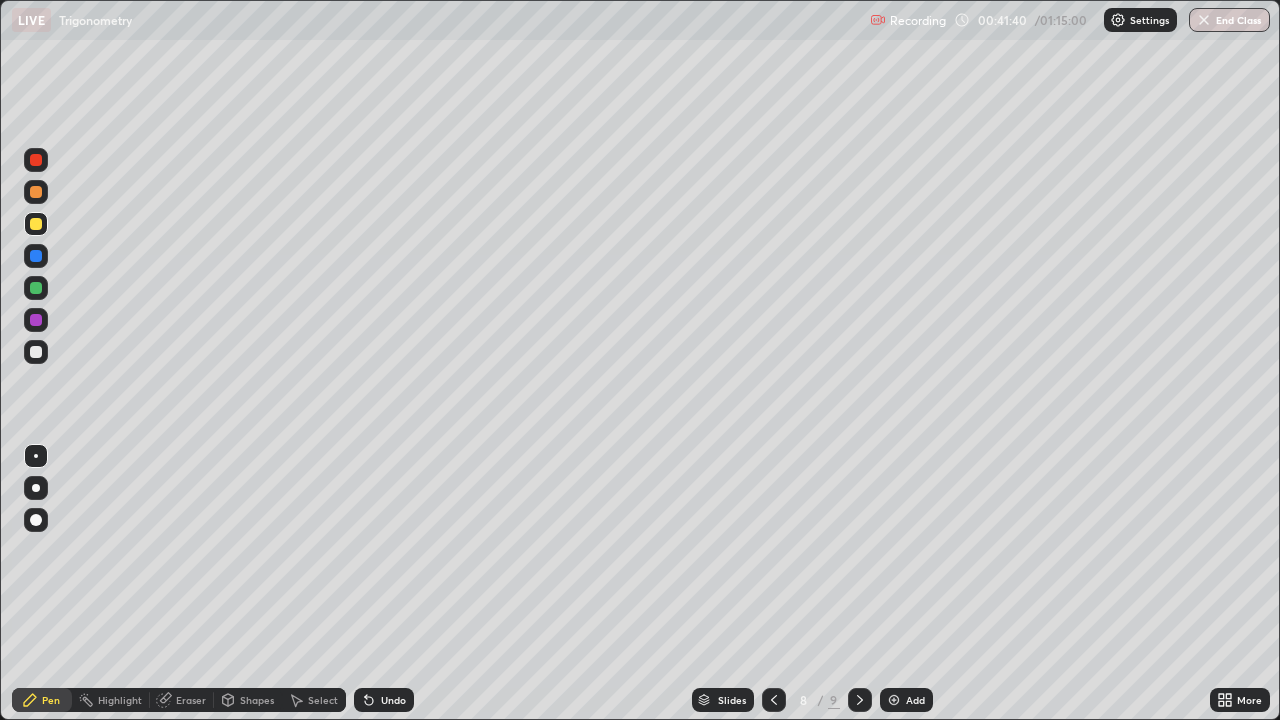 click at bounding box center (36, 352) 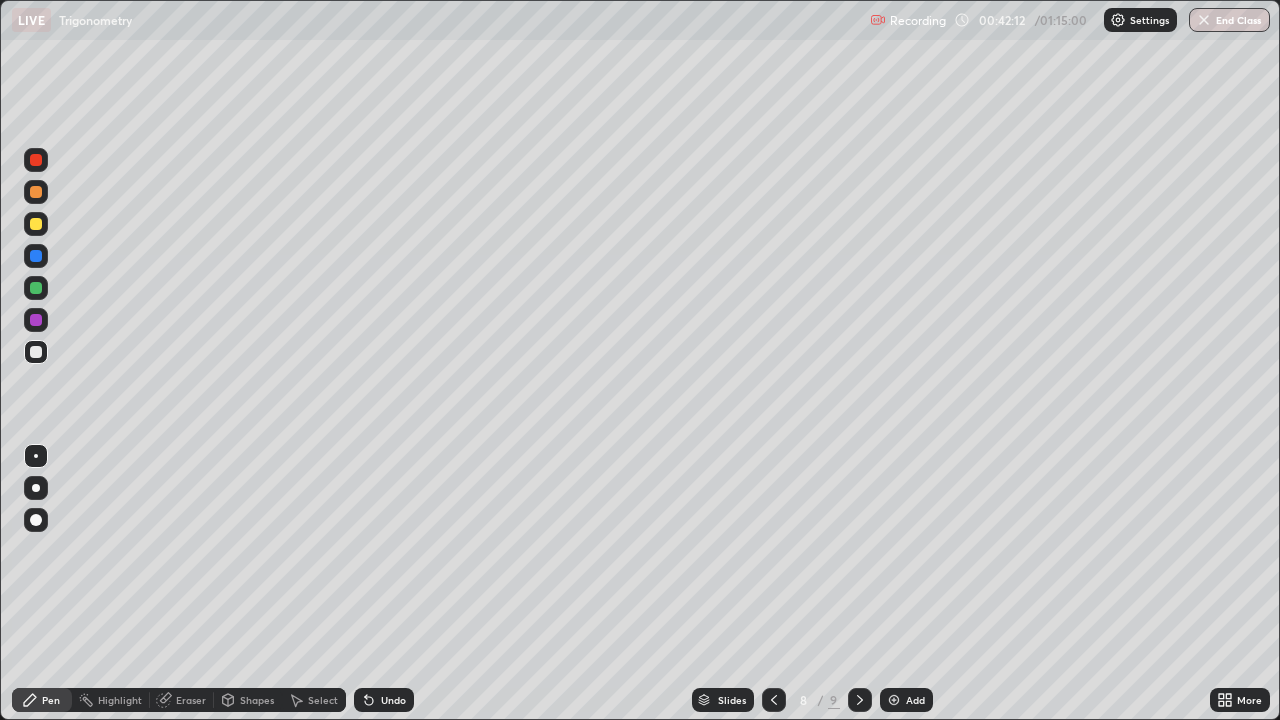 click on "Eraser" at bounding box center [191, 700] 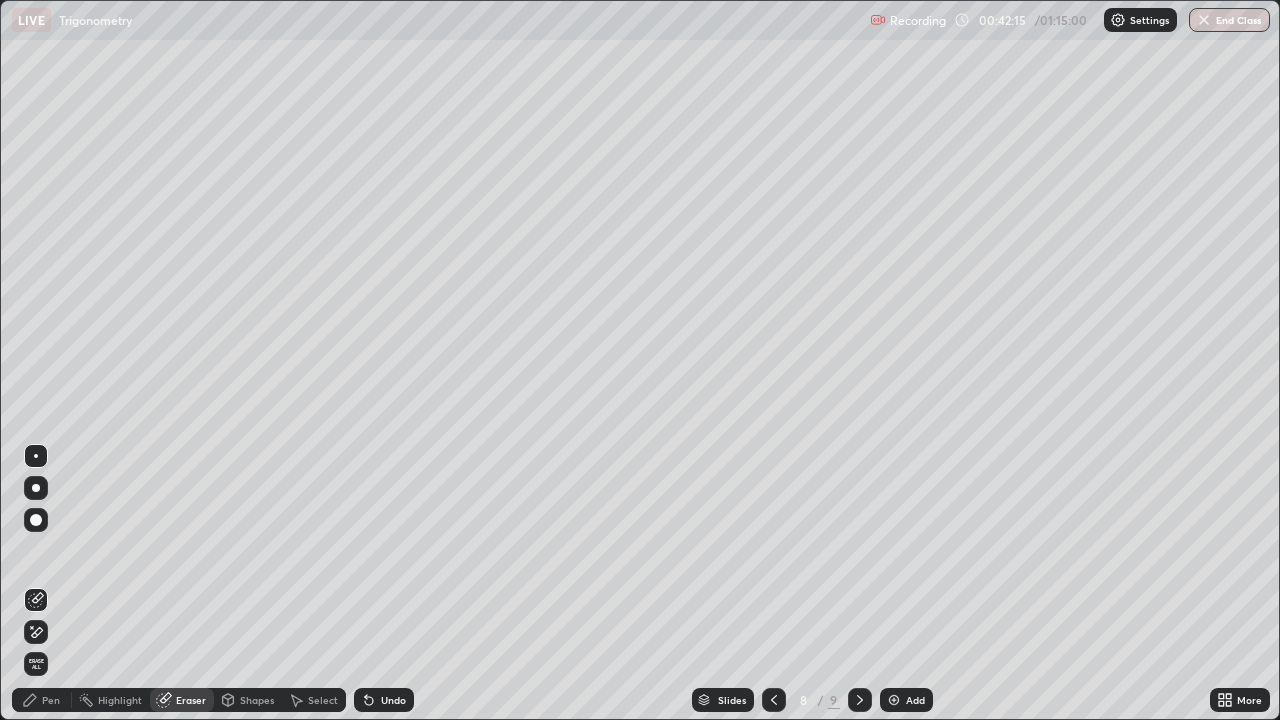 click on "Pen" at bounding box center [42, 700] 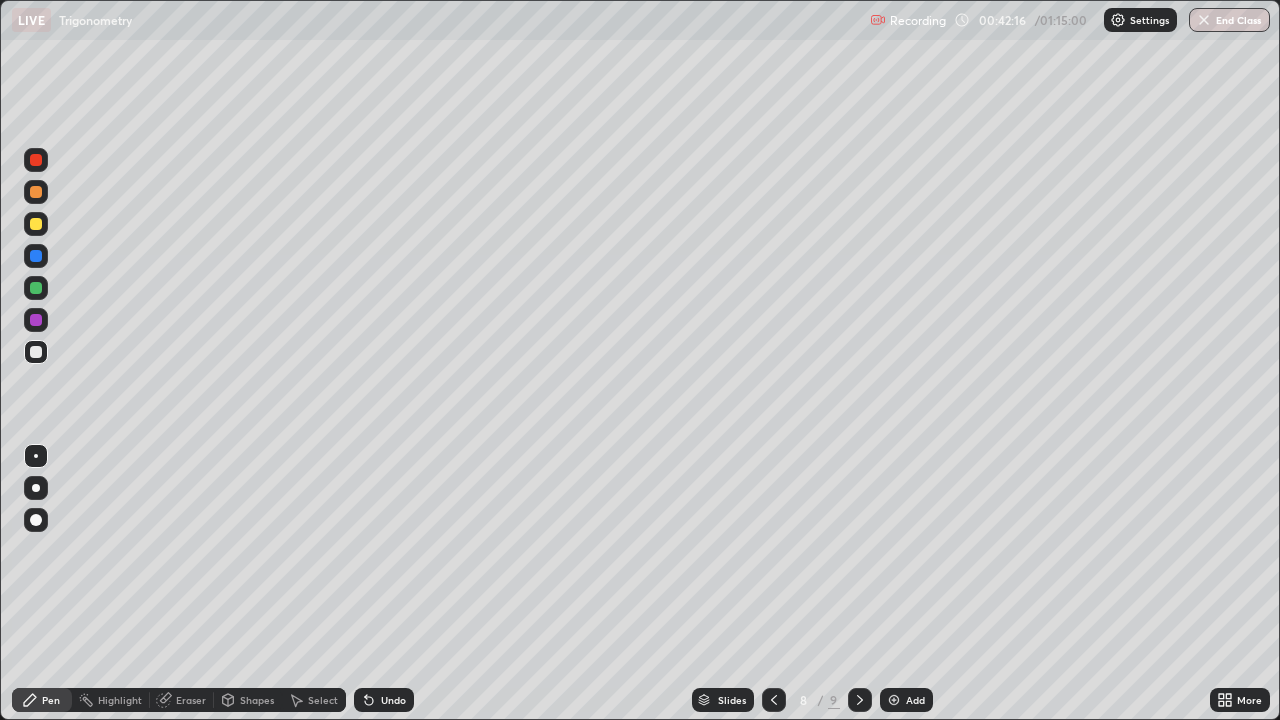 click at bounding box center [36, 224] 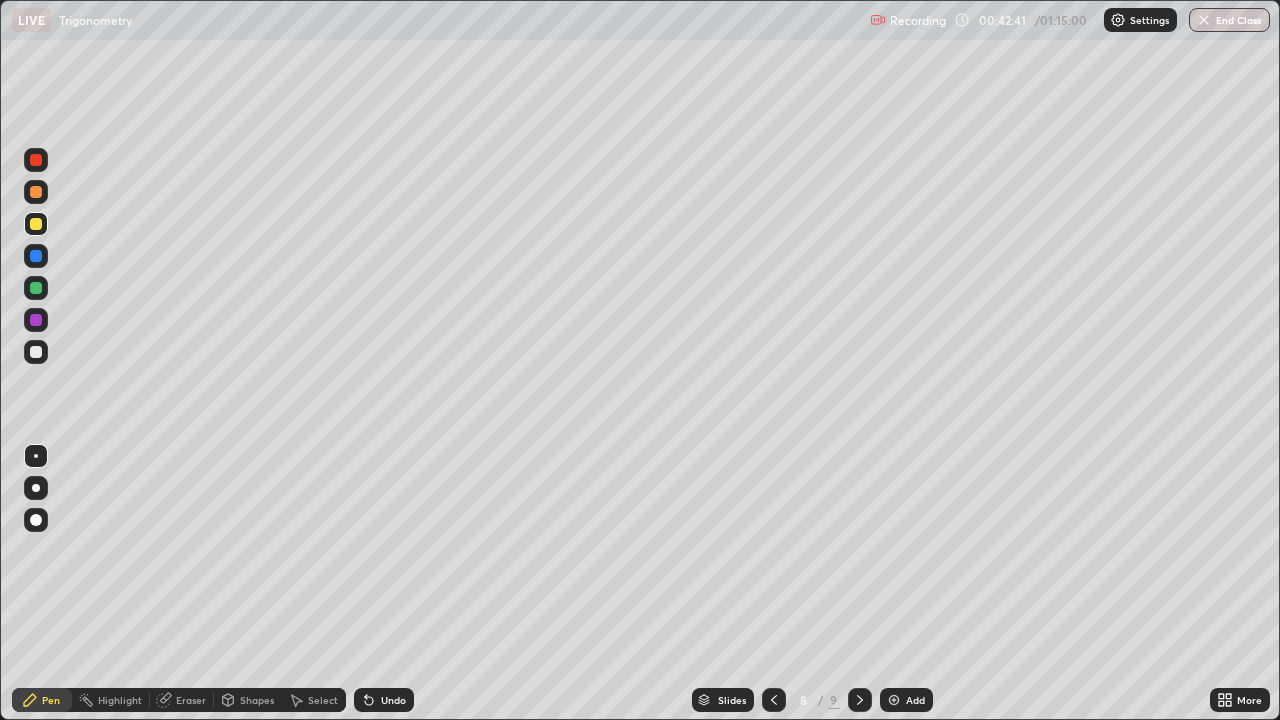 click on "Eraser" at bounding box center [182, 700] 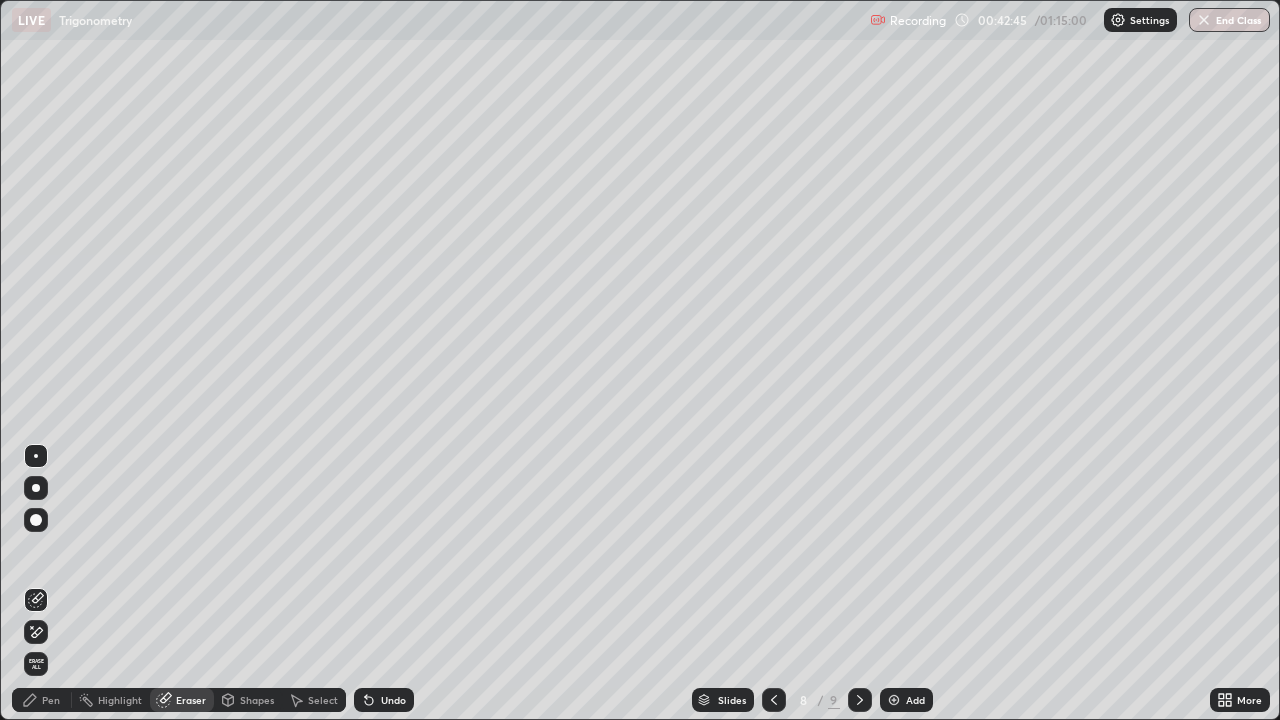 click on "Pen" at bounding box center [51, 700] 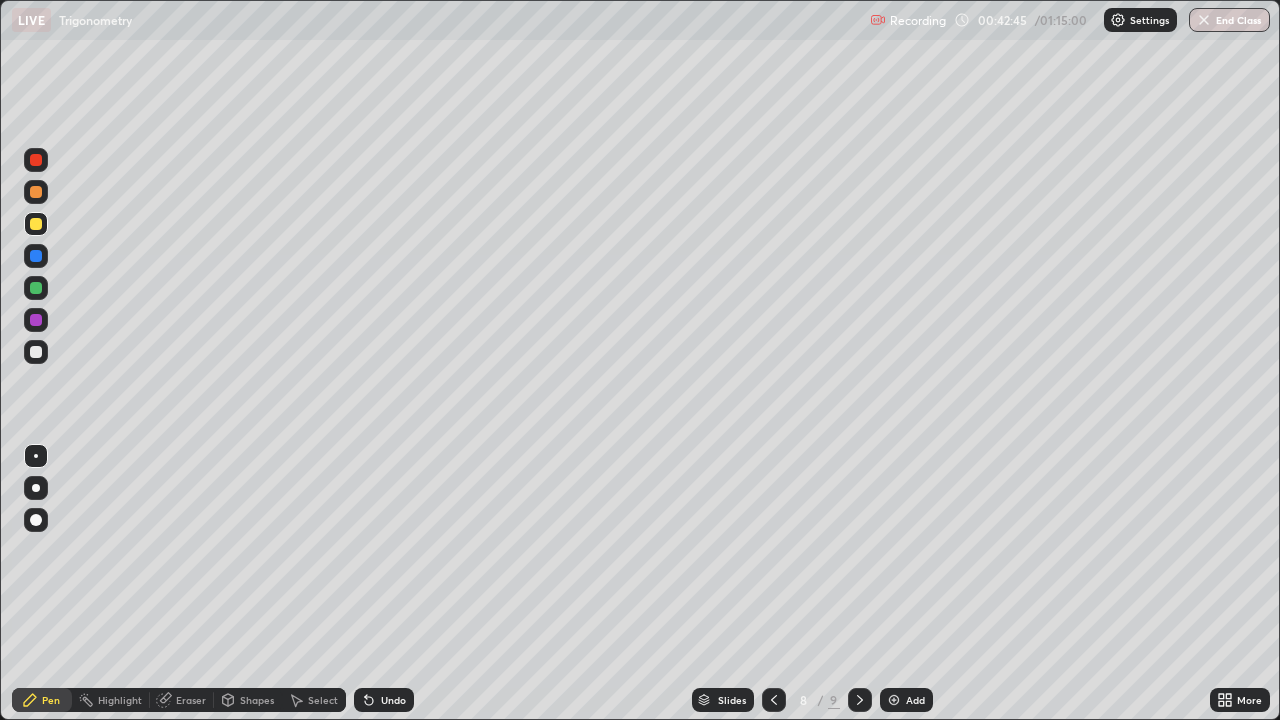 click at bounding box center (36, 224) 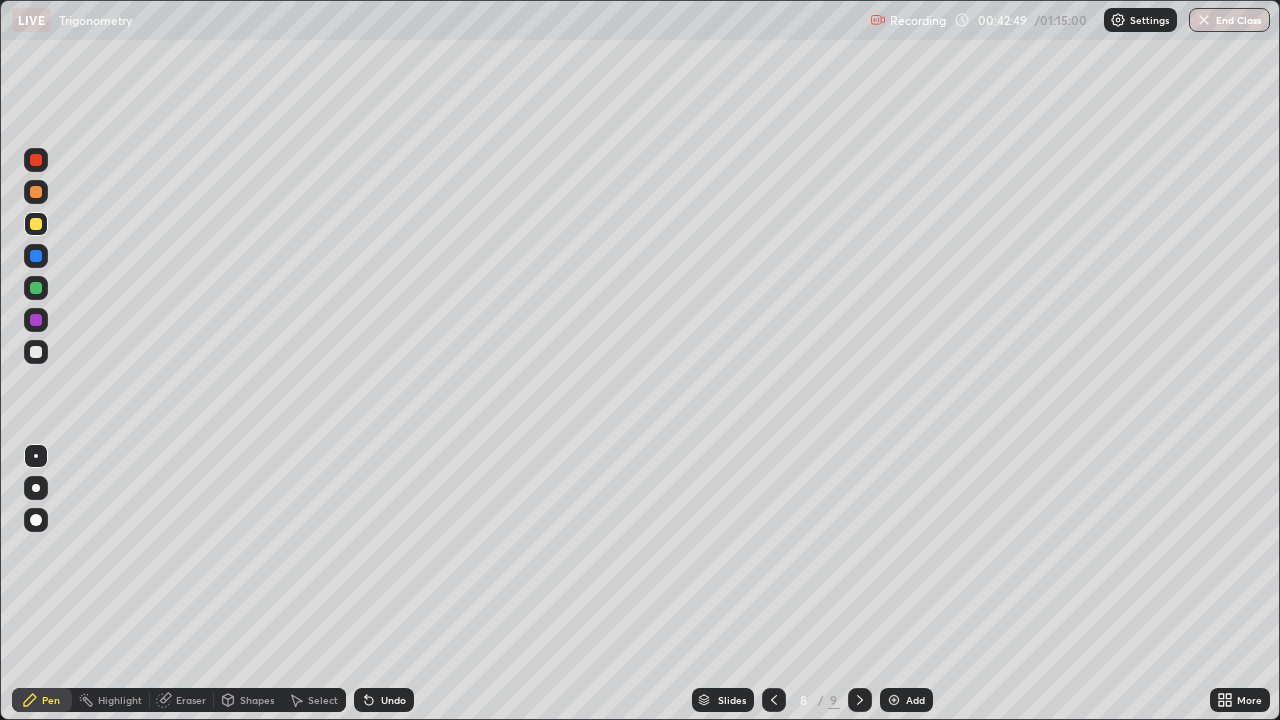 click on "Eraser" at bounding box center [182, 700] 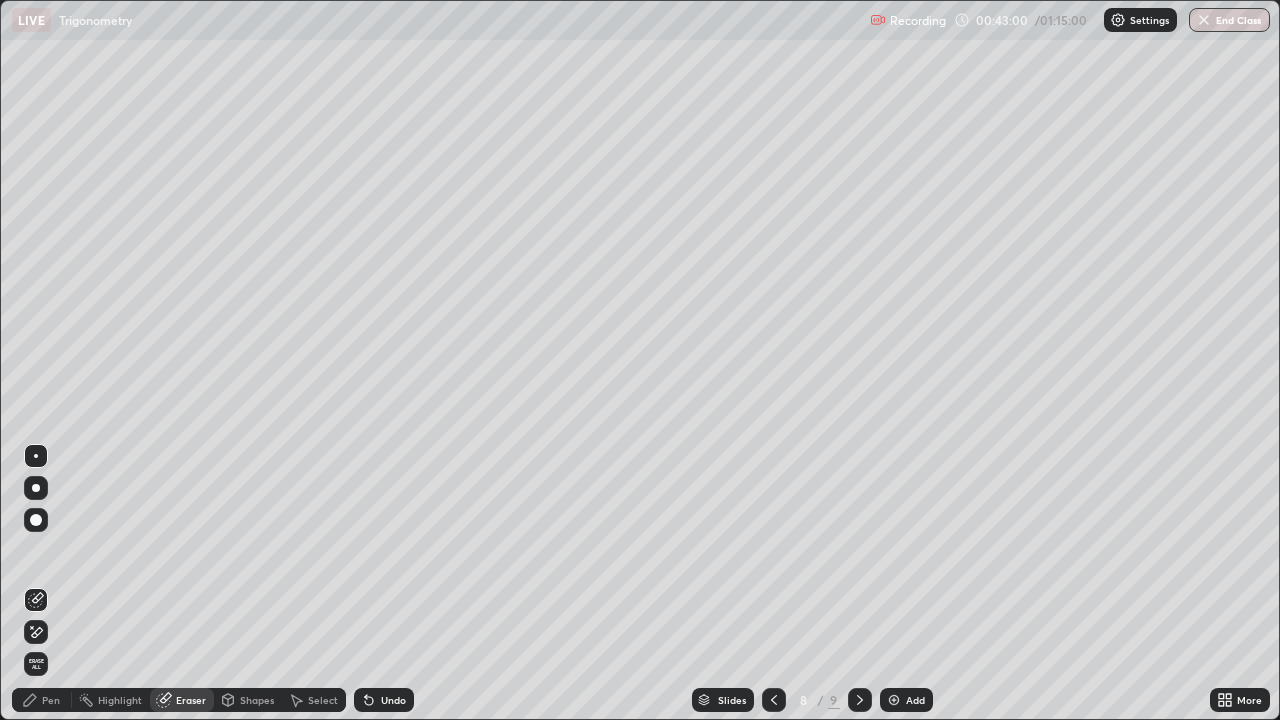 click on "Pen" at bounding box center (51, 700) 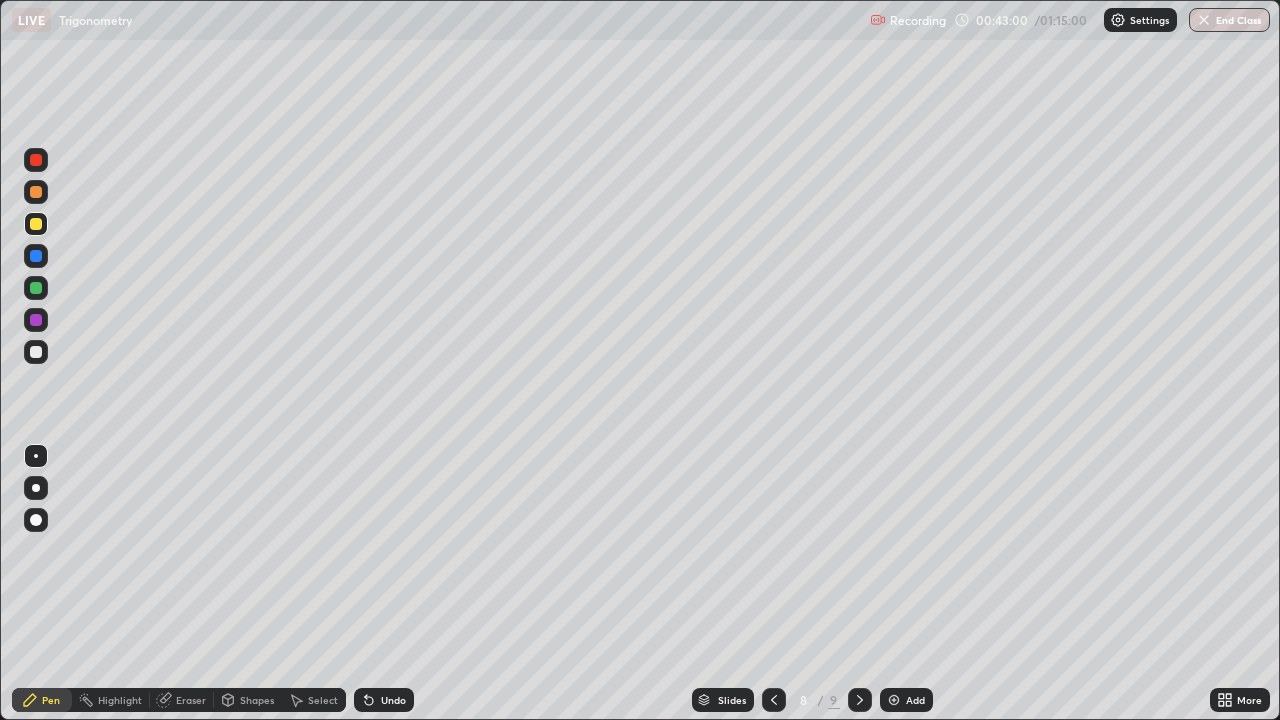 click at bounding box center (36, 320) 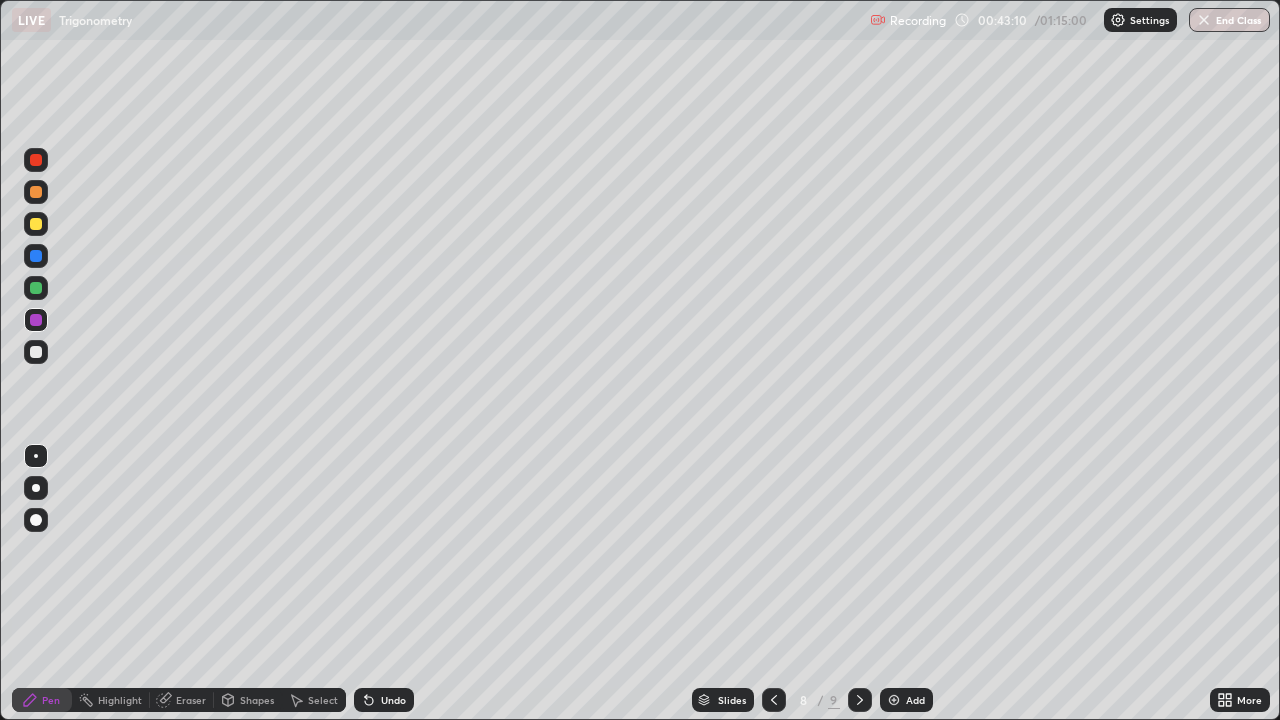 click on "Eraser" at bounding box center [191, 700] 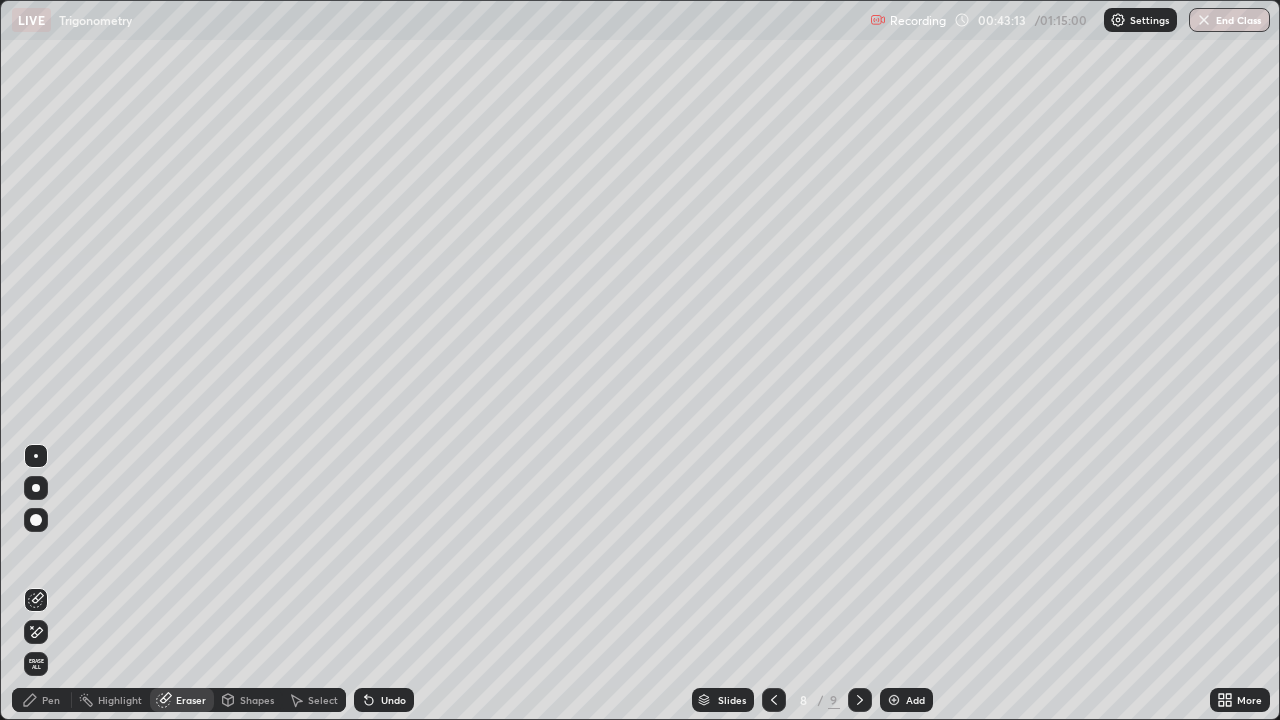 click on "Pen" at bounding box center [42, 700] 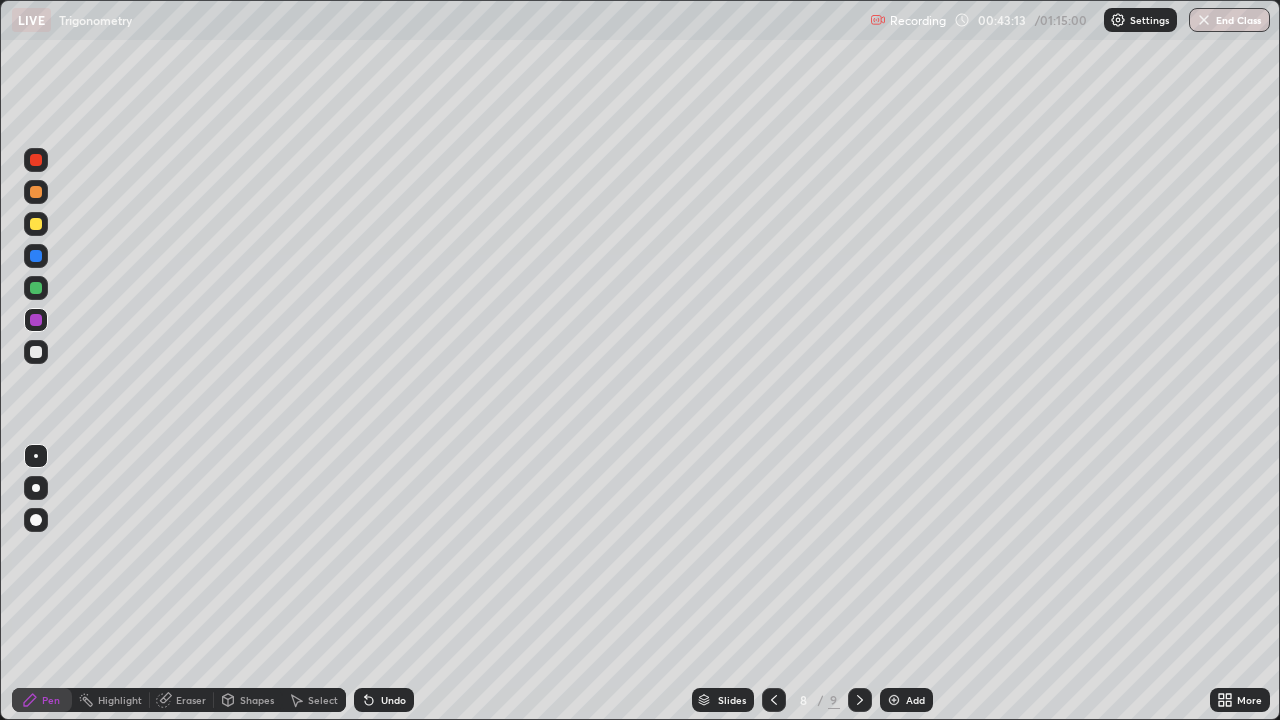click at bounding box center [36, 352] 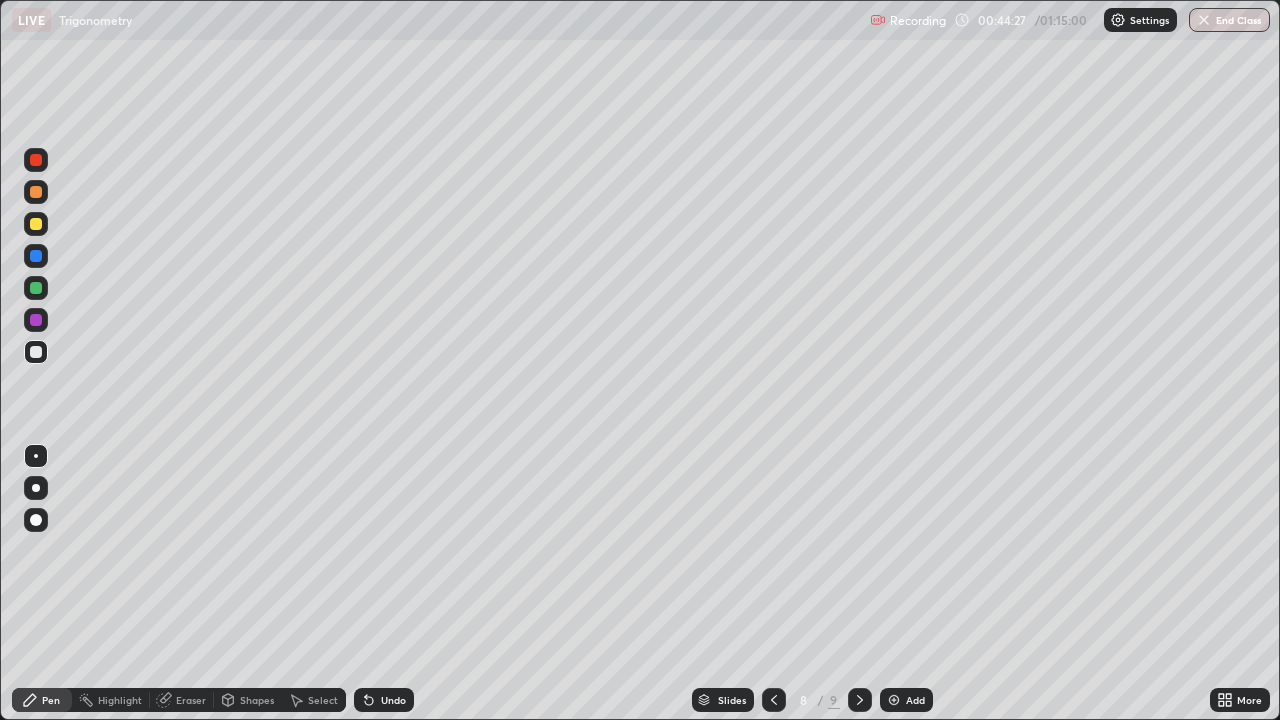 click on "Eraser" at bounding box center (191, 700) 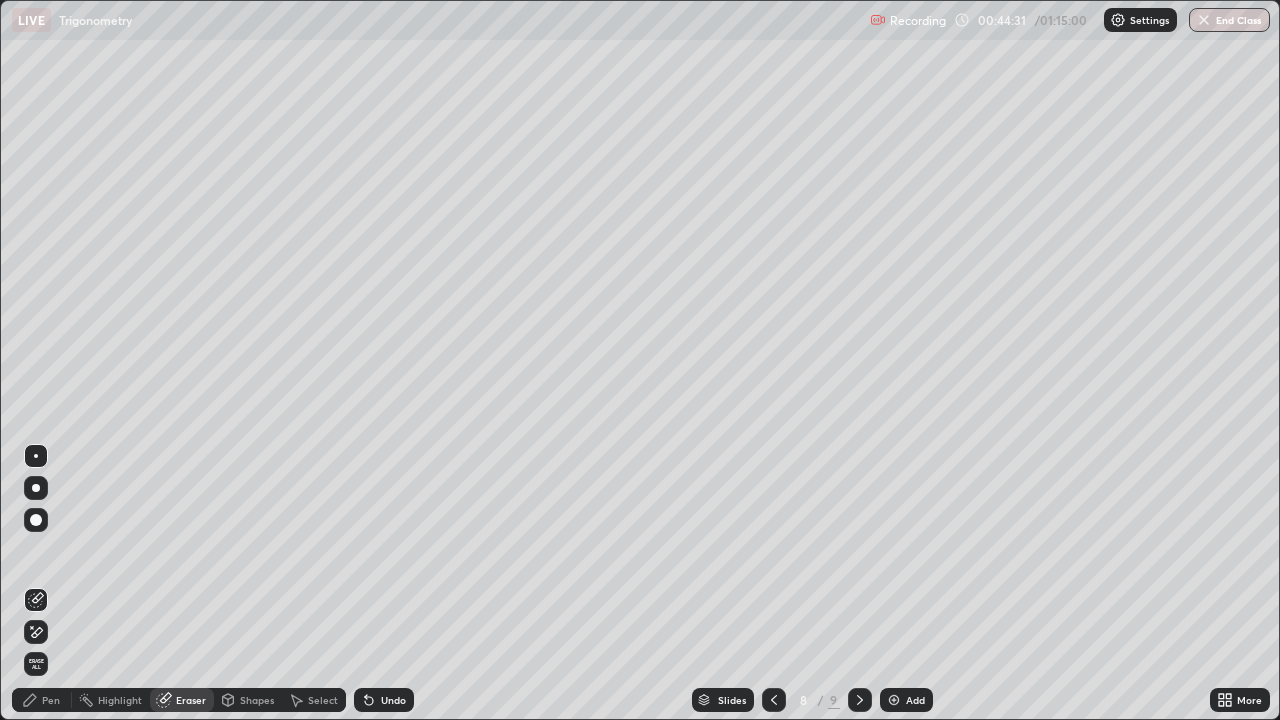 click on "Pen" at bounding box center [42, 700] 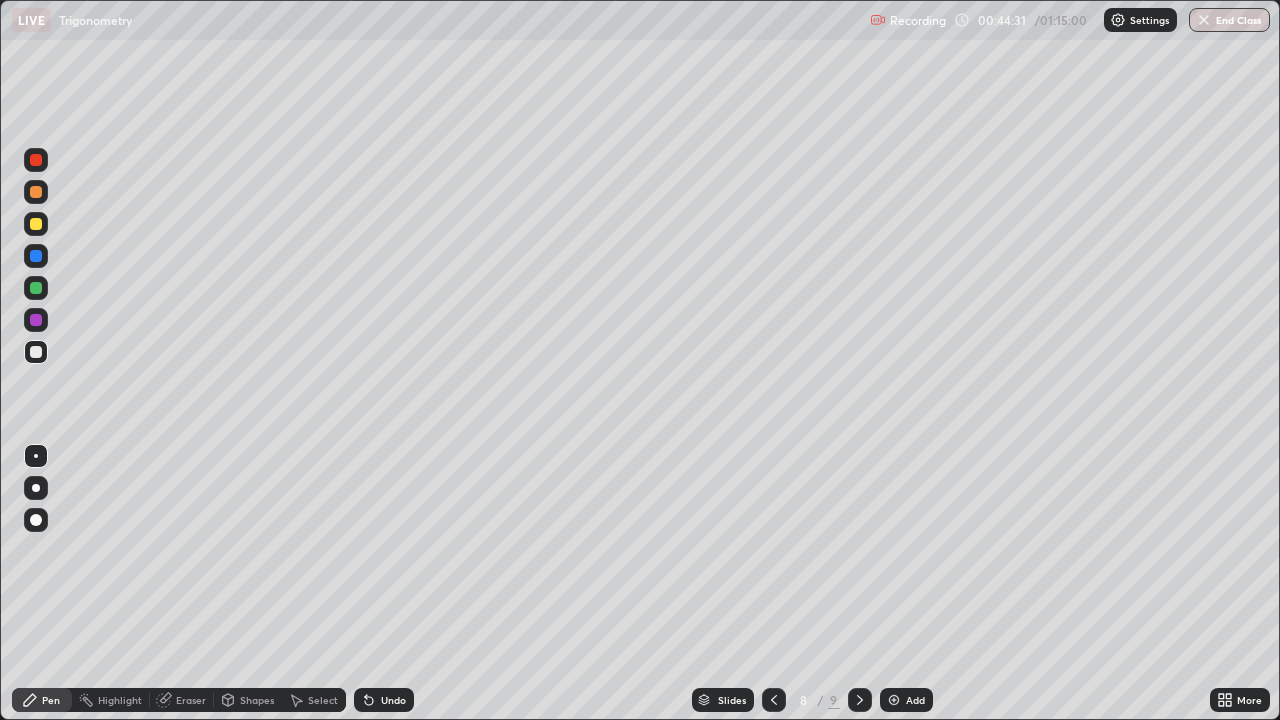 click at bounding box center (36, 352) 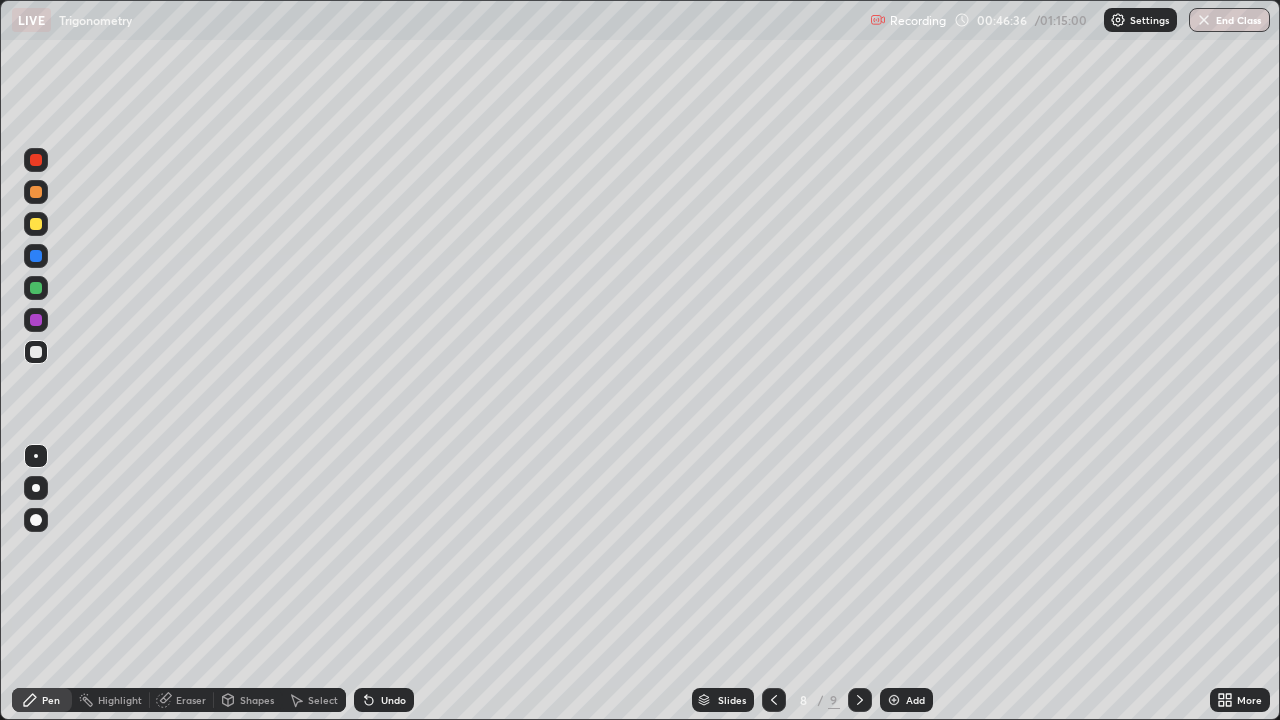 click at bounding box center (894, 700) 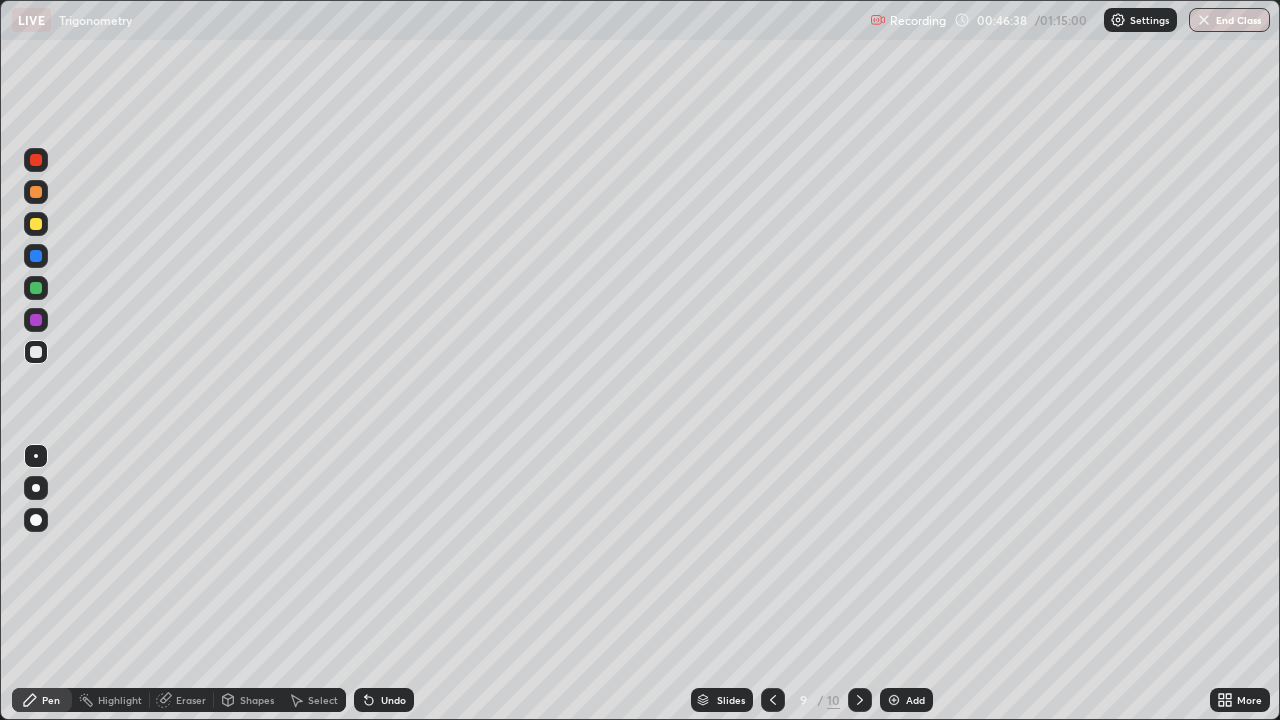click at bounding box center [36, 352] 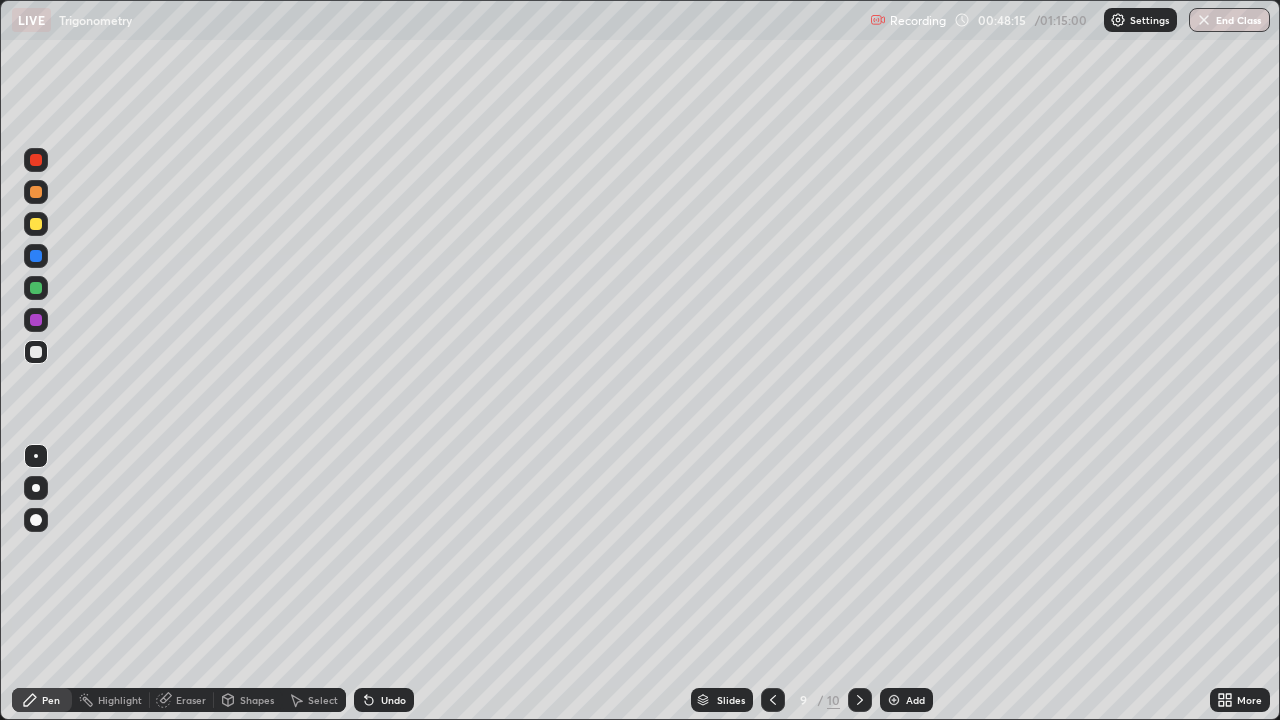 click at bounding box center (36, 352) 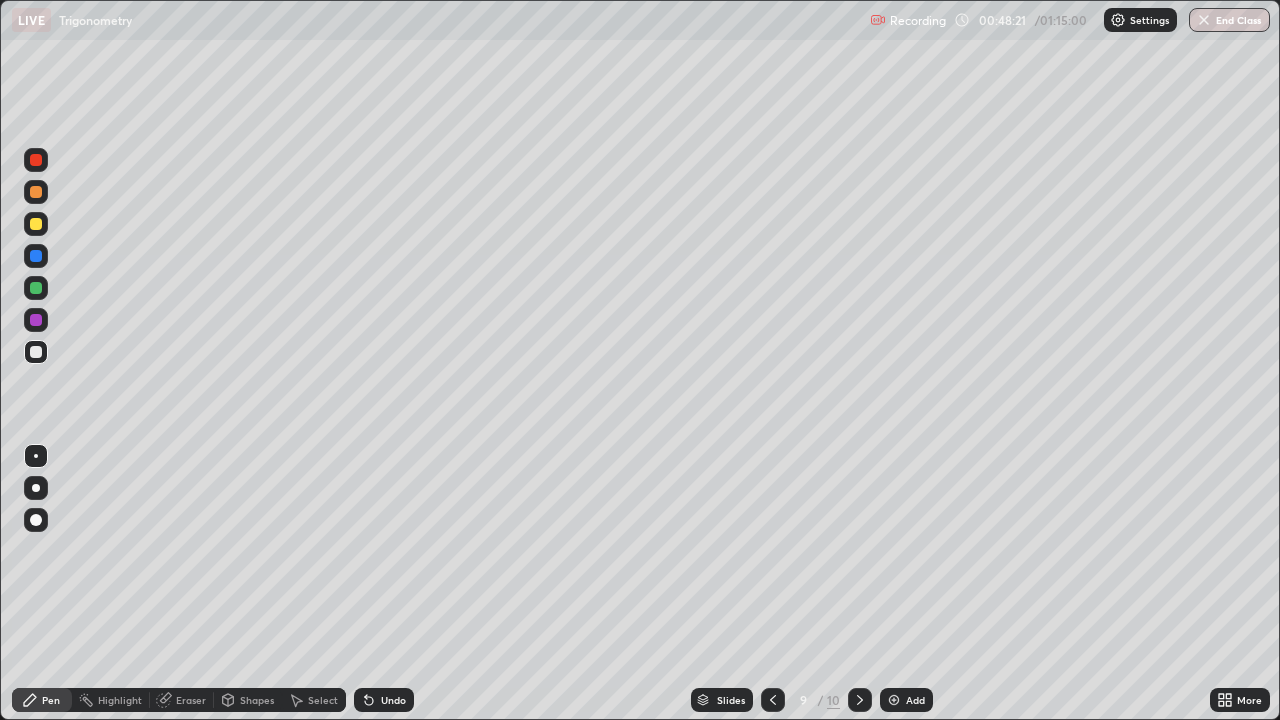 click on "Eraser" at bounding box center [191, 700] 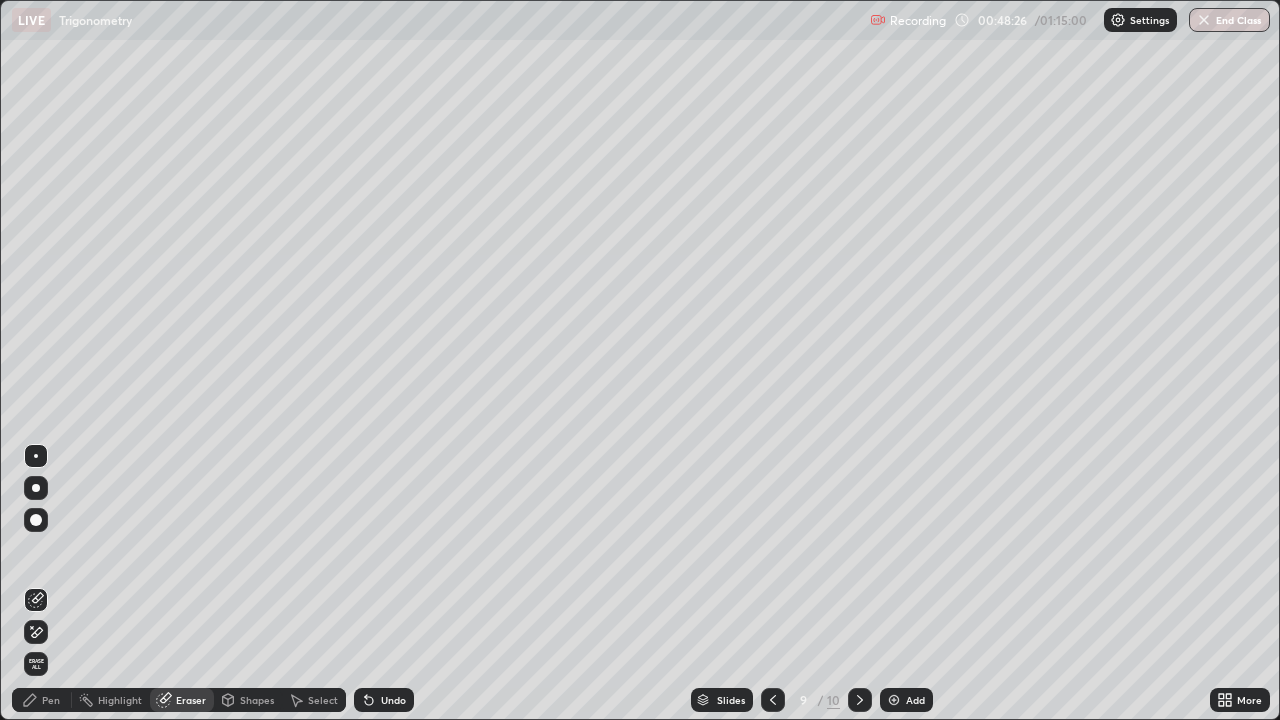 click on "Pen" at bounding box center (42, 700) 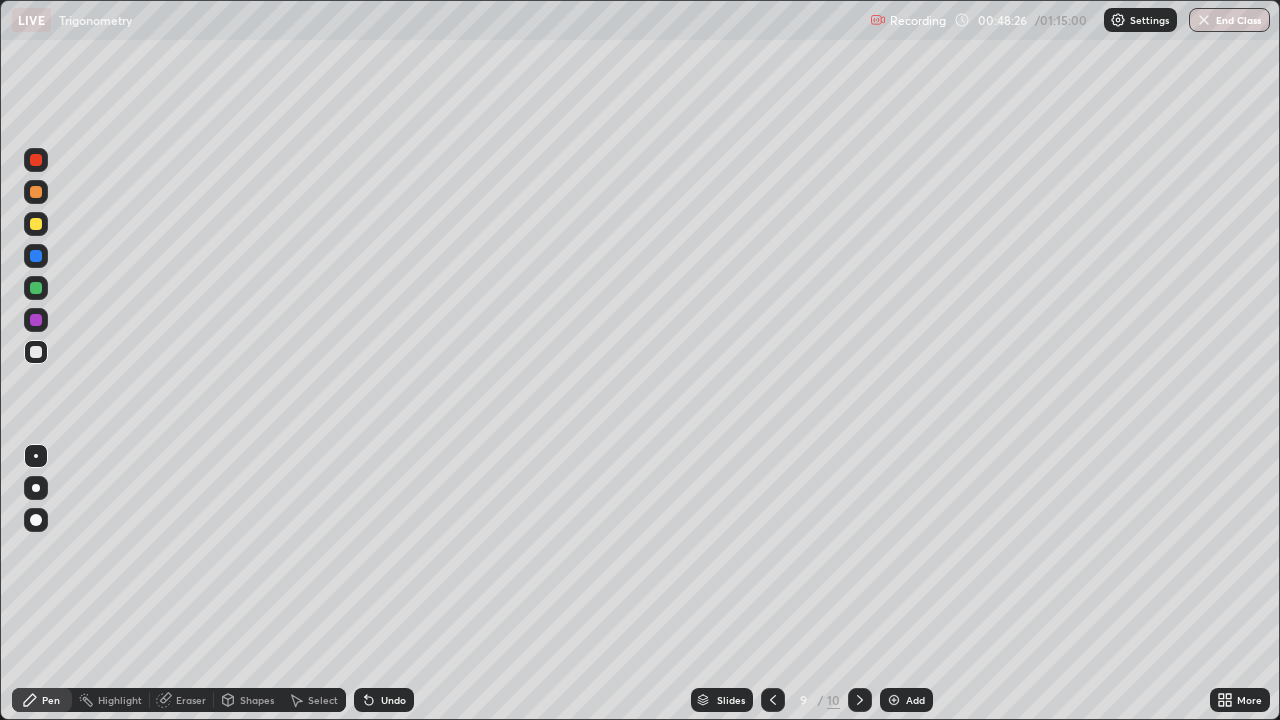 click at bounding box center [36, 352] 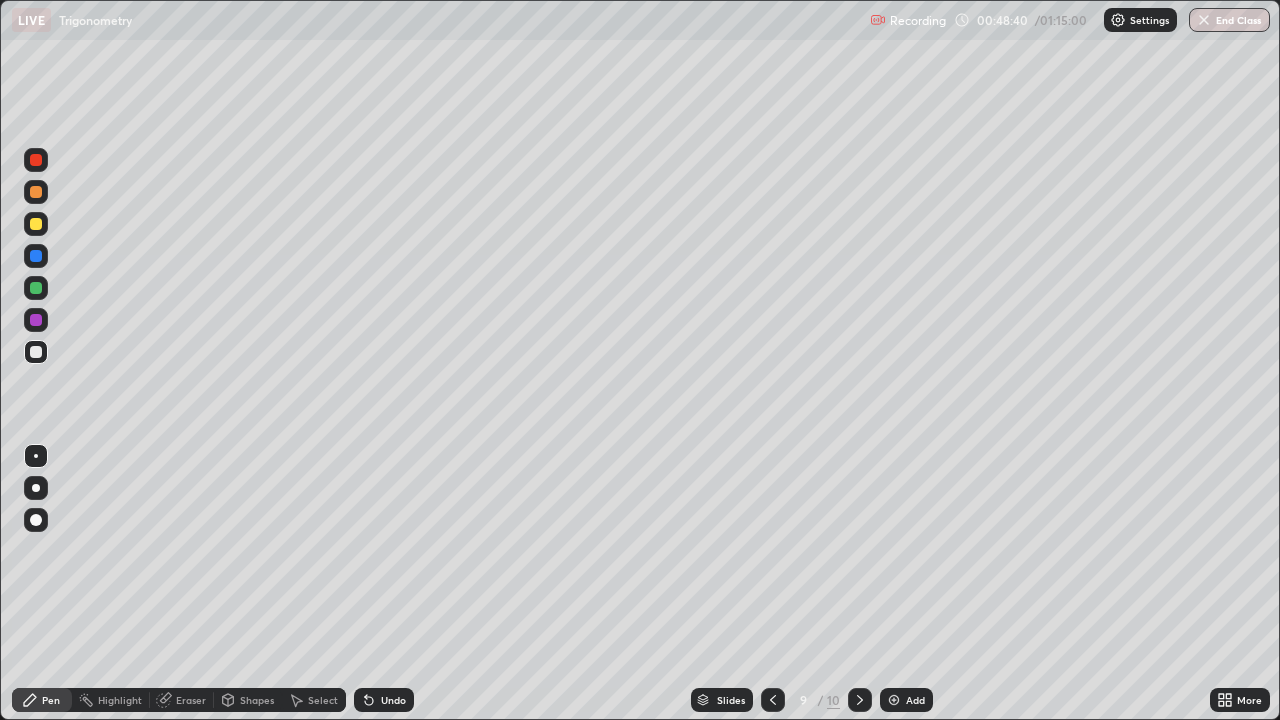click on "Eraser" at bounding box center (182, 700) 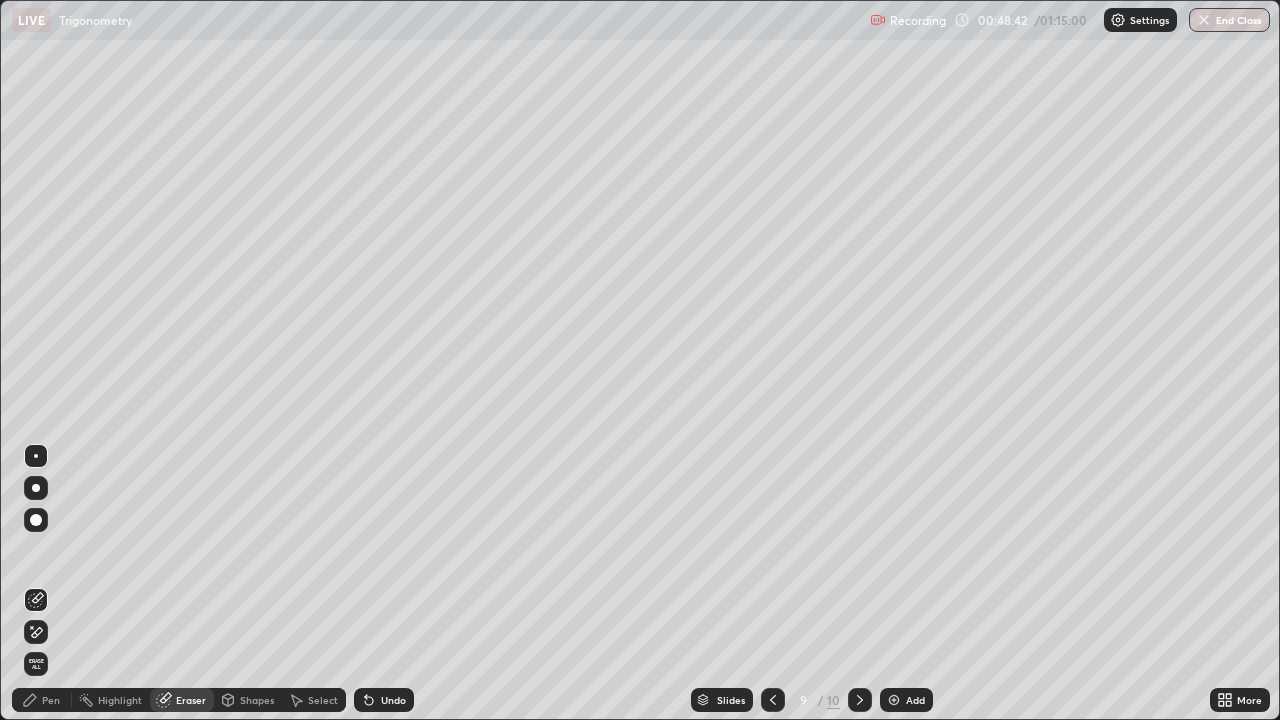 click on "Pen" at bounding box center [42, 700] 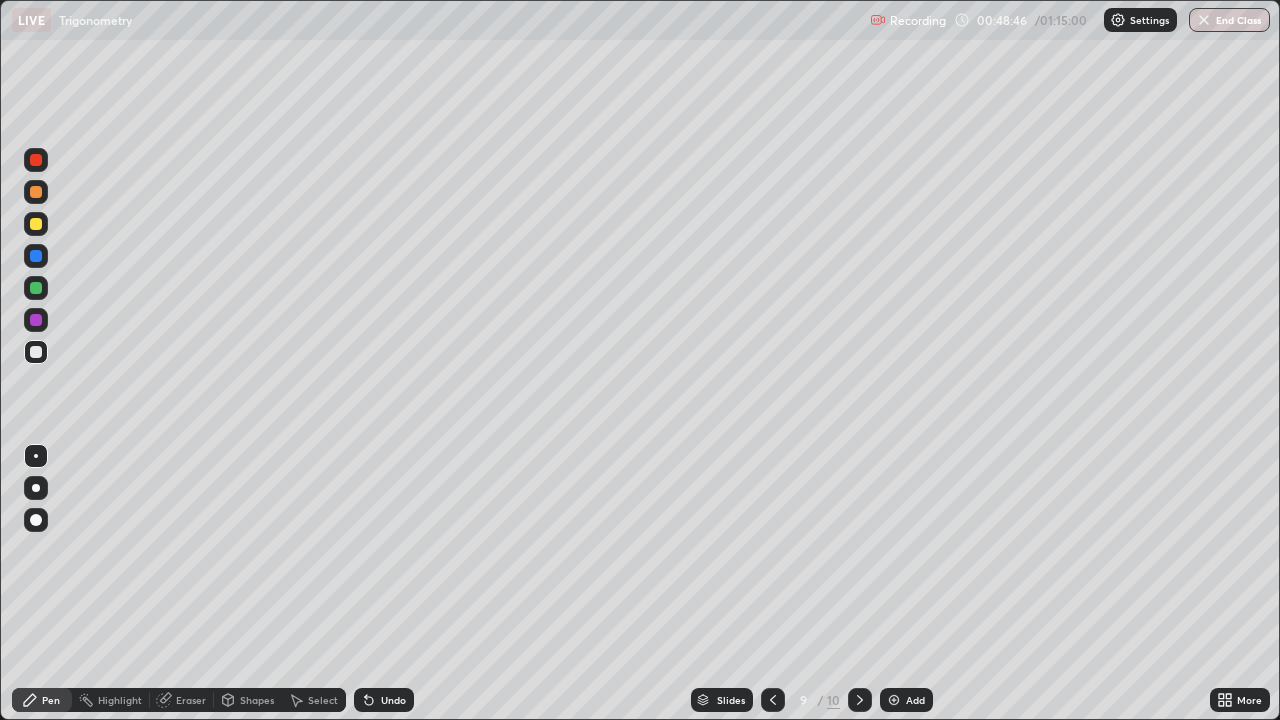 click at bounding box center [36, 288] 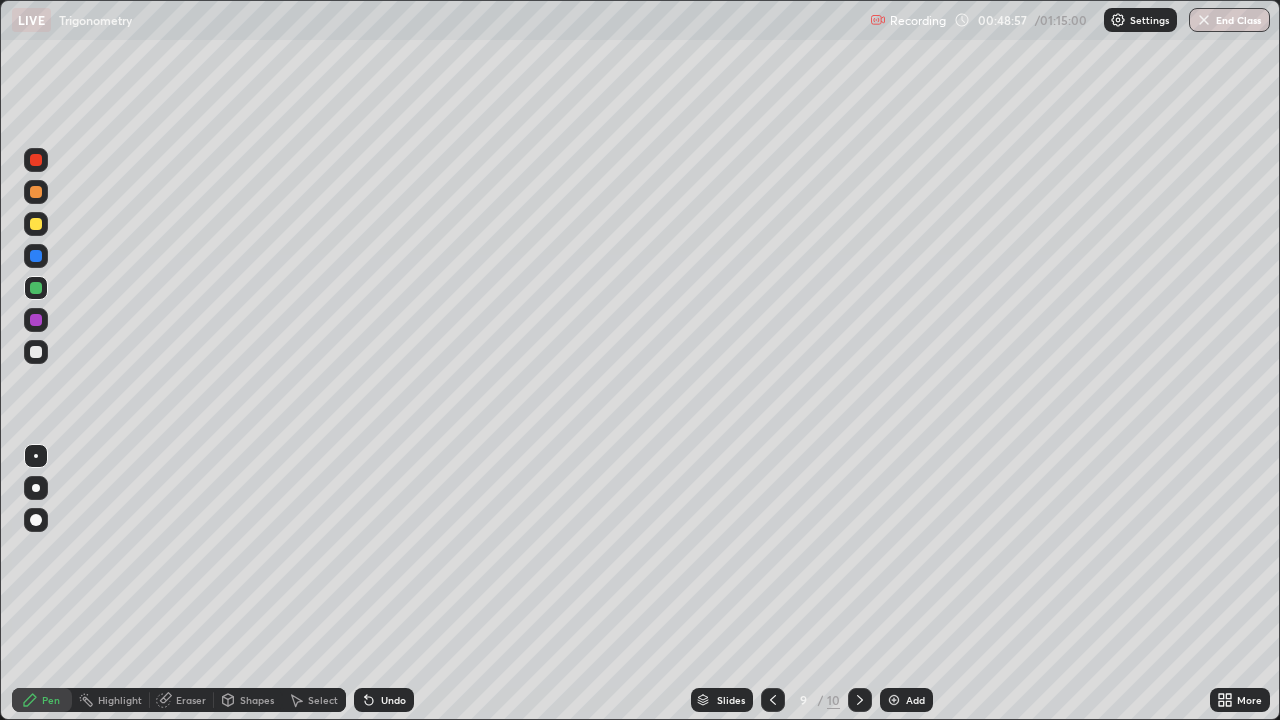 click at bounding box center [36, 160] 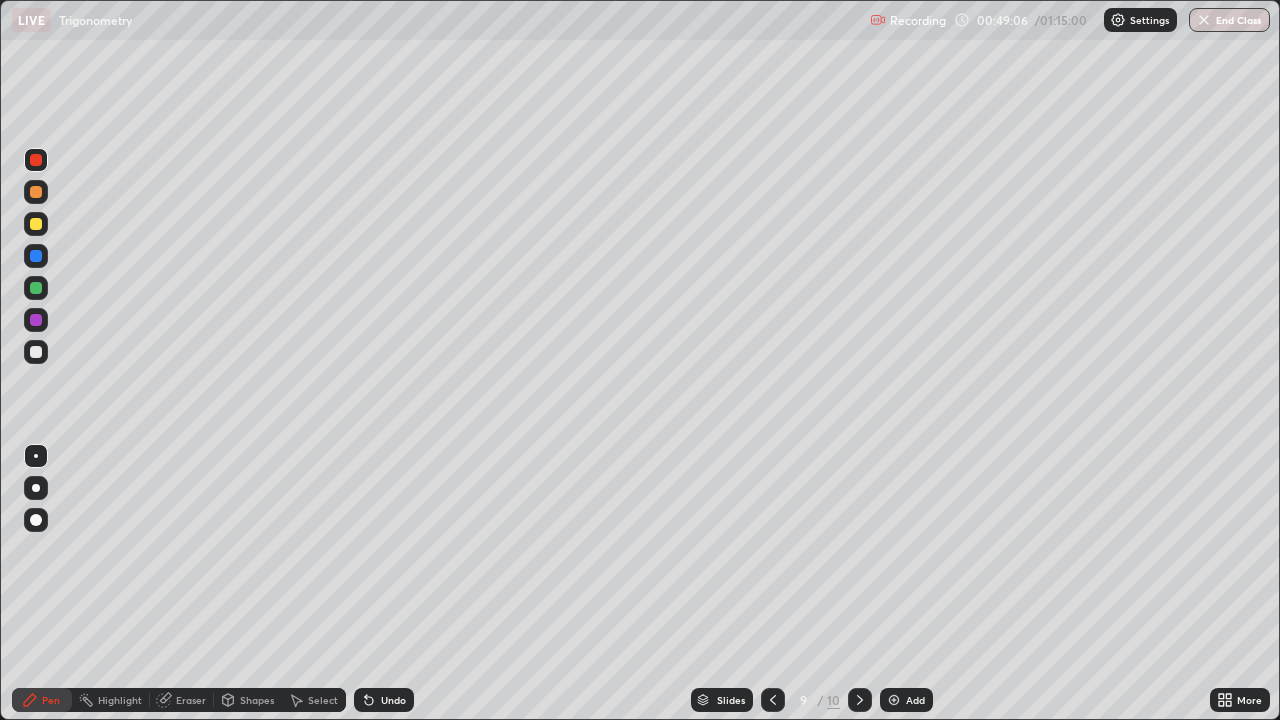 click at bounding box center [36, 352] 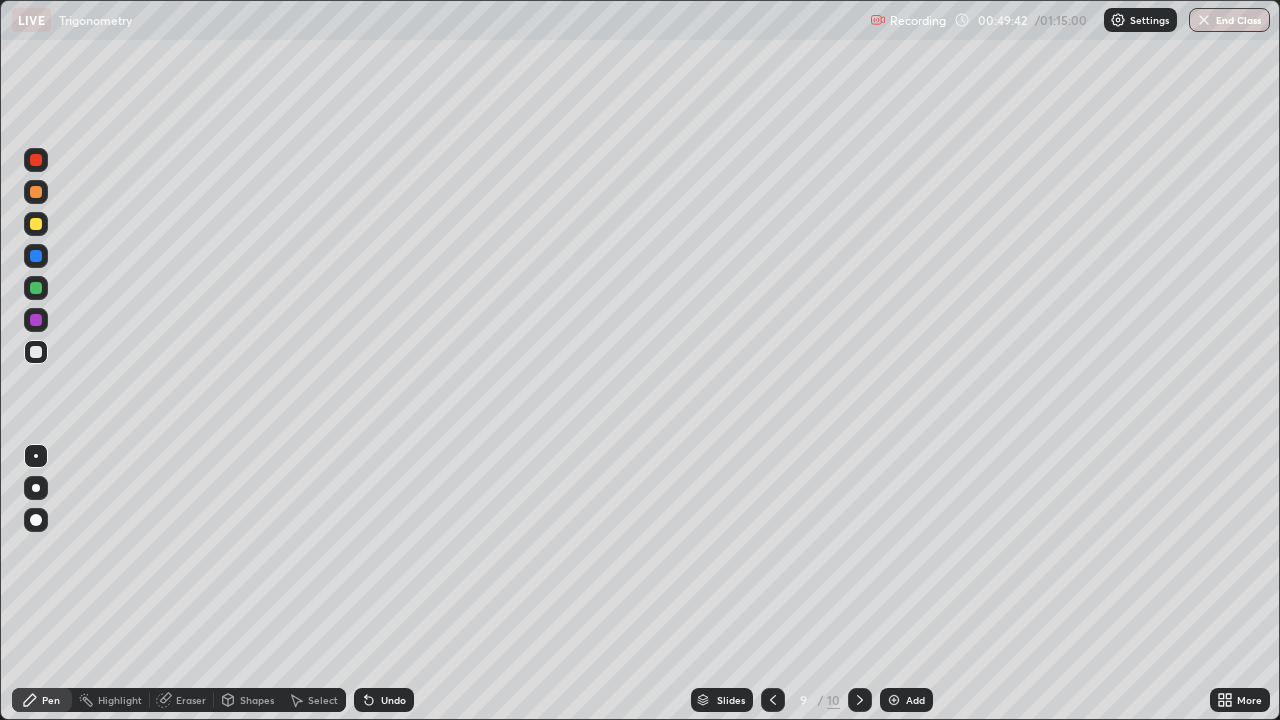 click at bounding box center (36, 224) 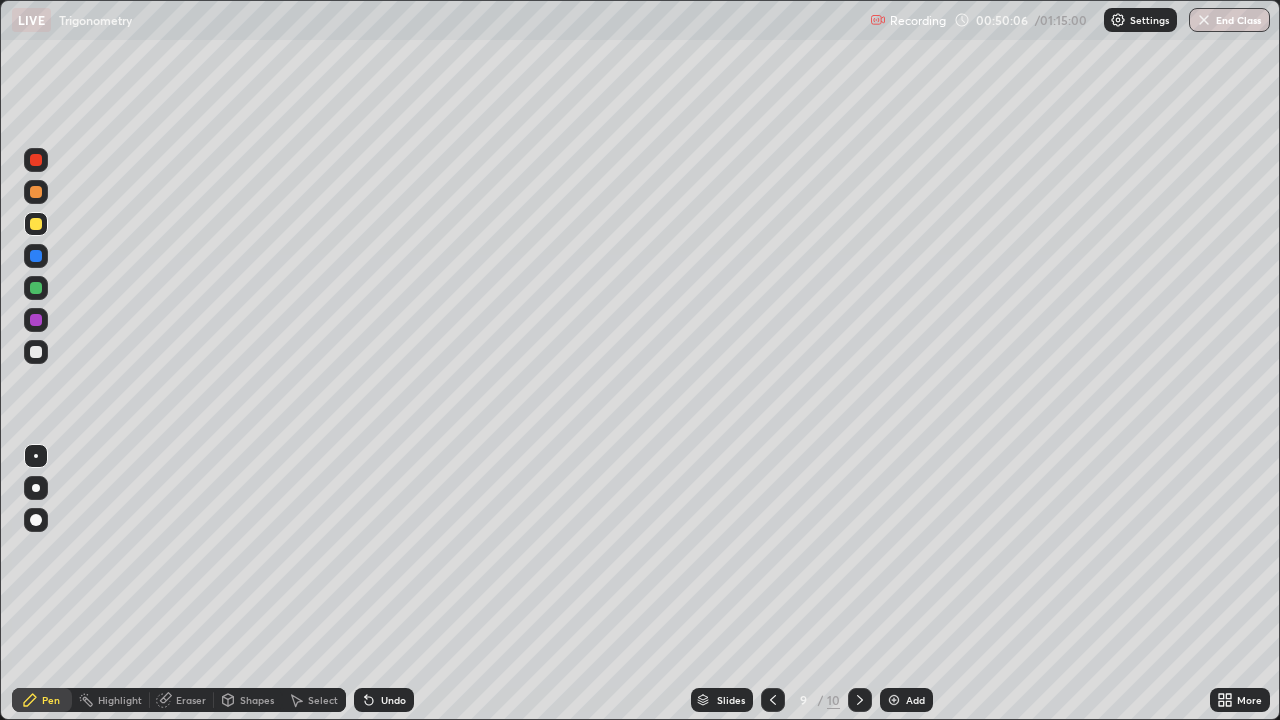 click on "9 / 10" at bounding box center [816, 700] 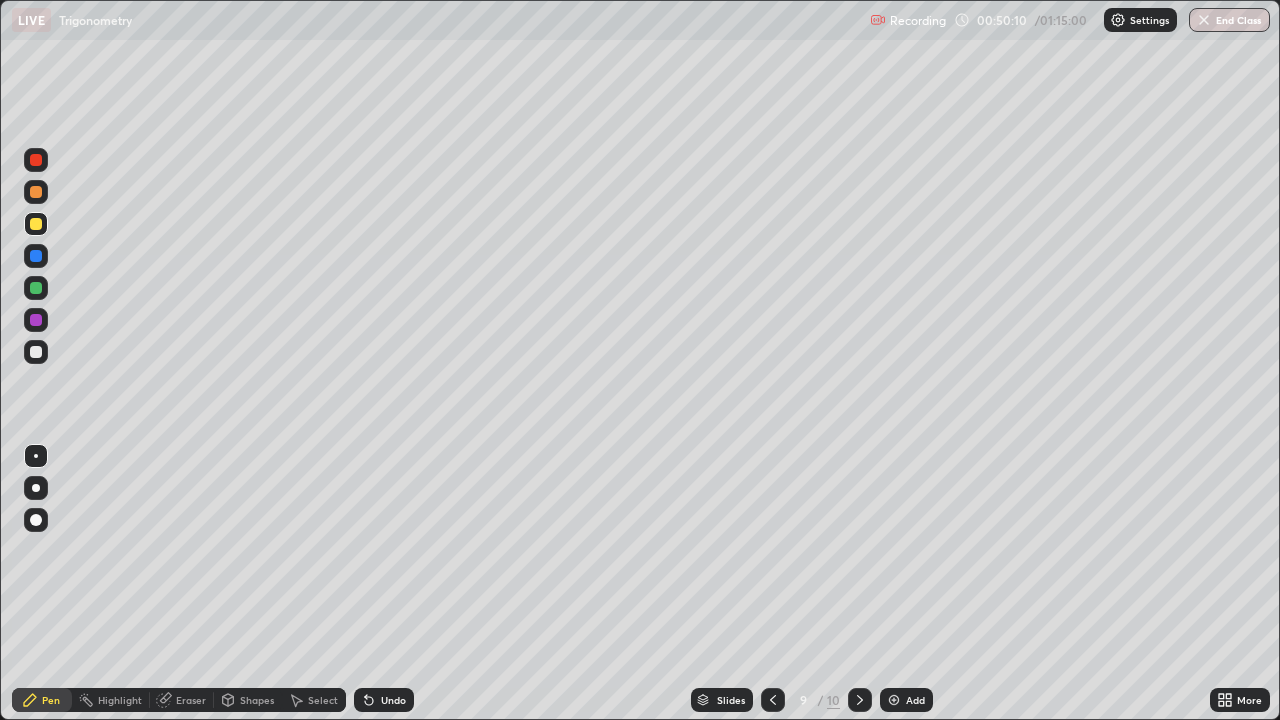 click at bounding box center [36, 352] 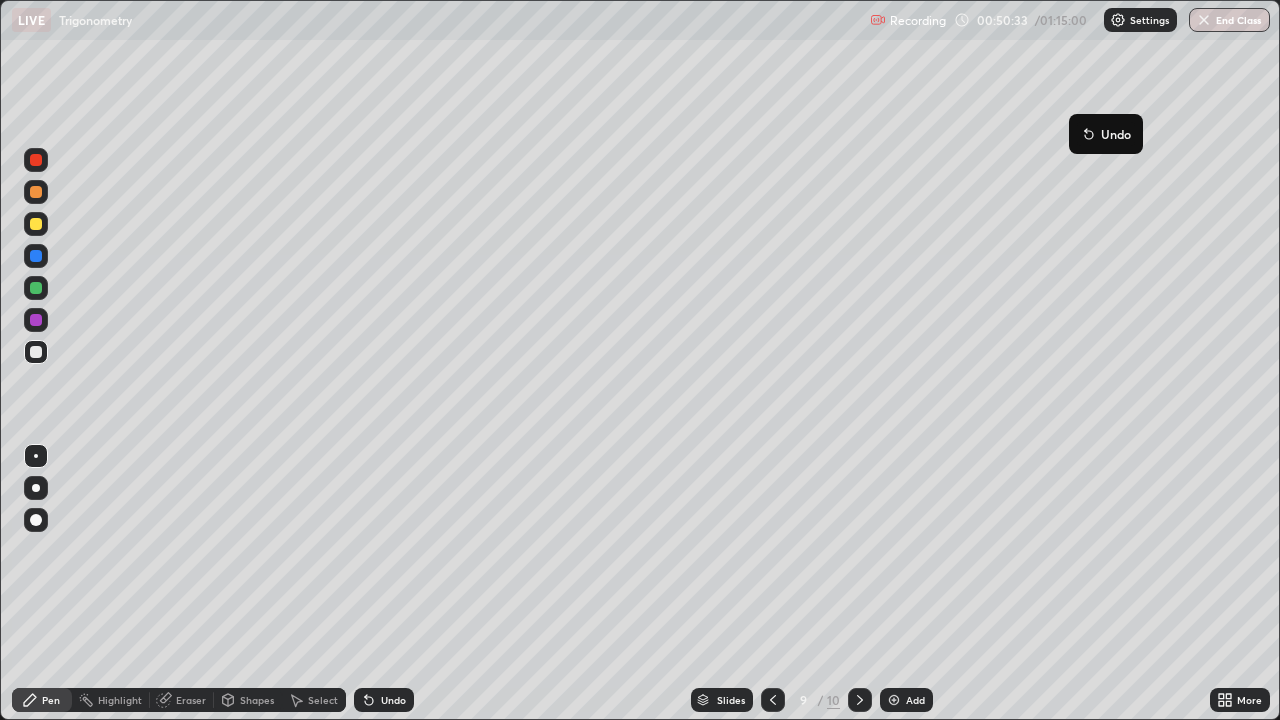 click on "Eraser" at bounding box center [191, 700] 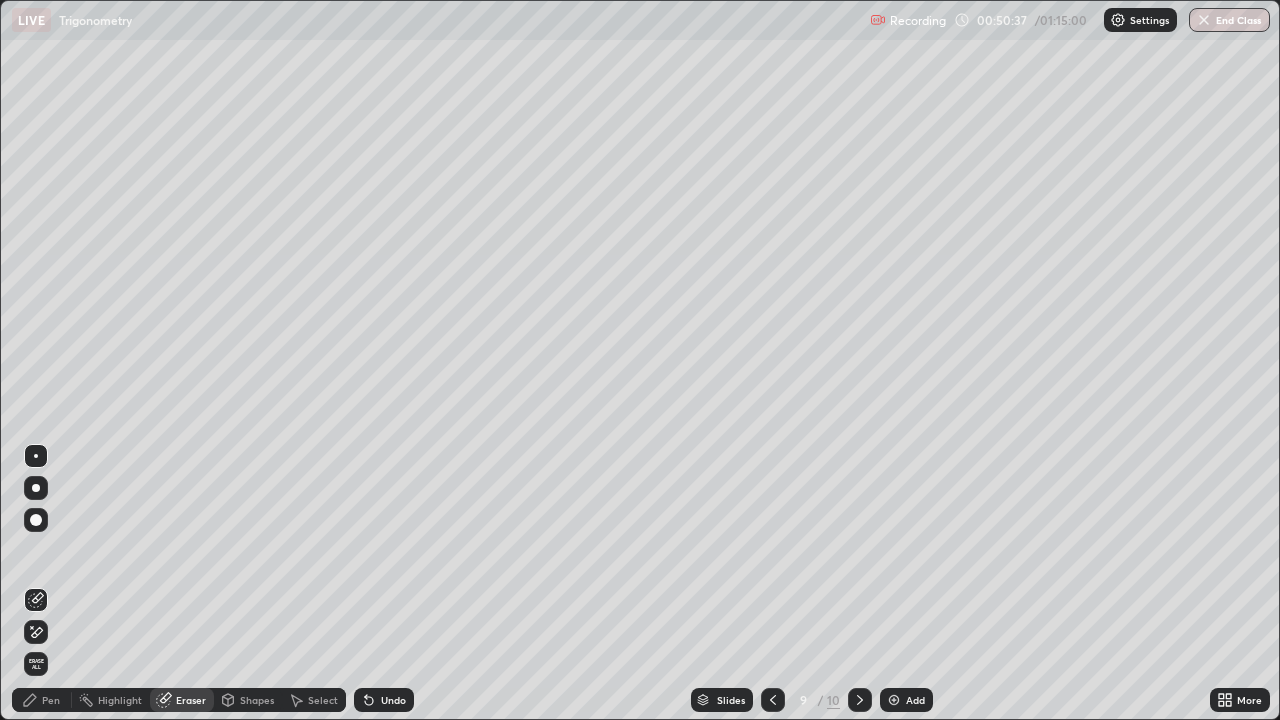 click on "Pen" at bounding box center [42, 700] 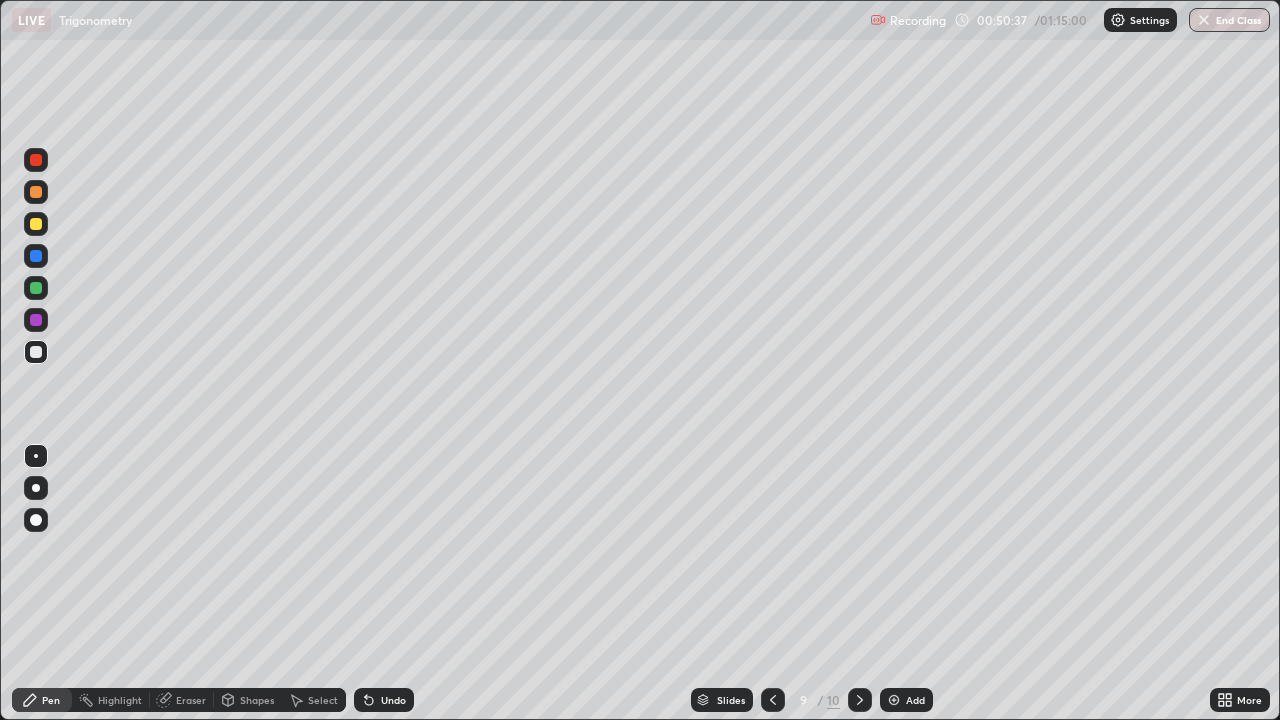 click at bounding box center [36, 352] 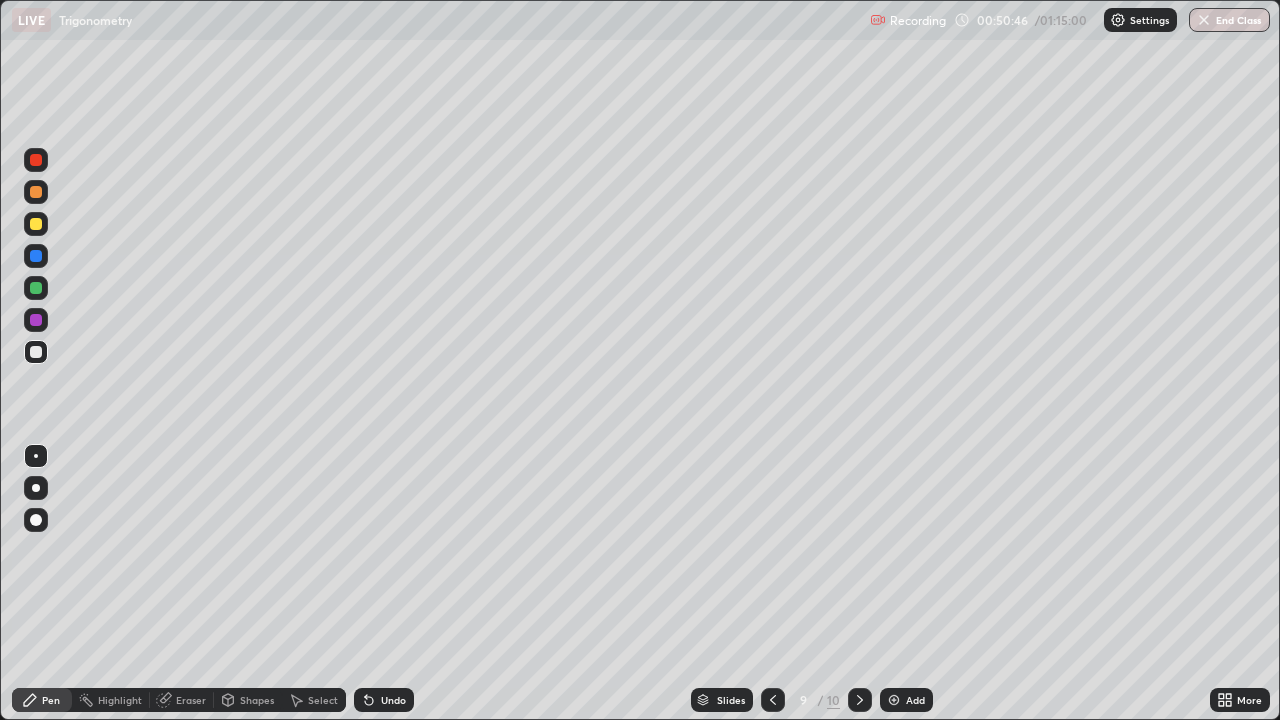click at bounding box center [36, 288] 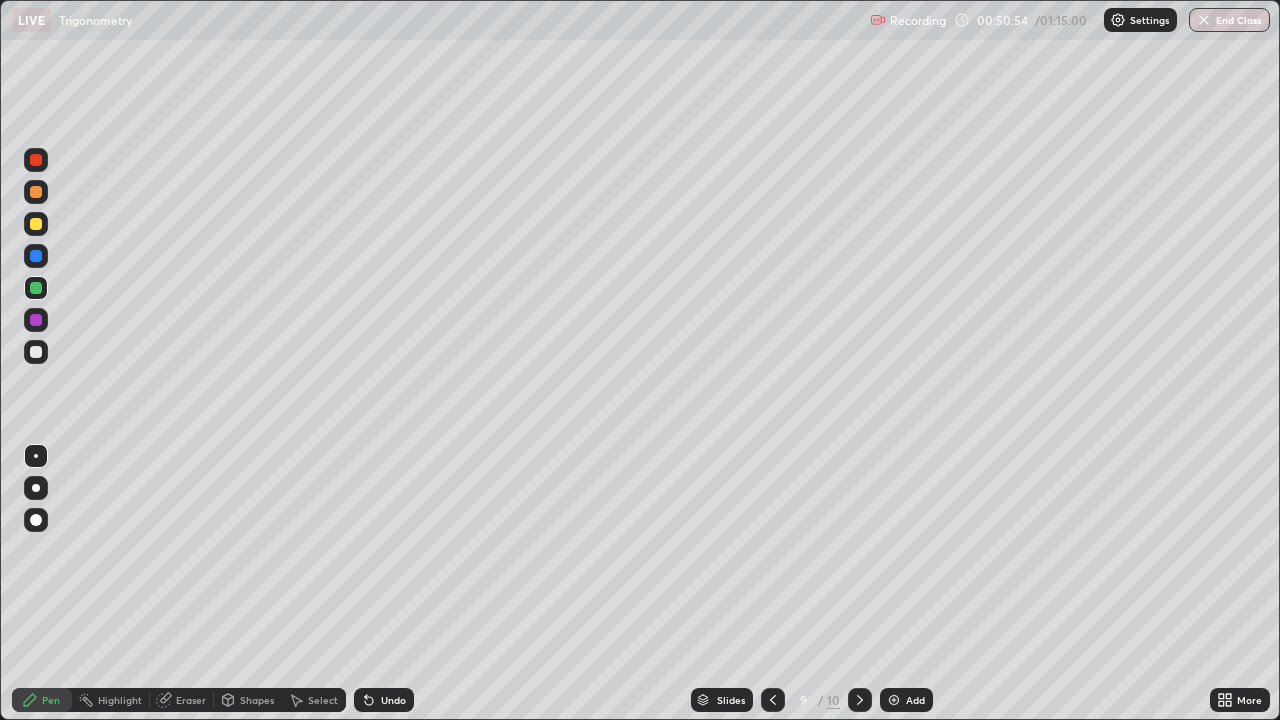click at bounding box center (36, 352) 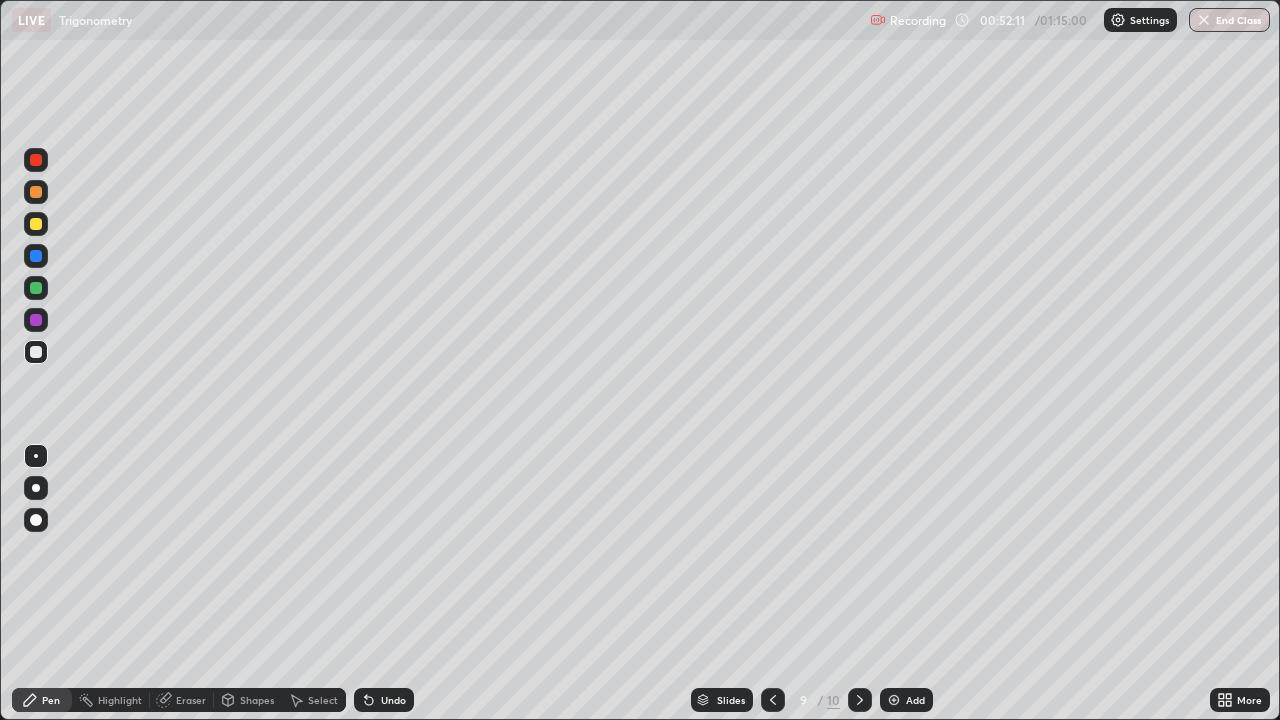 click at bounding box center [36, 288] 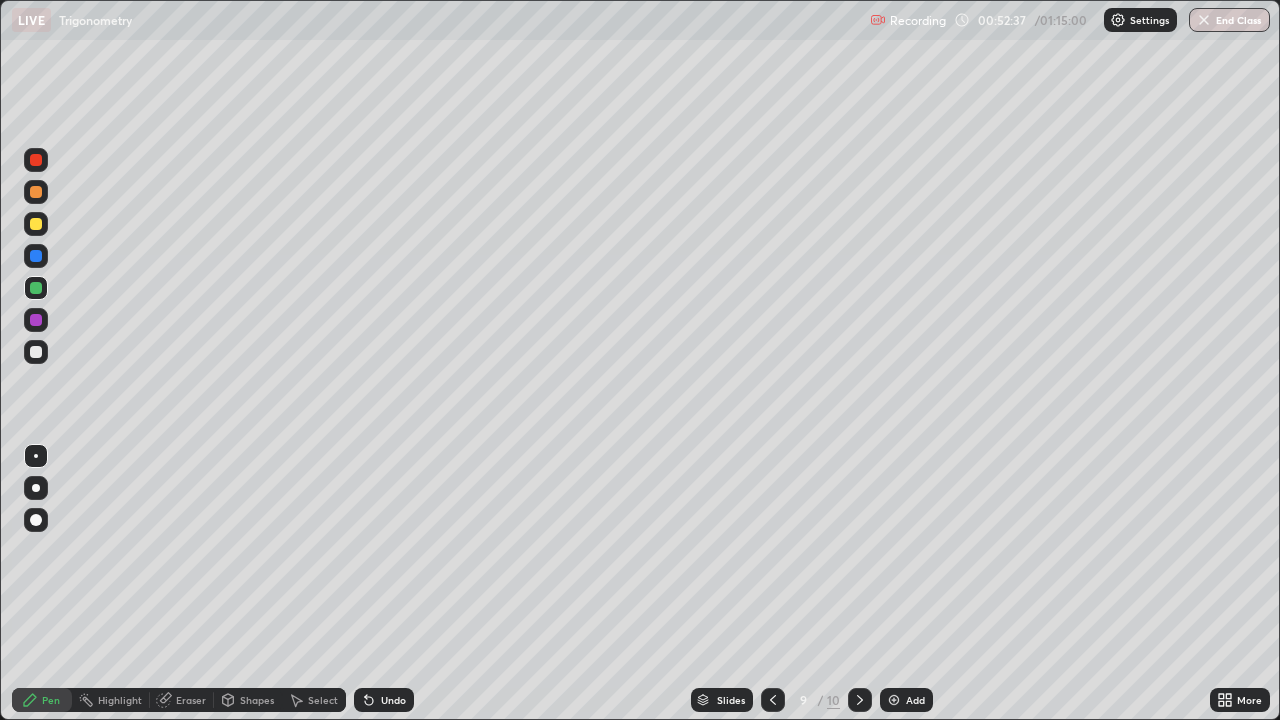click on "Eraser" at bounding box center (182, 700) 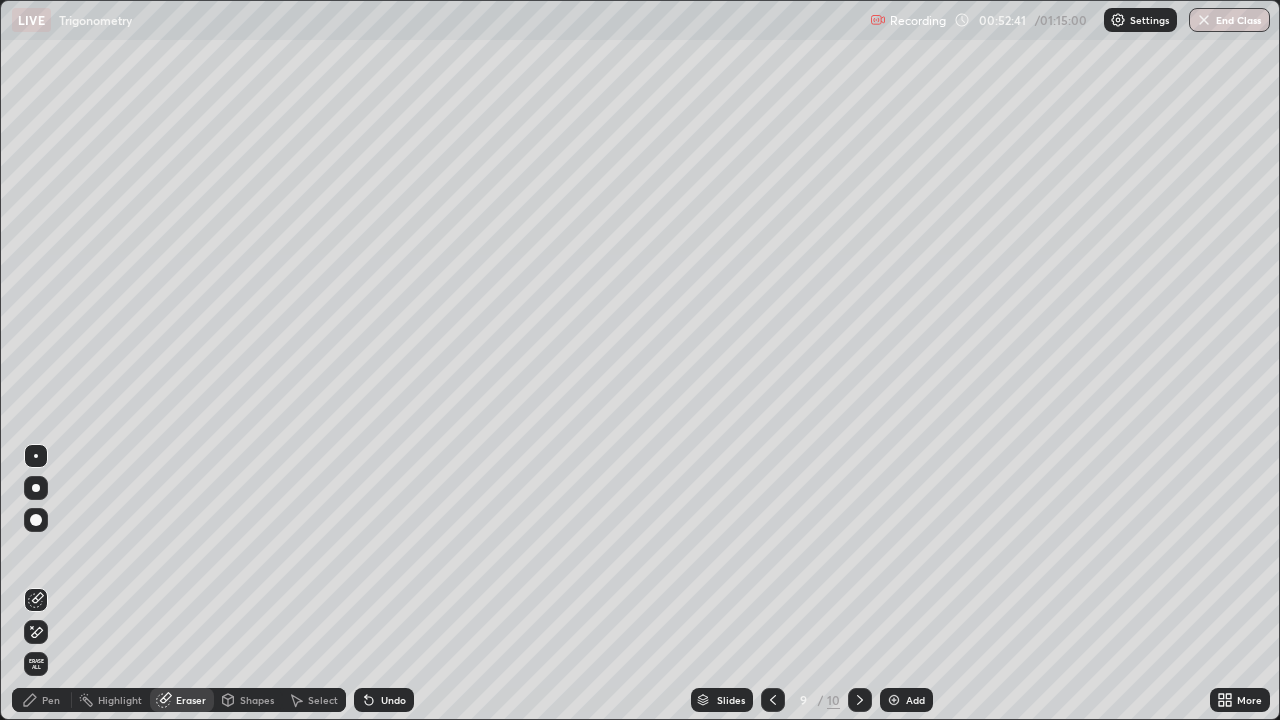 click 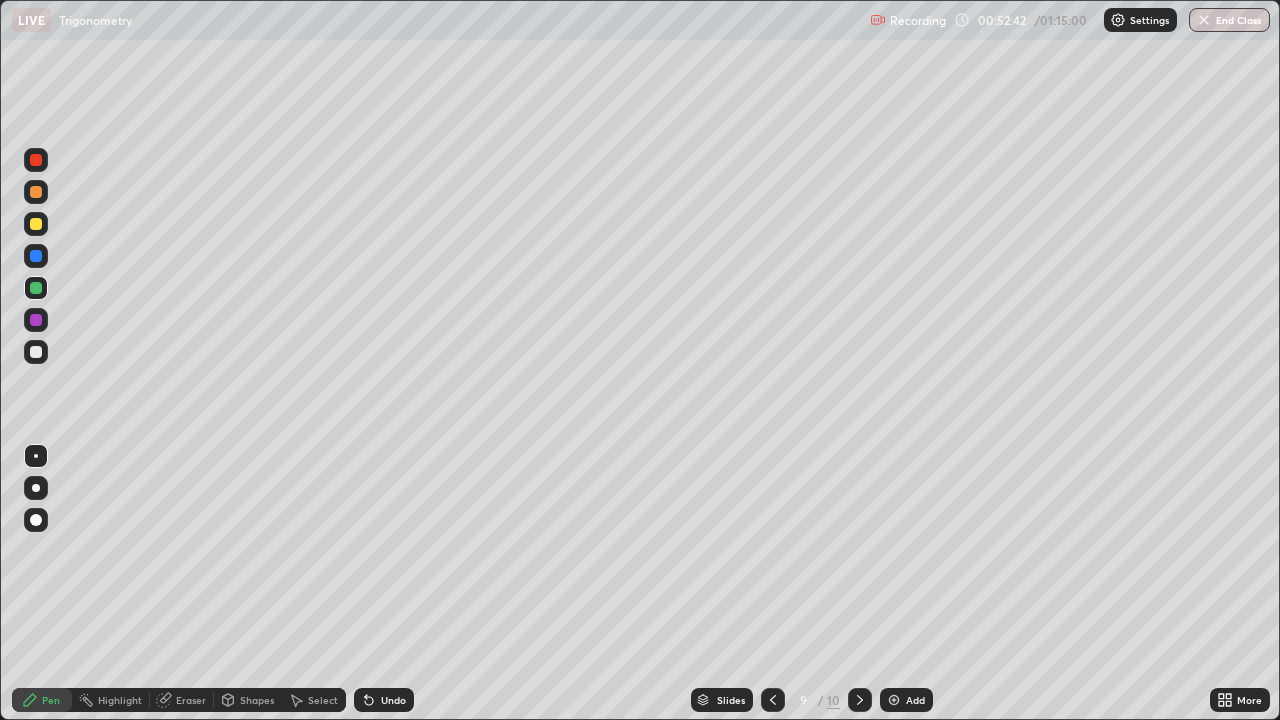 click at bounding box center (36, 224) 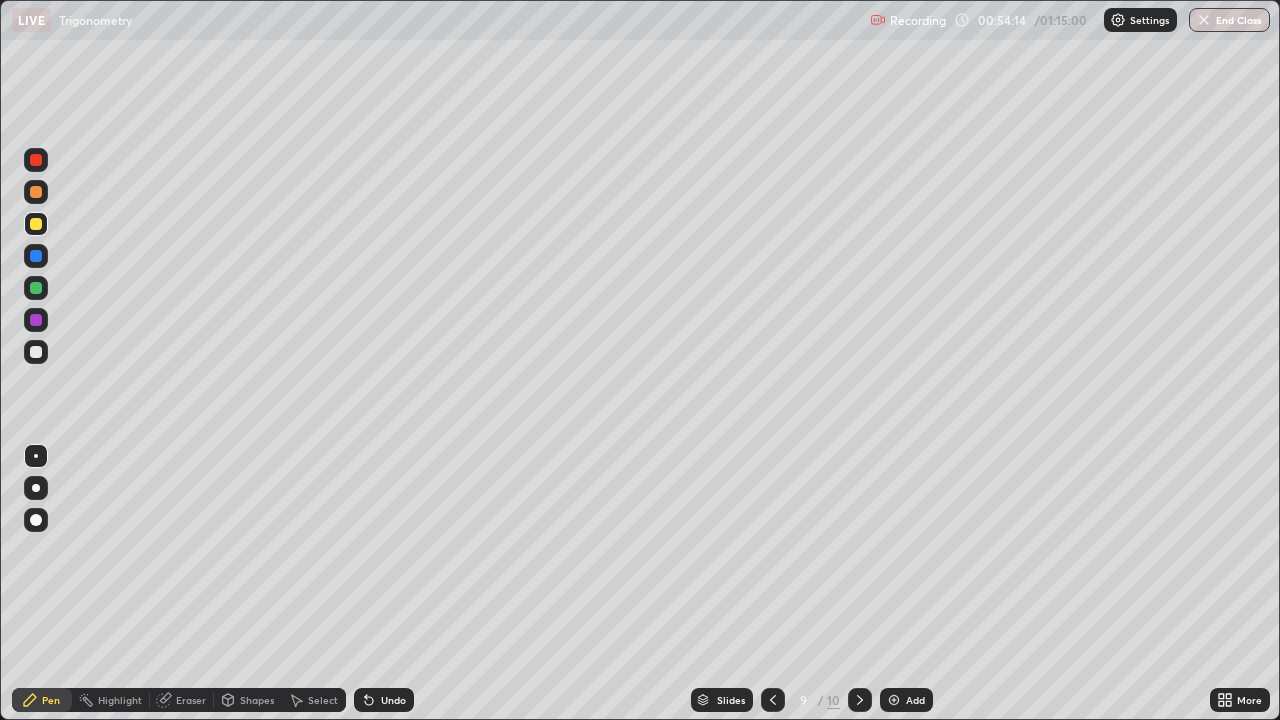 click on "Eraser" at bounding box center (191, 700) 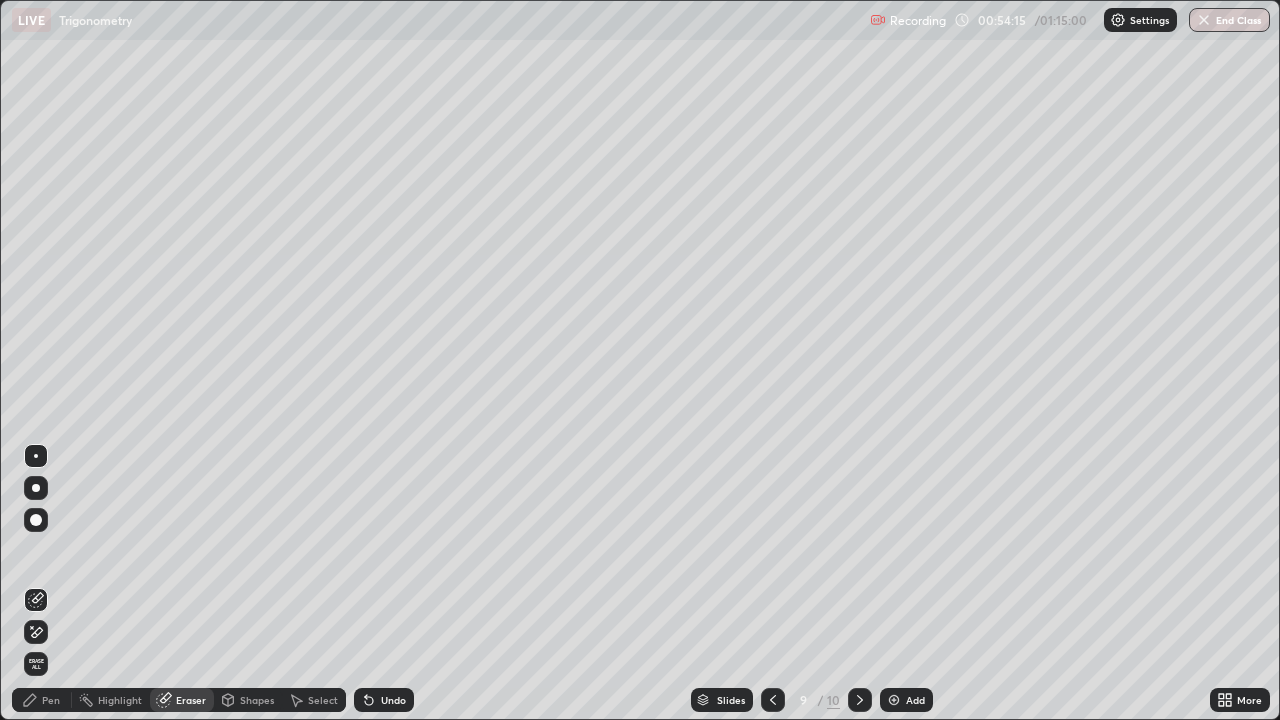 click 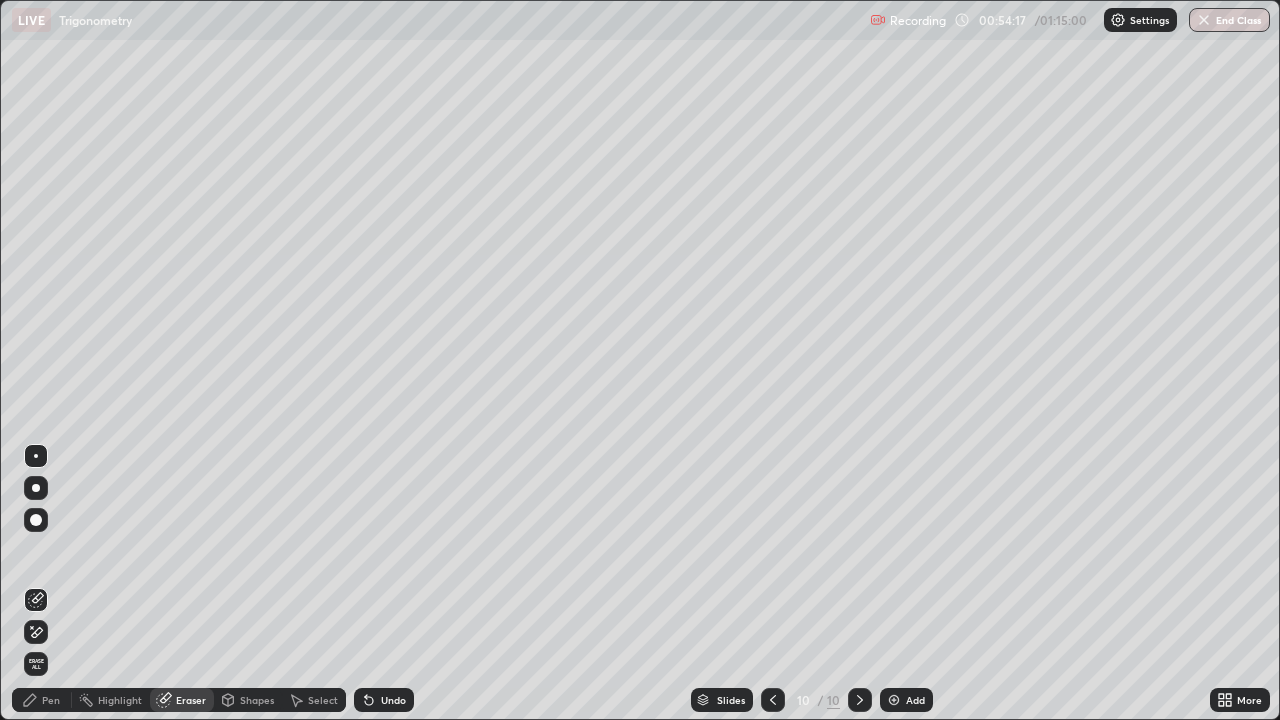 click on "Pen" at bounding box center (42, 700) 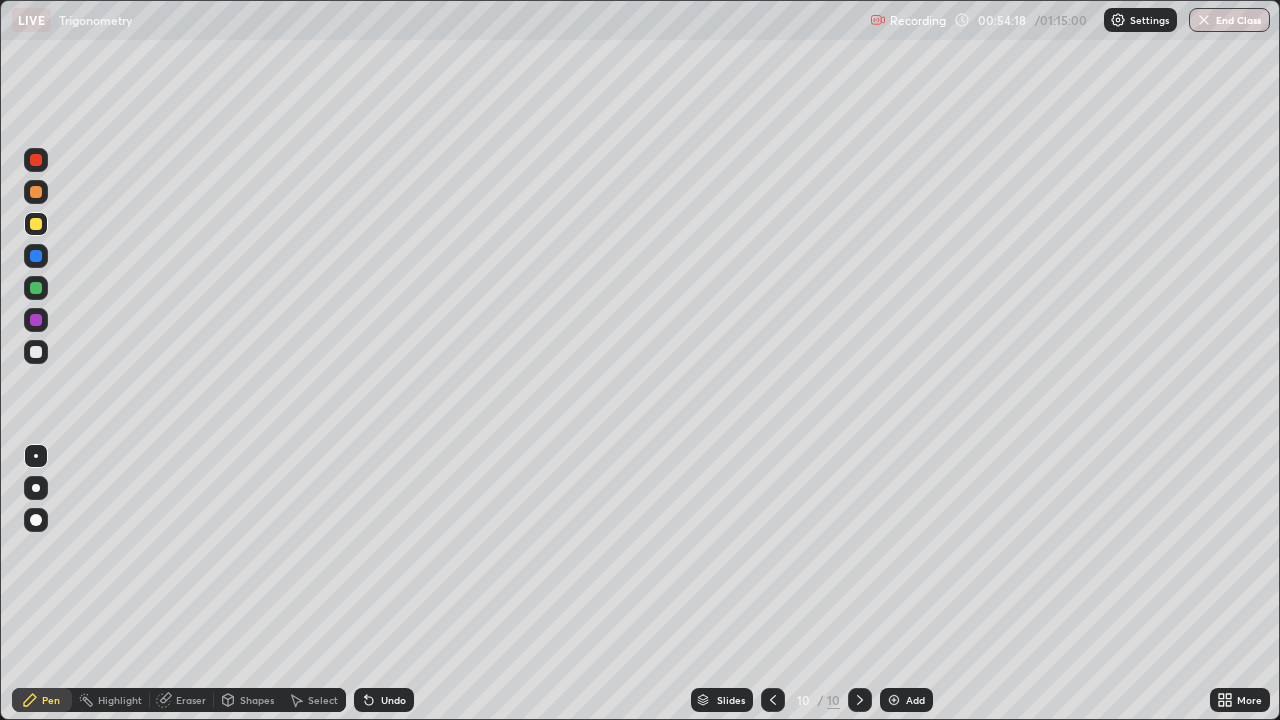 click at bounding box center (36, 352) 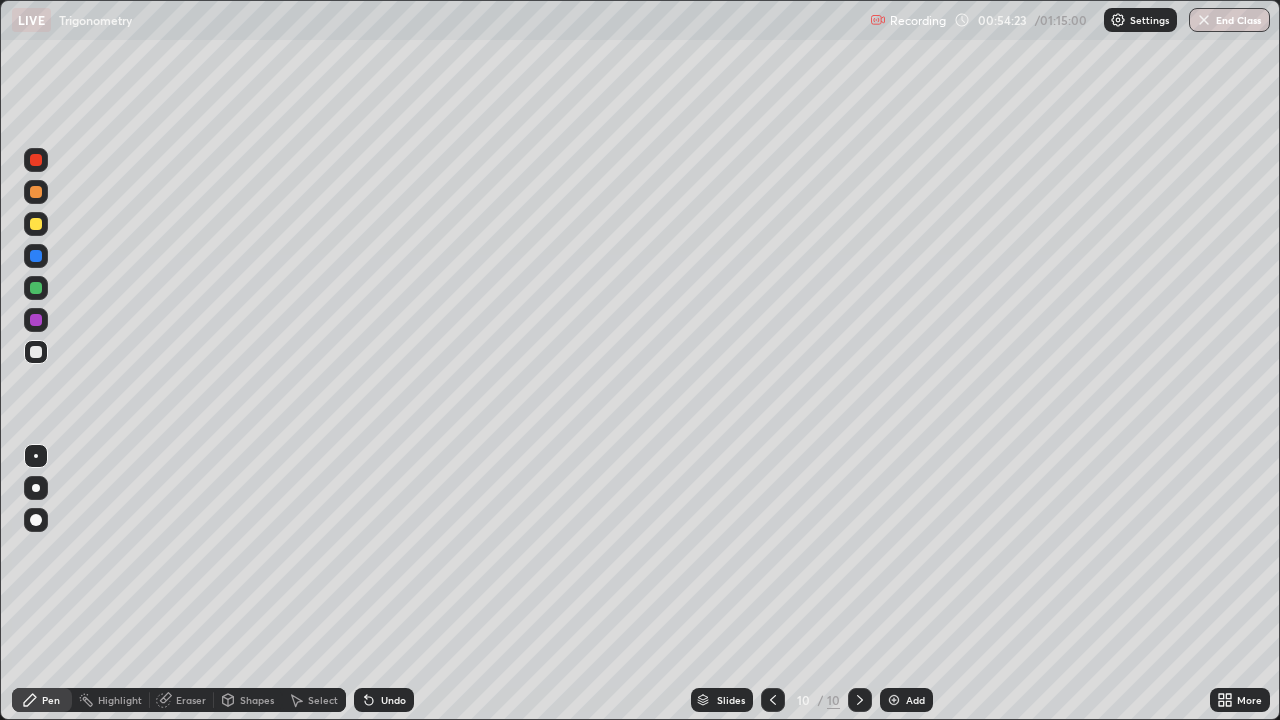 click at bounding box center (36, 352) 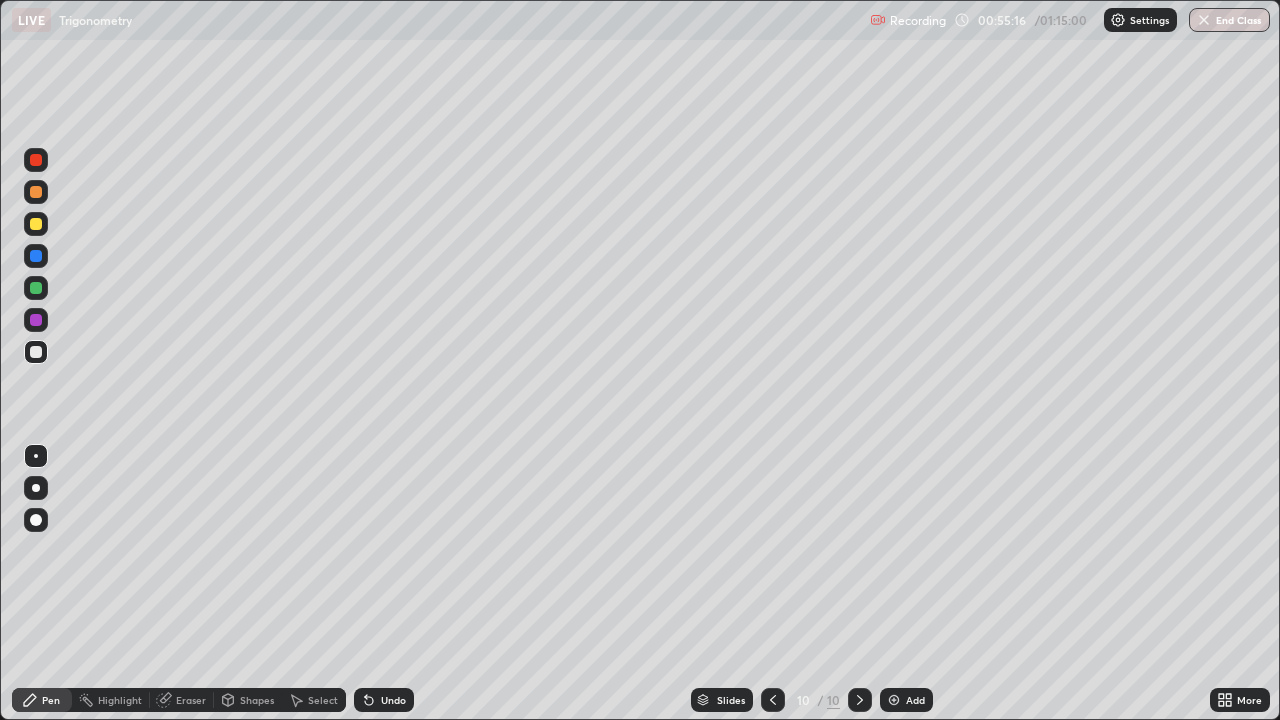 click at bounding box center (36, 352) 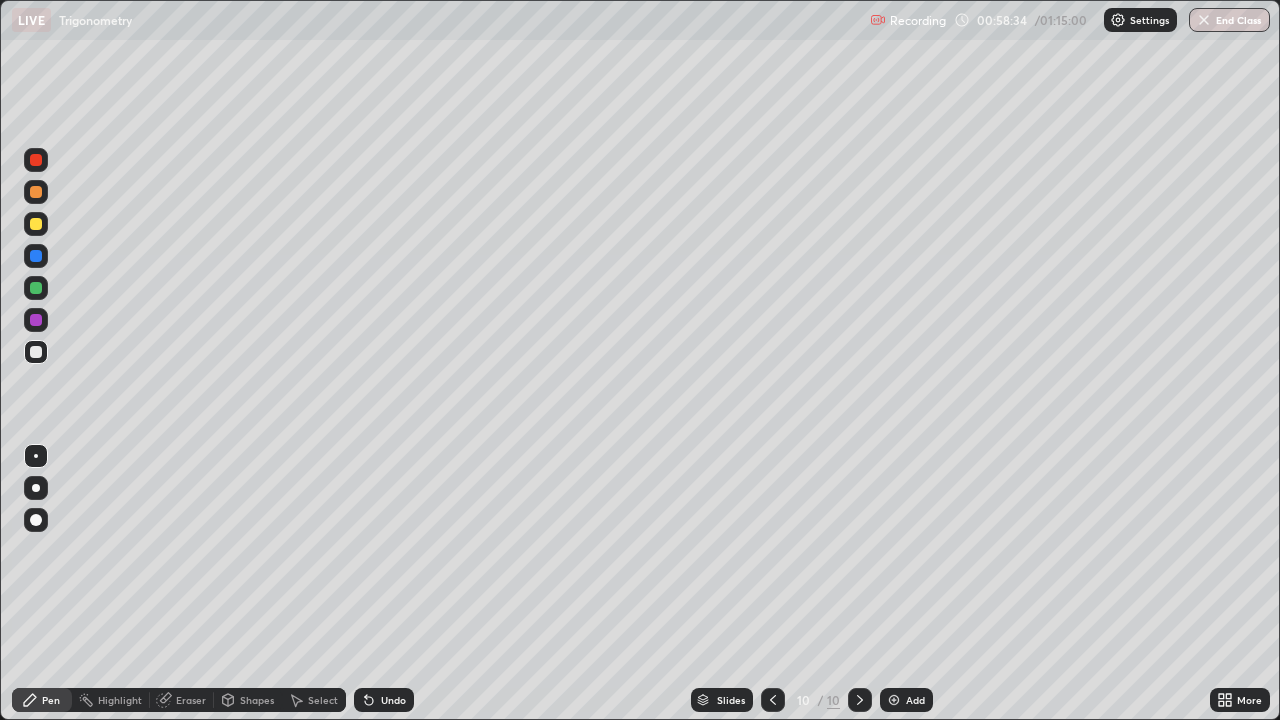 click on "Add" at bounding box center [906, 700] 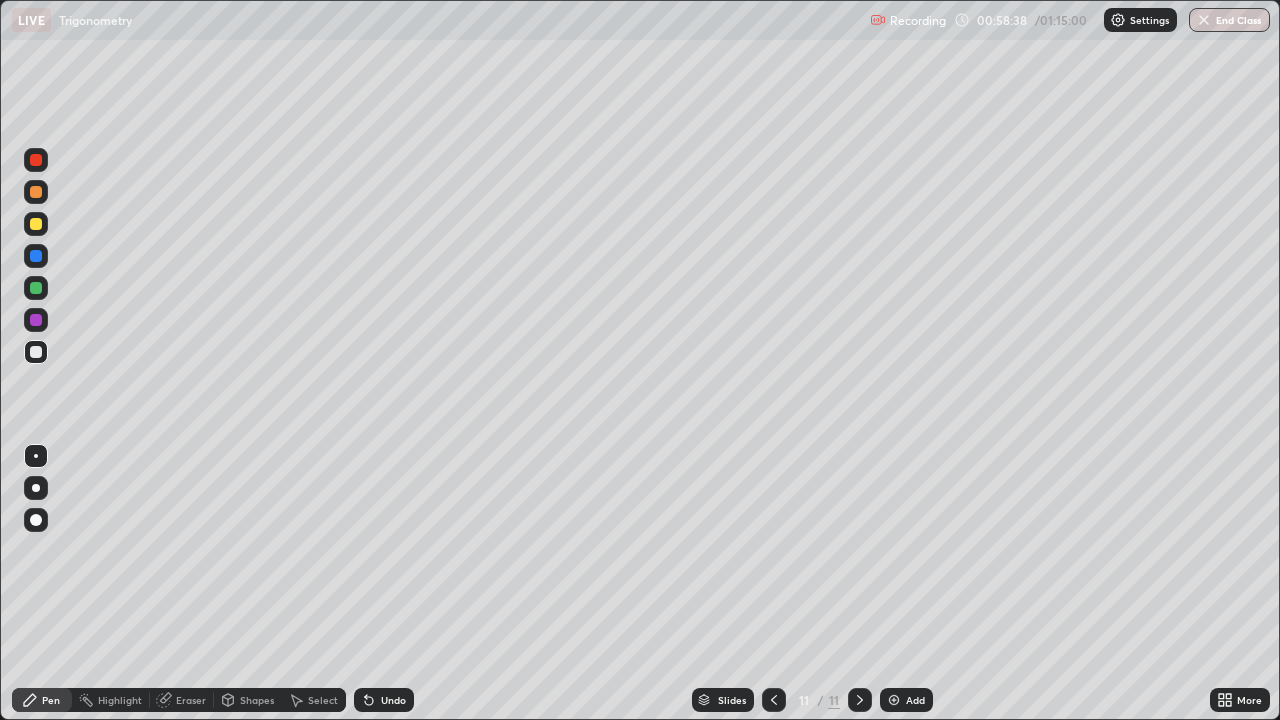 click at bounding box center [774, 700] 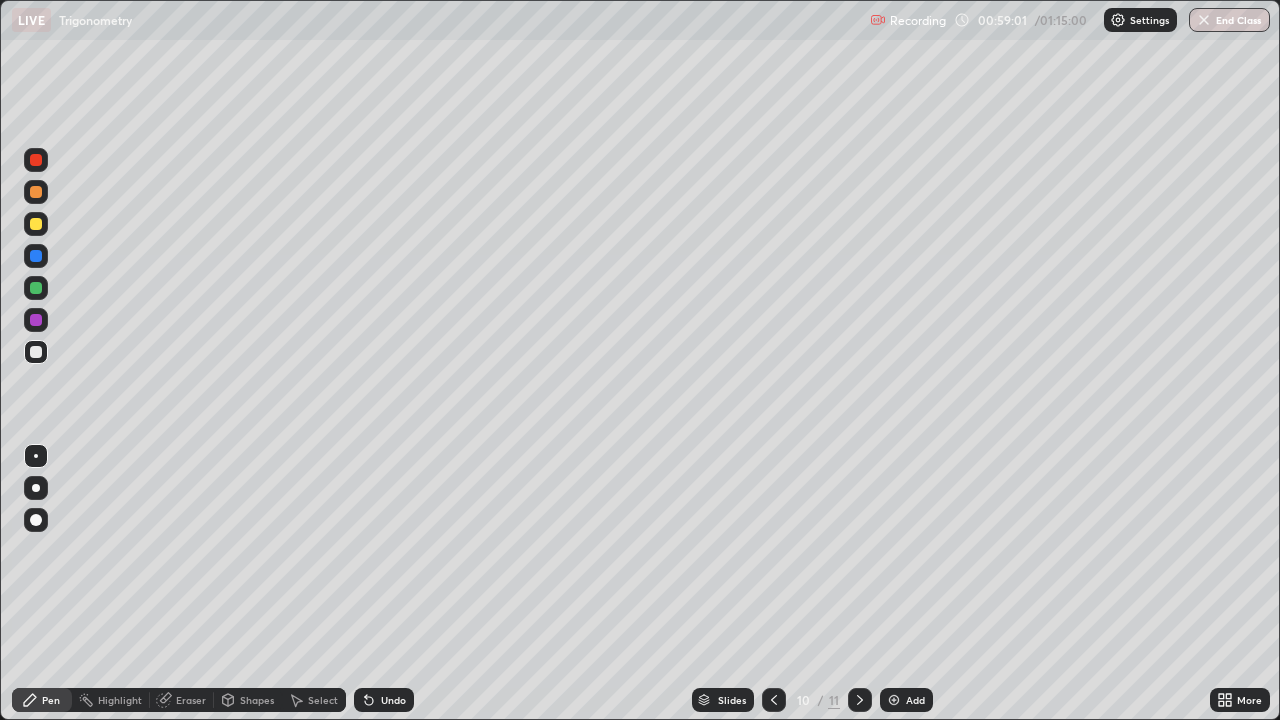 click on "Eraser" at bounding box center [182, 700] 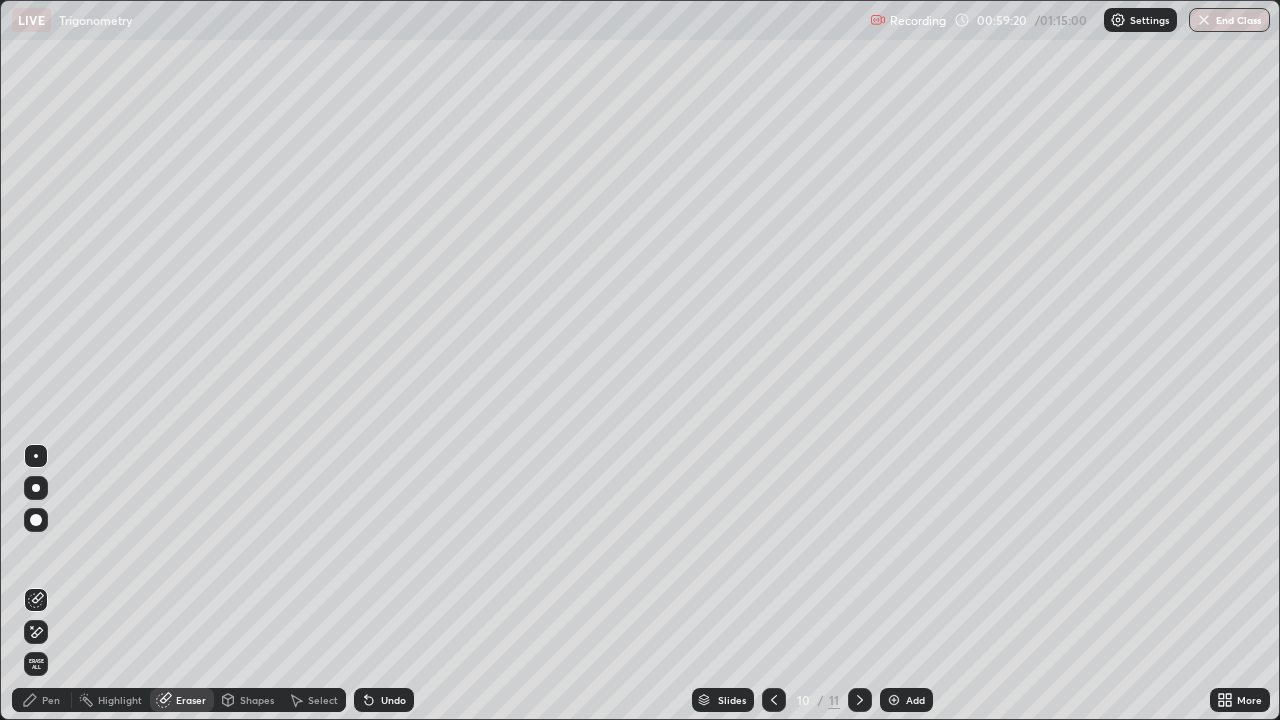 click 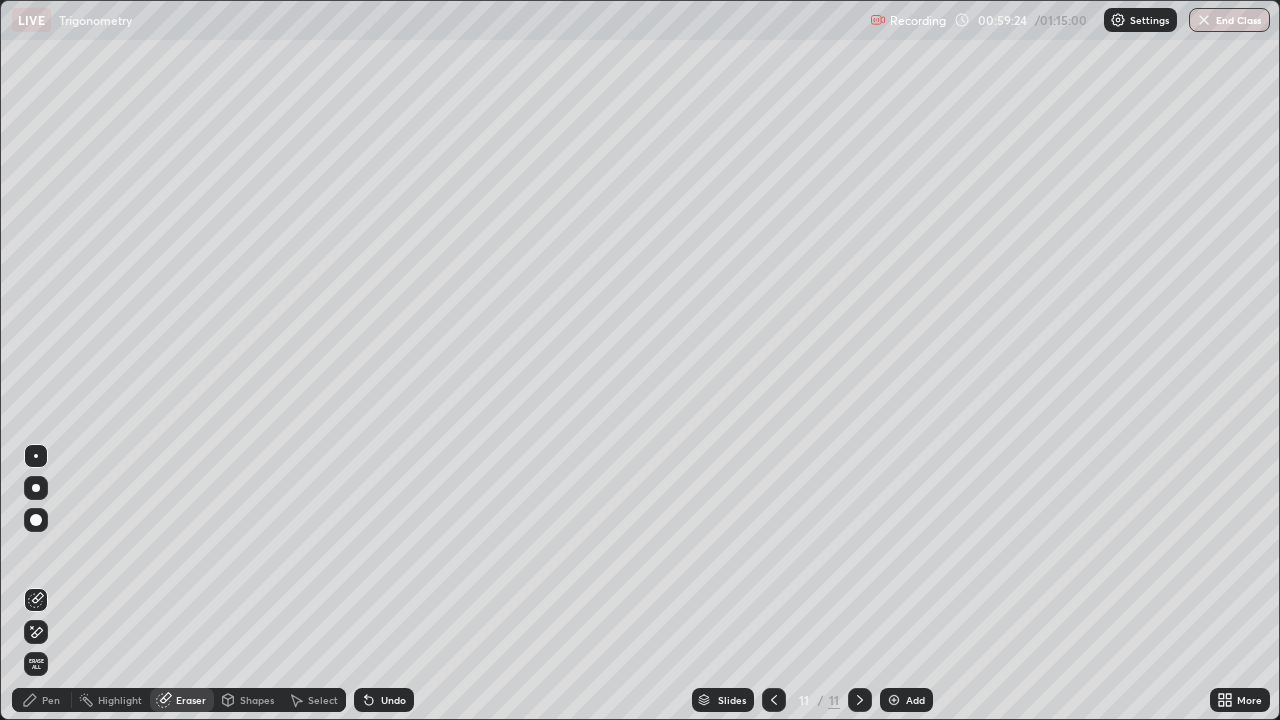 click 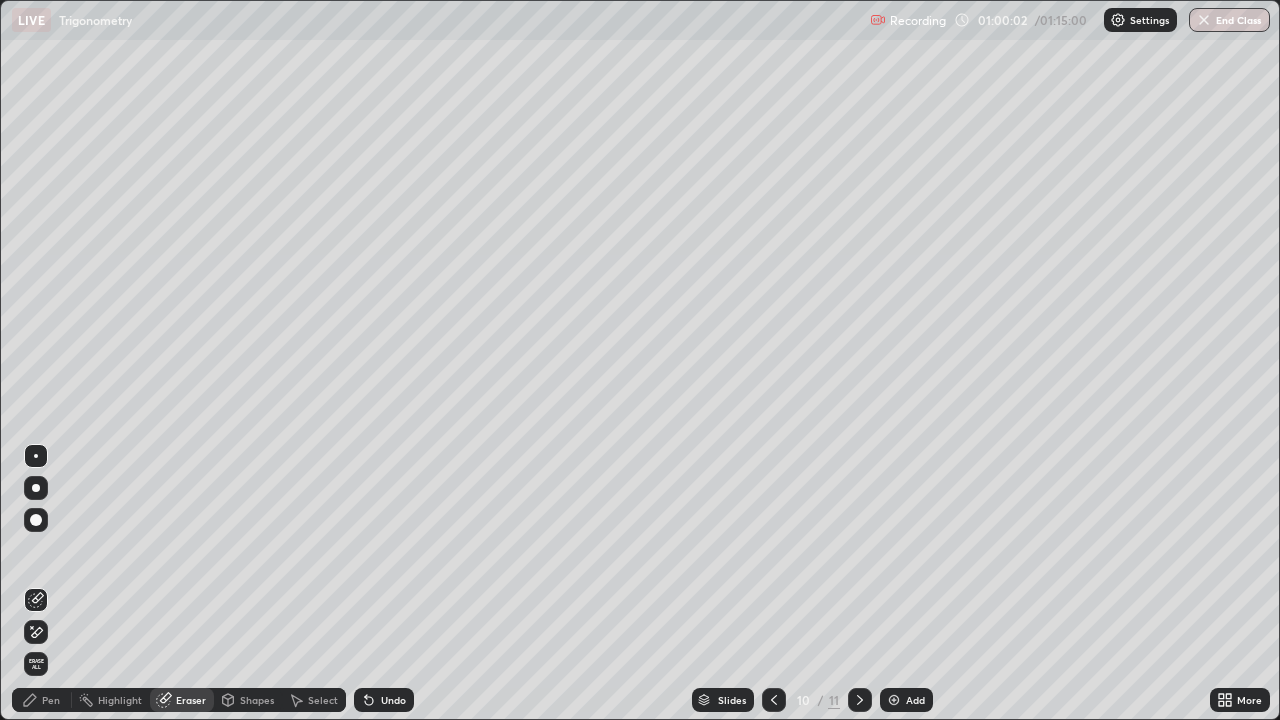 click 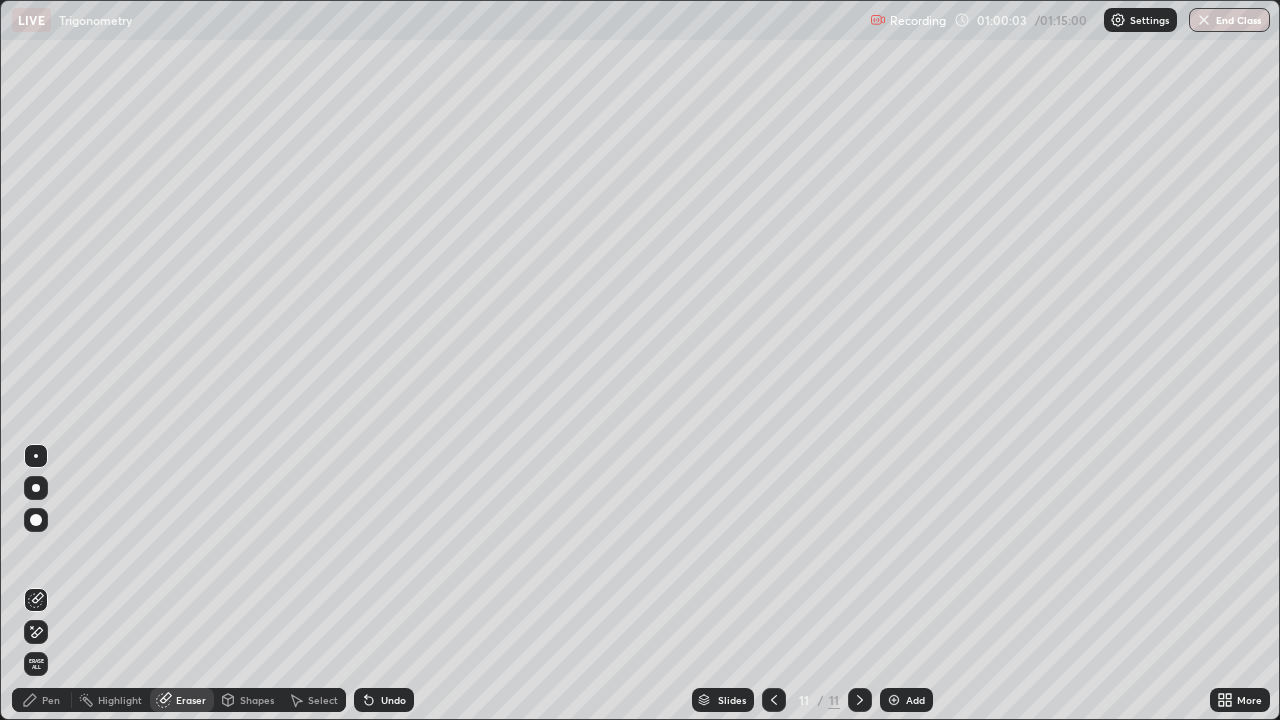 click on "Pen" at bounding box center [51, 700] 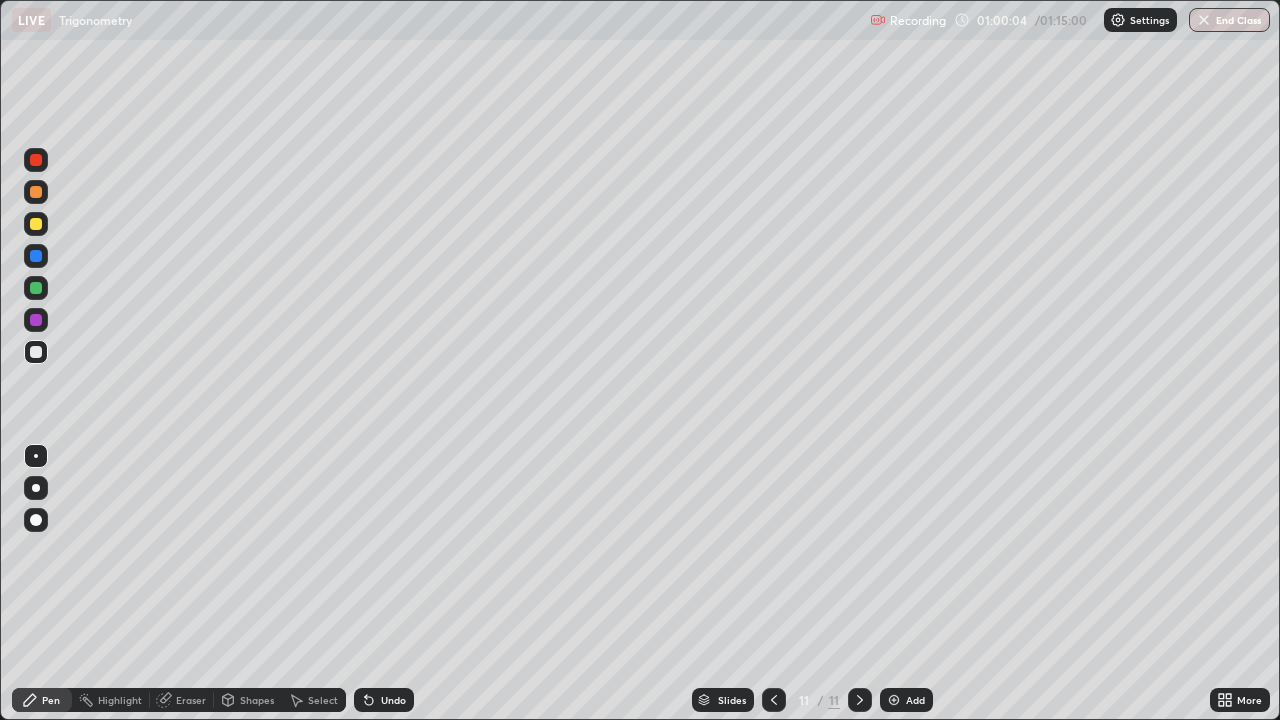 click at bounding box center (36, 352) 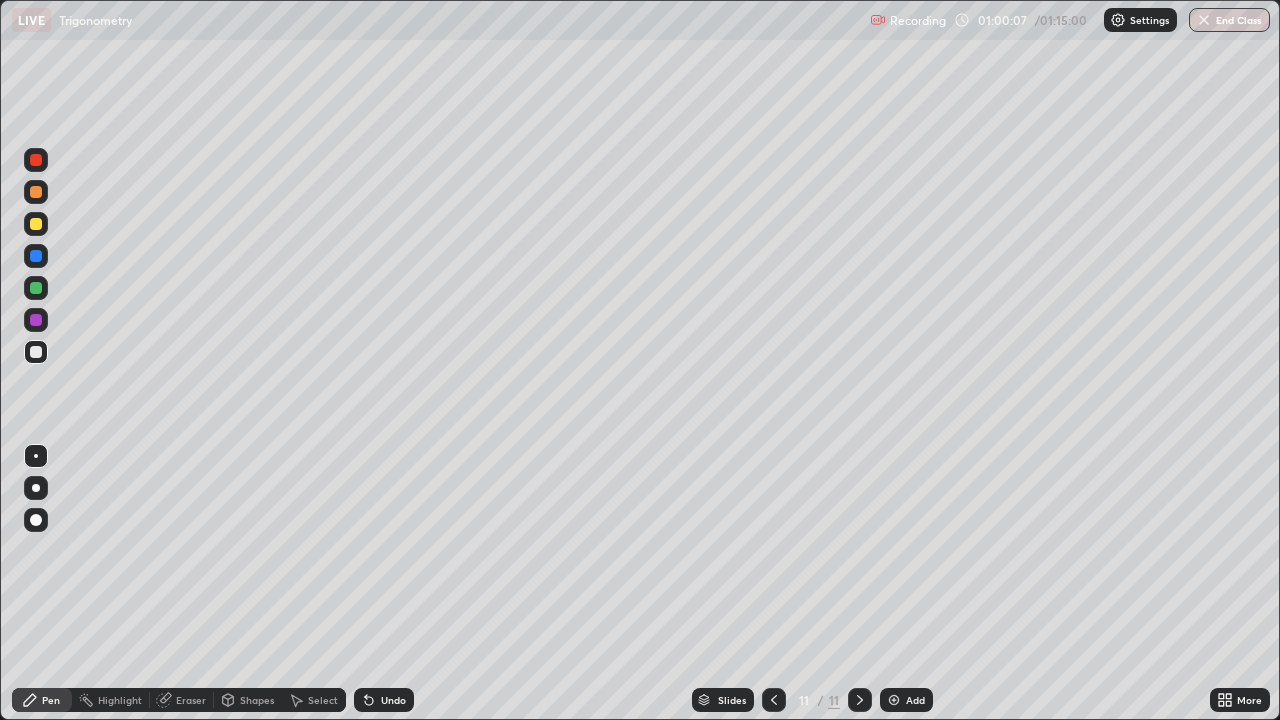 click at bounding box center (36, 352) 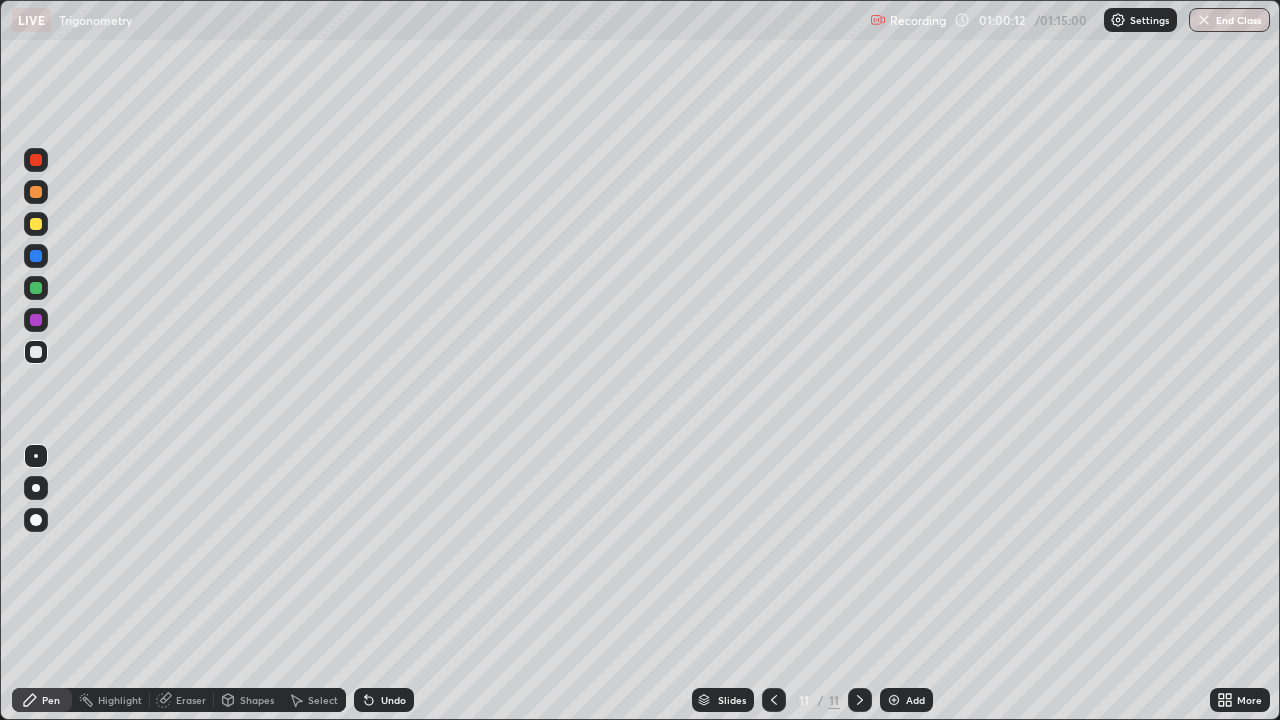 click at bounding box center (36, 224) 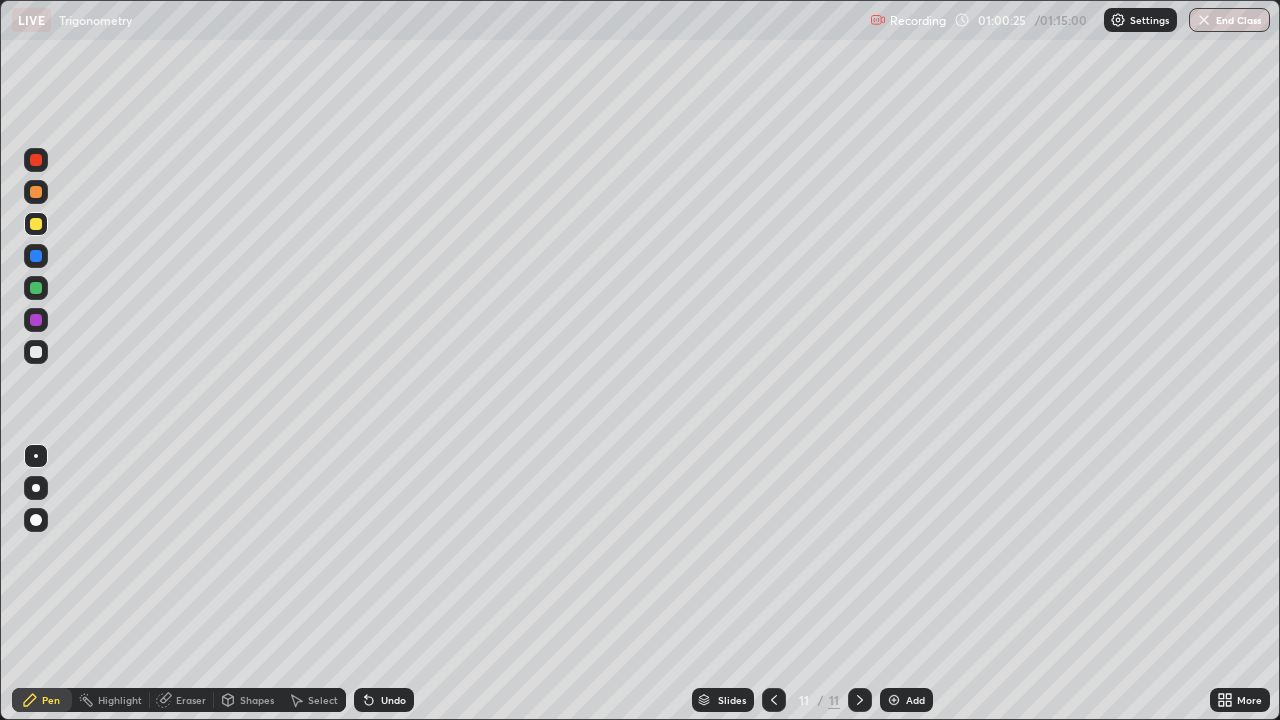 click on "Eraser" at bounding box center [182, 700] 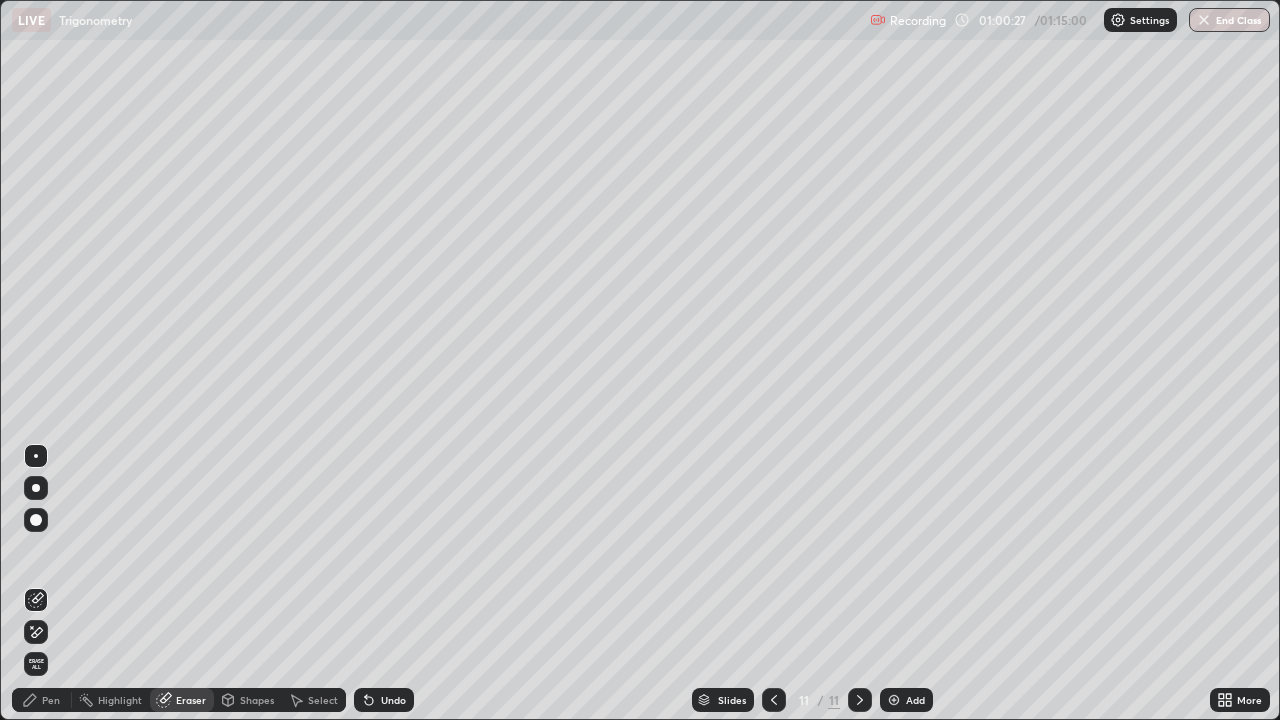 click on "Pen" at bounding box center (42, 700) 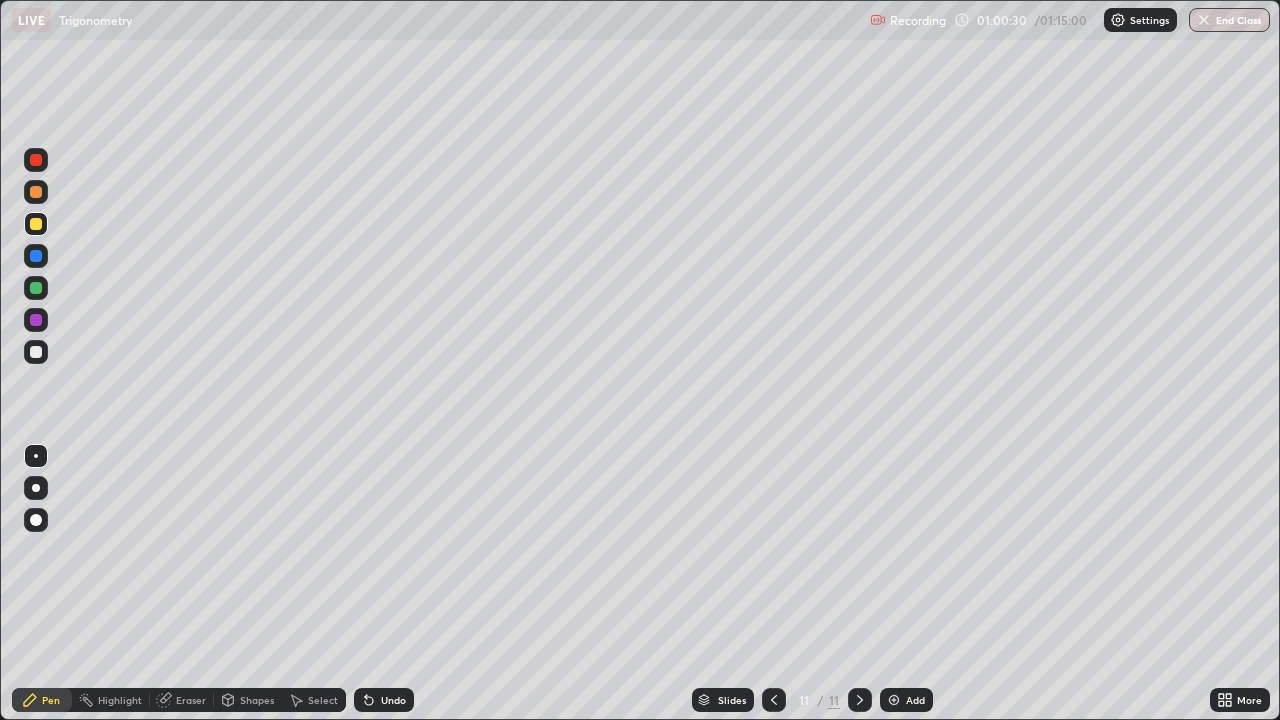 click at bounding box center [36, 320] 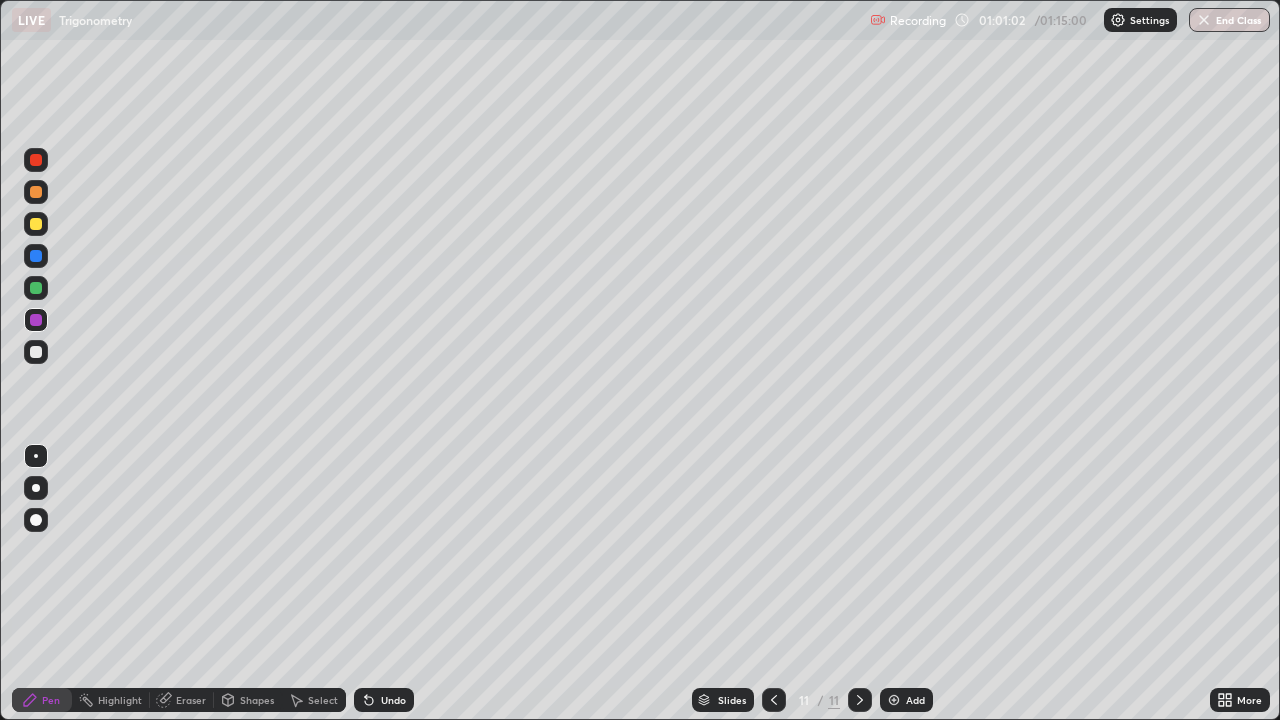click at bounding box center [36, 288] 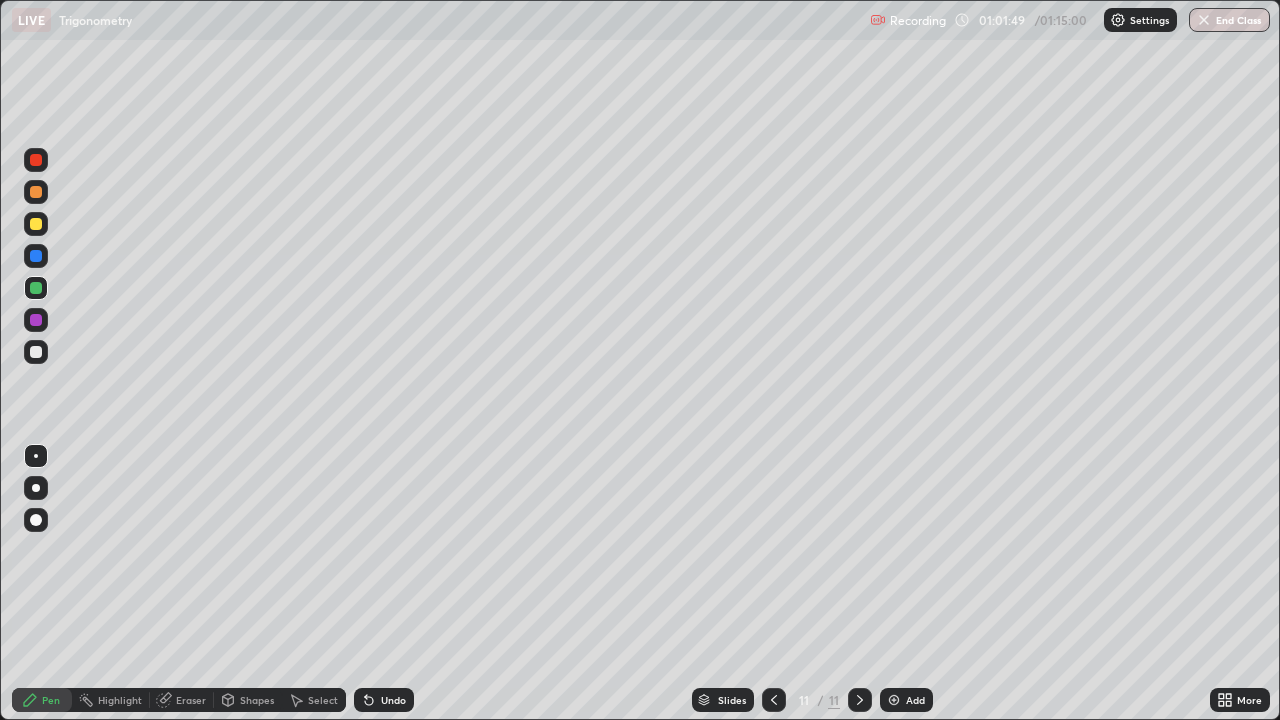click at bounding box center (36, 320) 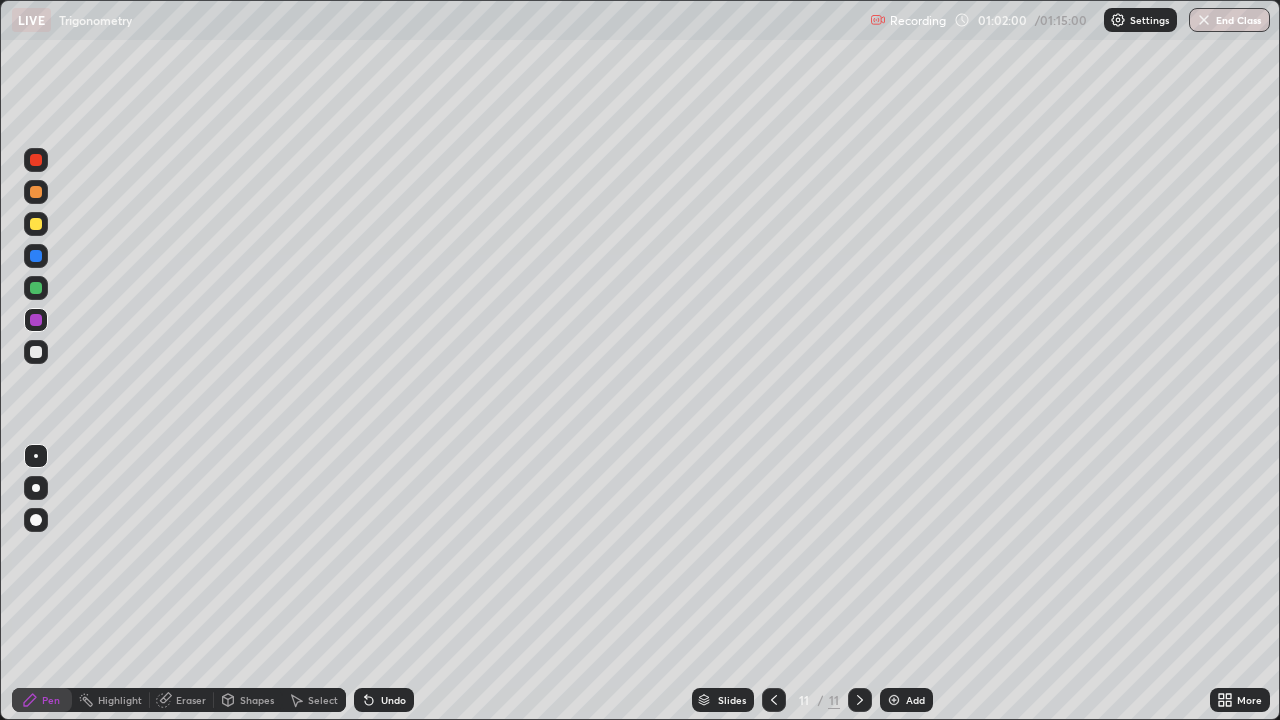 click on "Eraser" at bounding box center (191, 700) 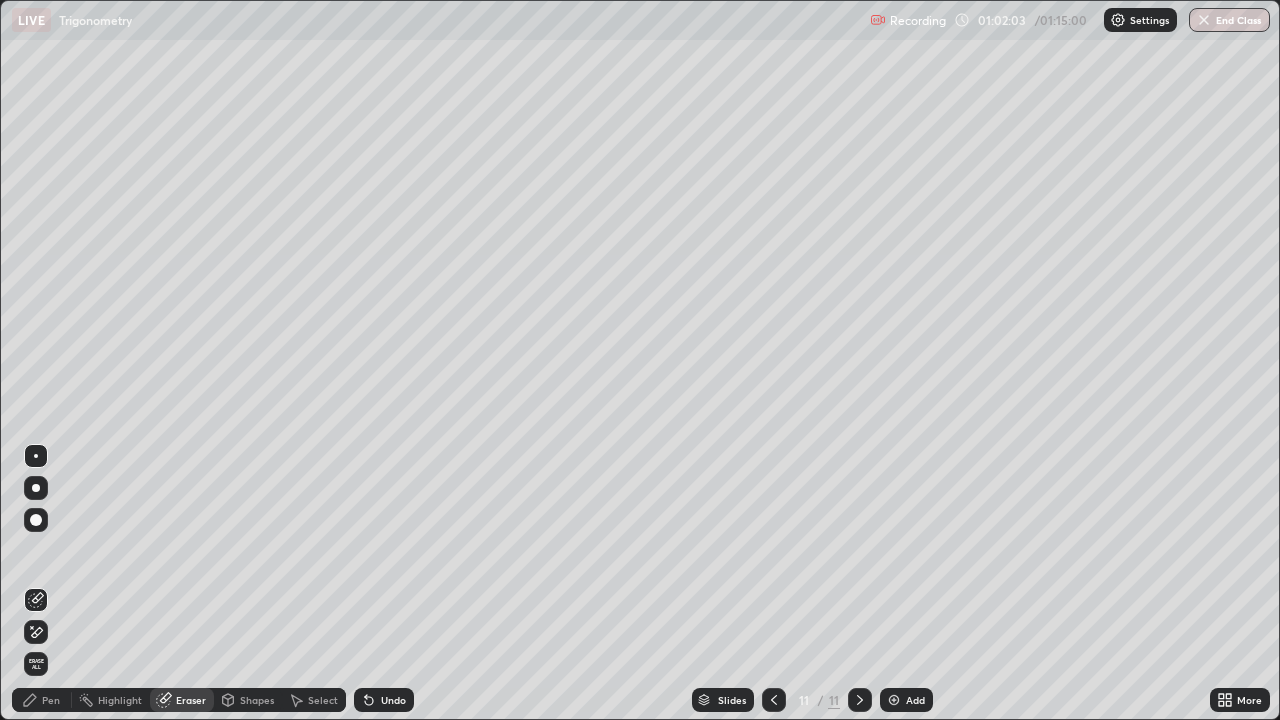 click on "Pen" at bounding box center (42, 700) 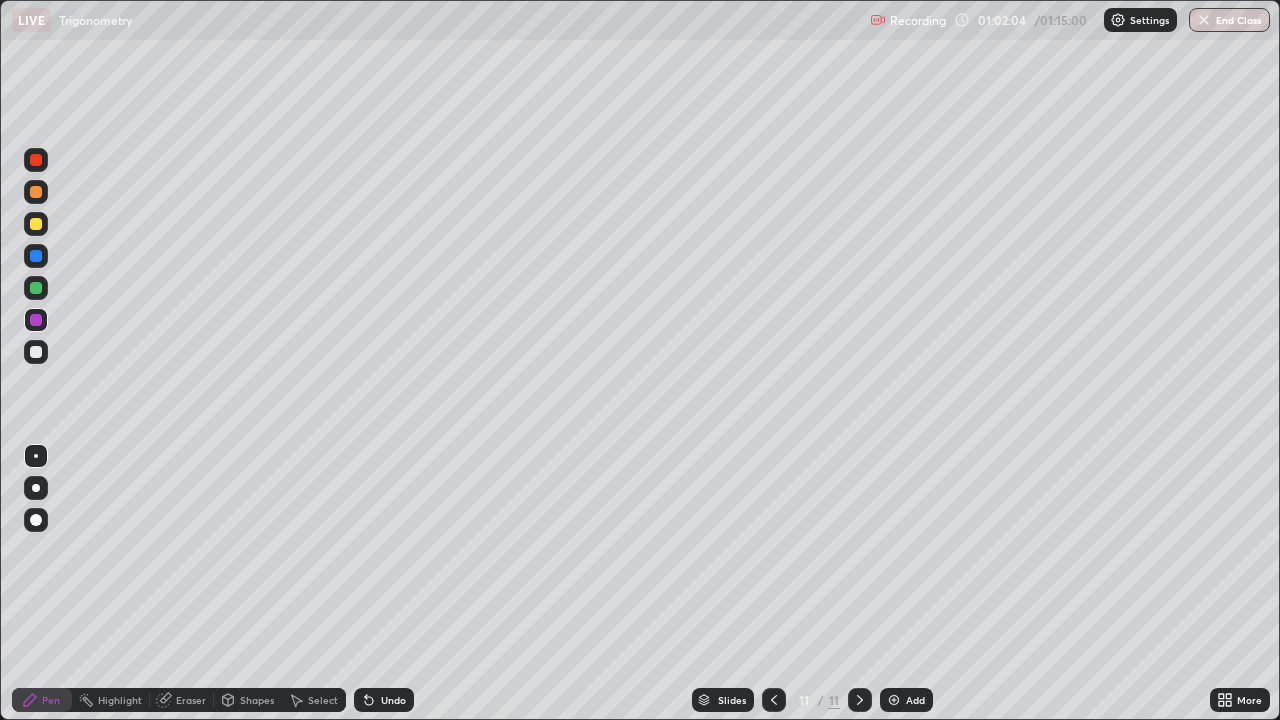 click at bounding box center (36, 352) 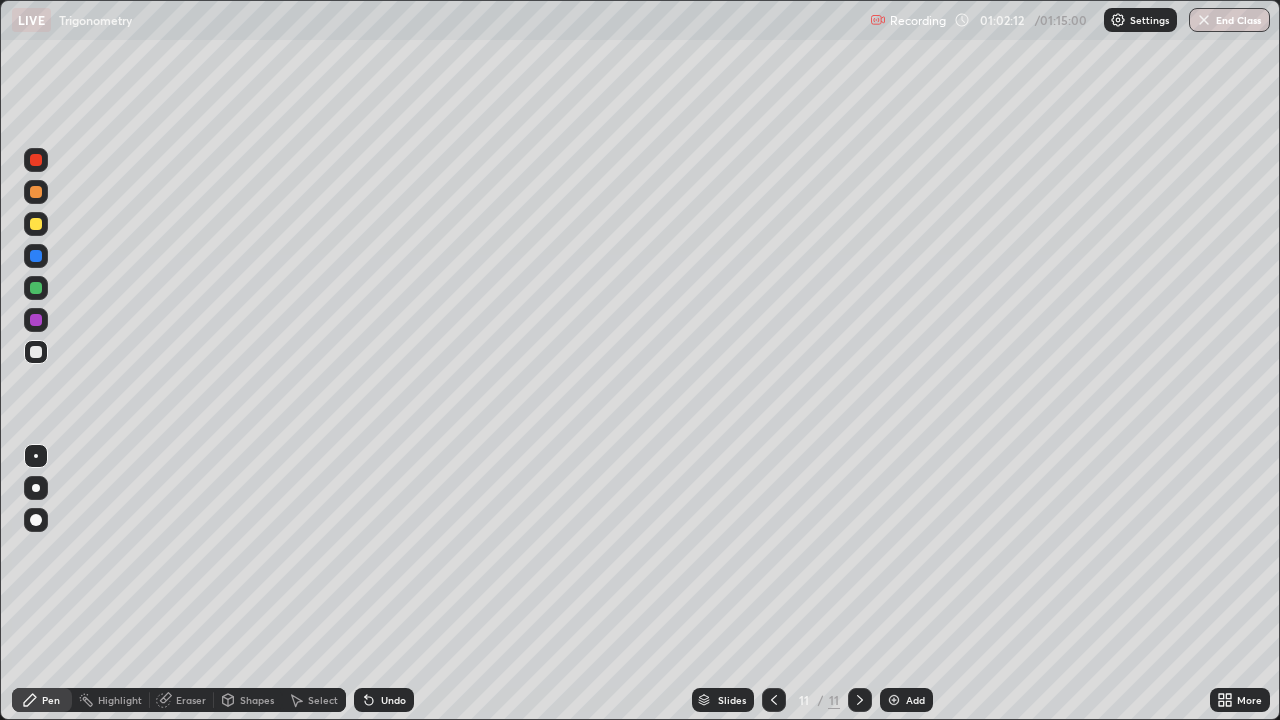click at bounding box center [36, 320] 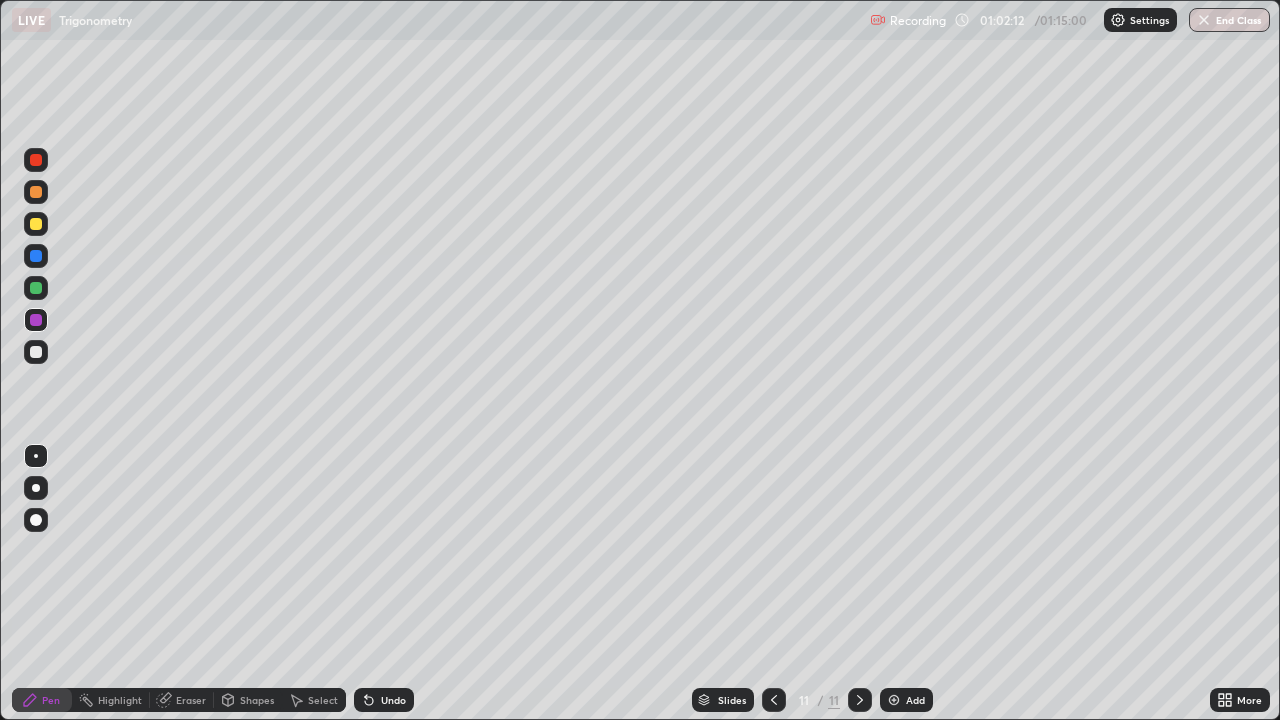click at bounding box center (36, 288) 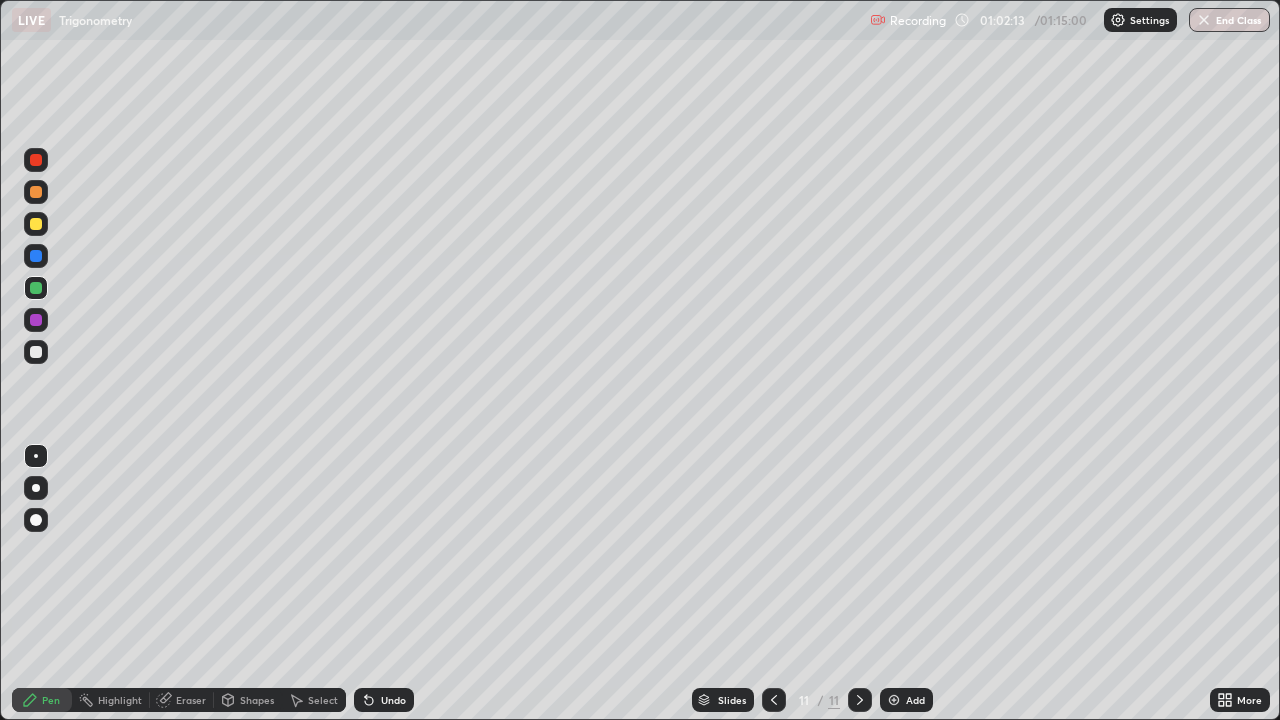 click at bounding box center [36, 192] 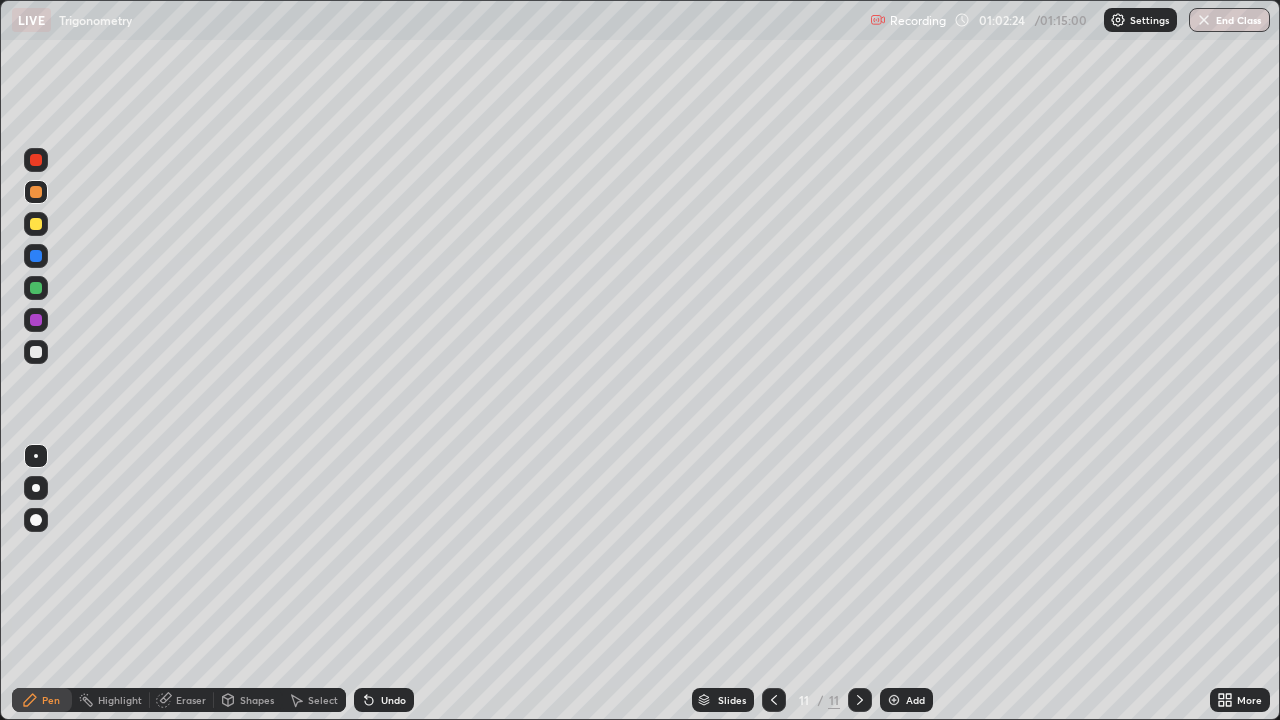 click at bounding box center (36, 352) 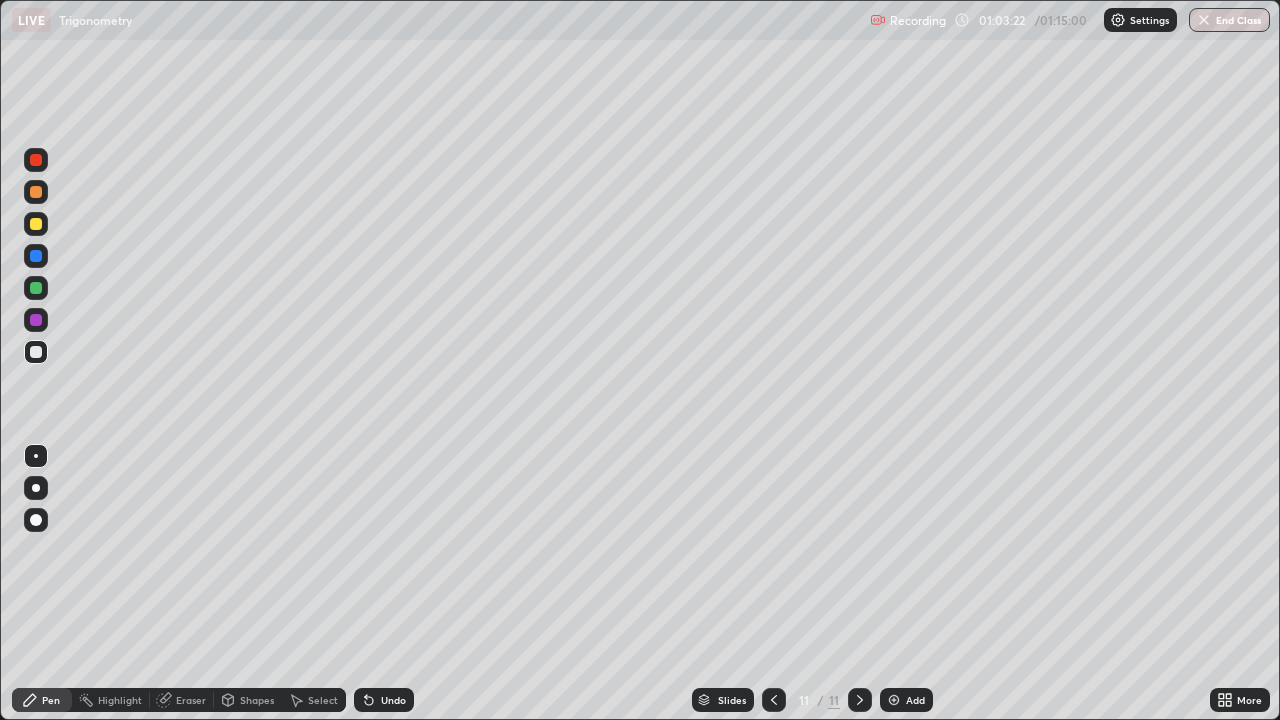 click at bounding box center [36, 352] 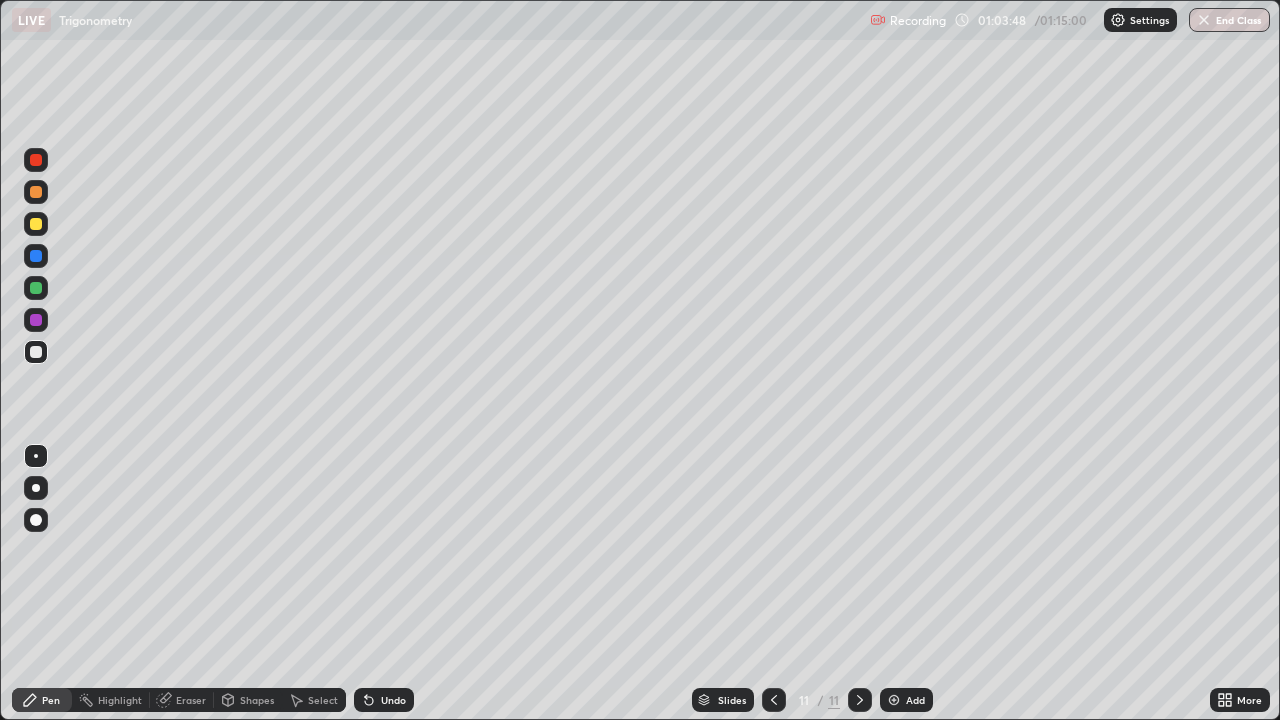 click at bounding box center (36, 352) 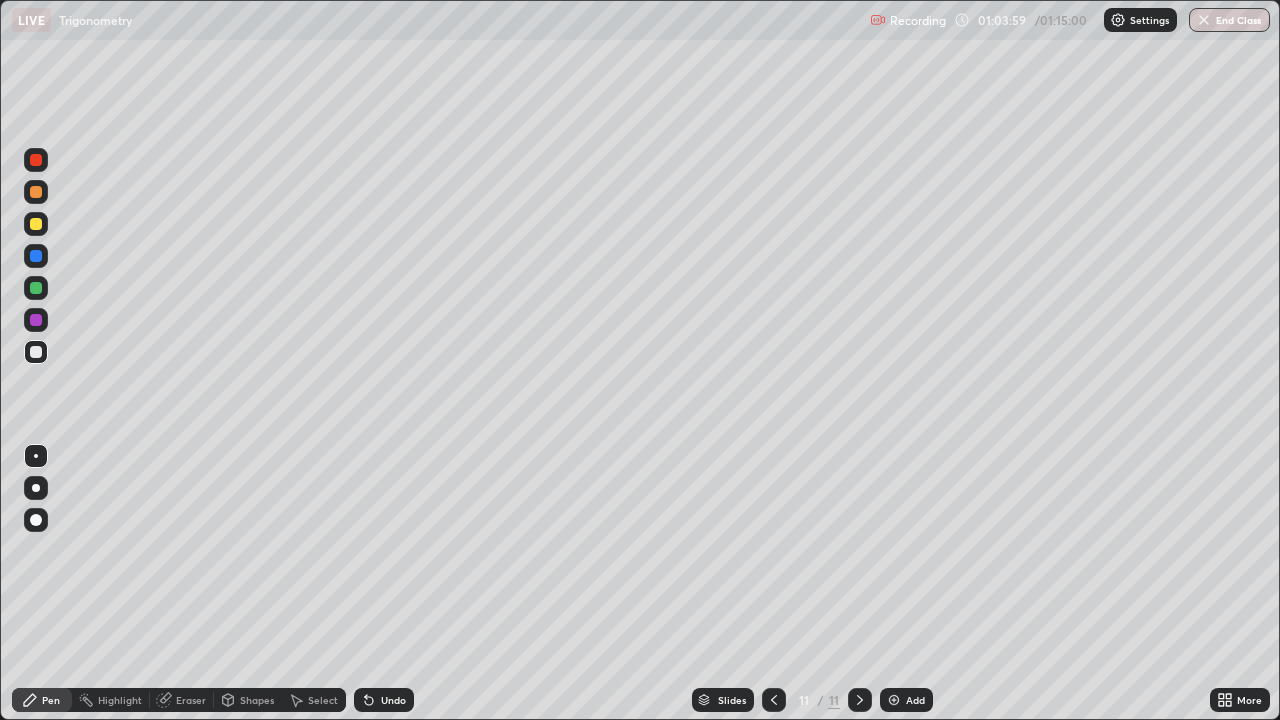 click at bounding box center (36, 256) 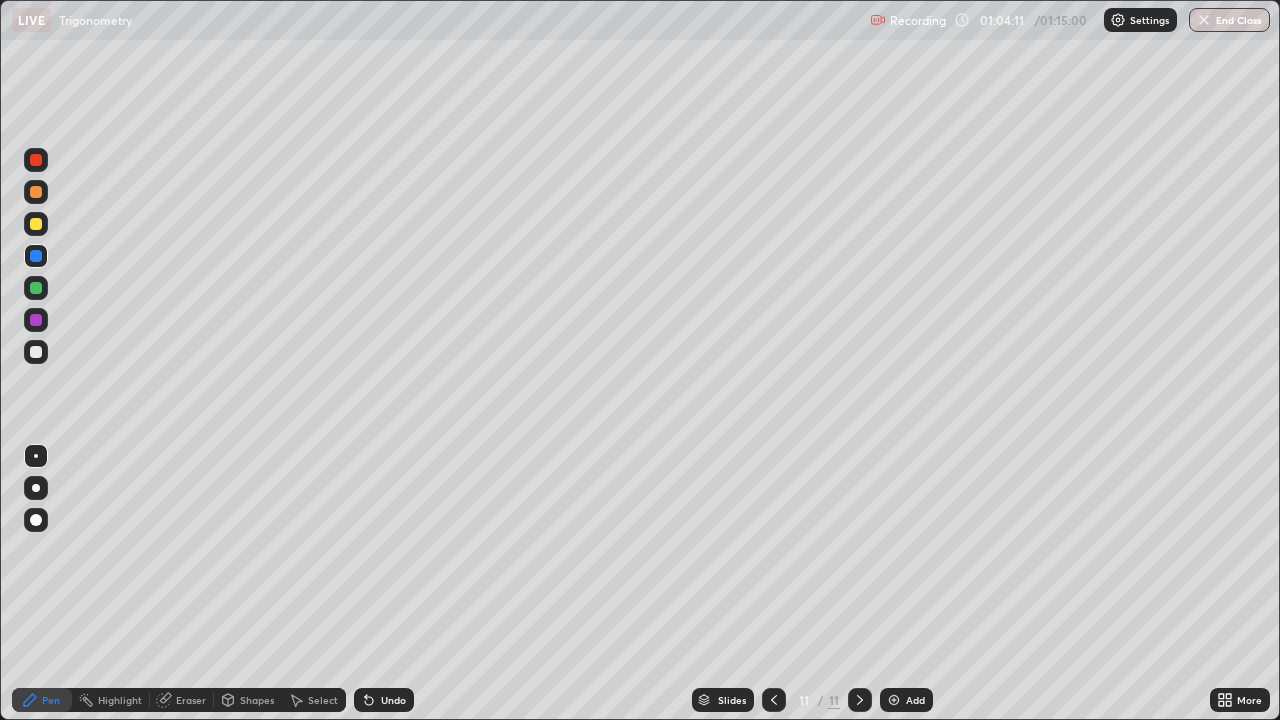 click at bounding box center [36, 224] 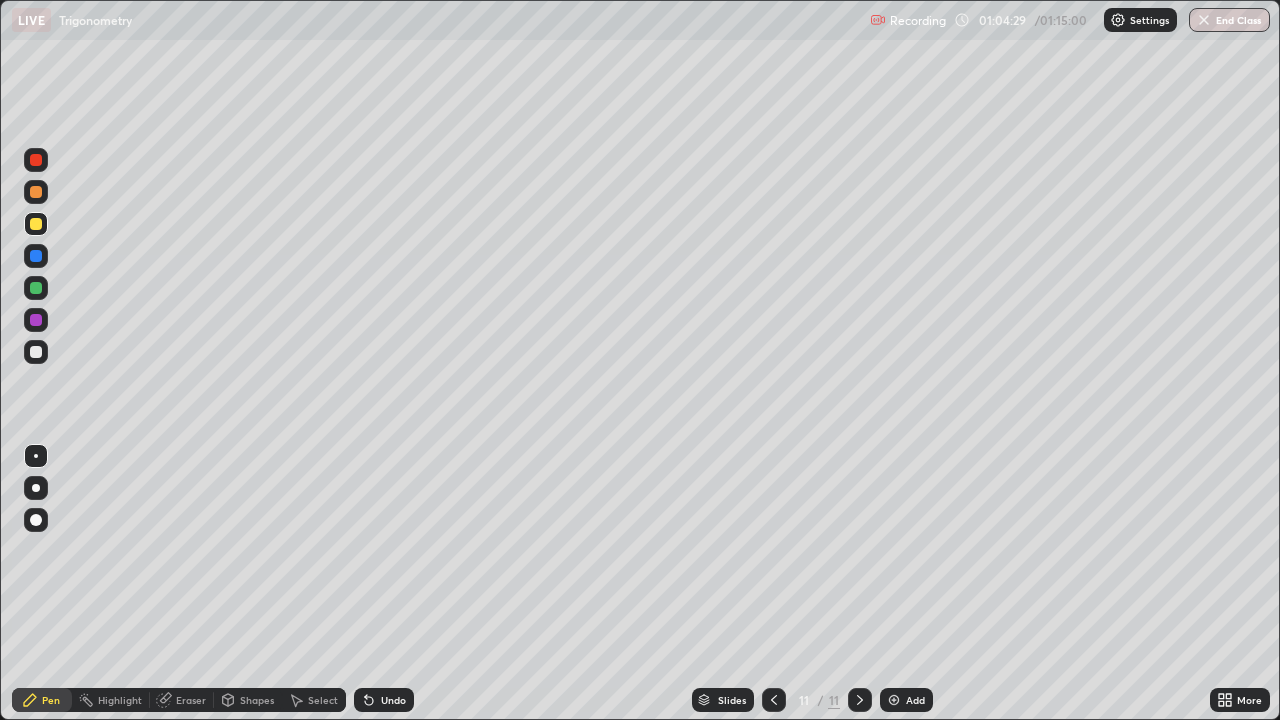 click on "Eraser" at bounding box center [182, 700] 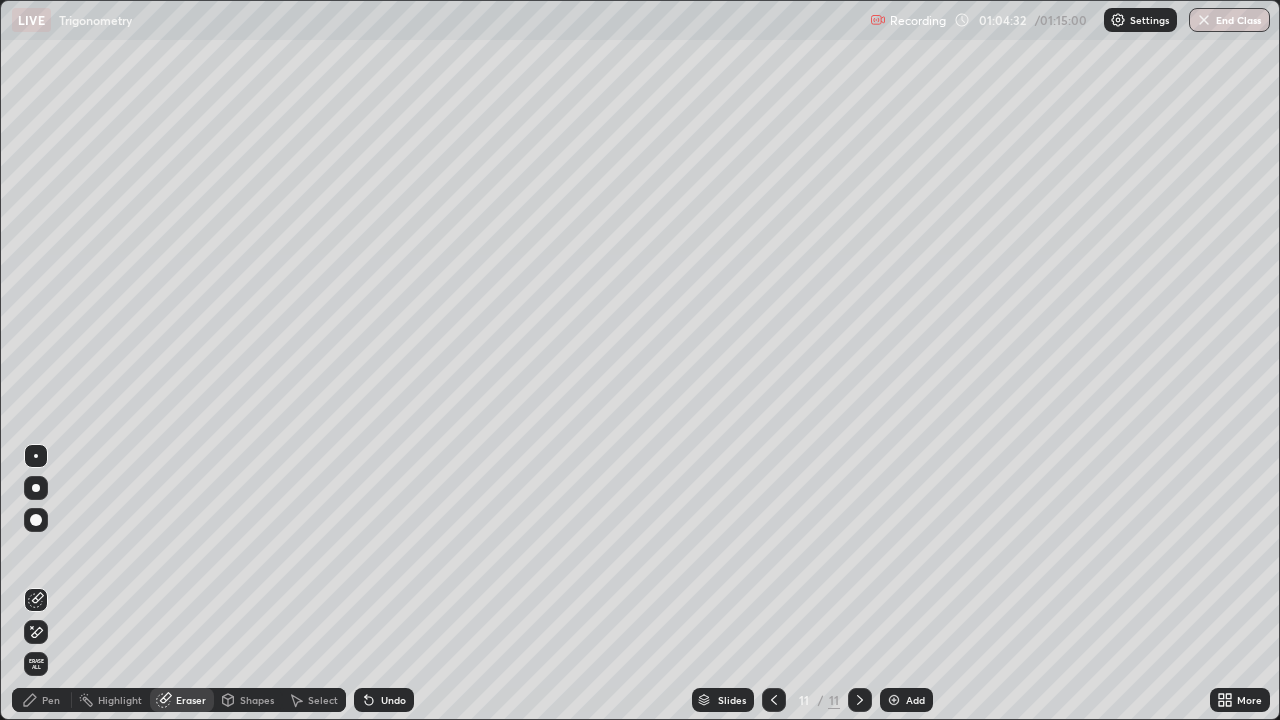 click on "Pen" at bounding box center (51, 700) 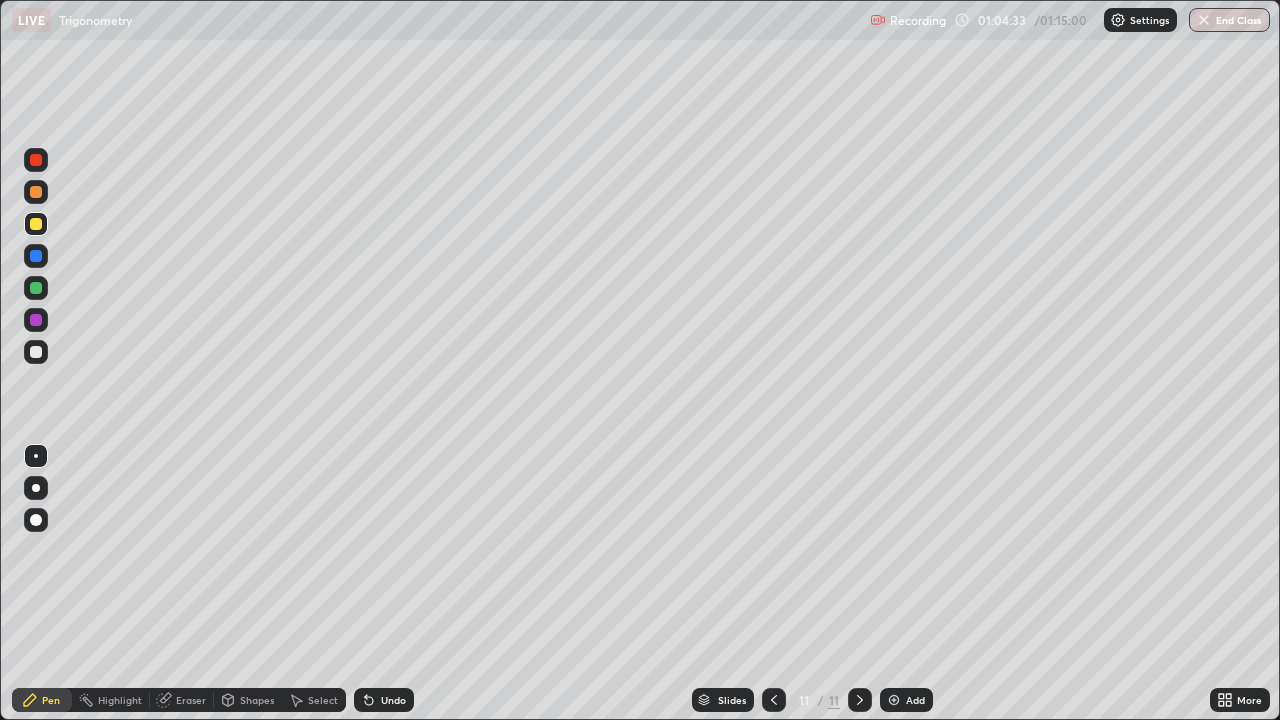 click at bounding box center [36, 160] 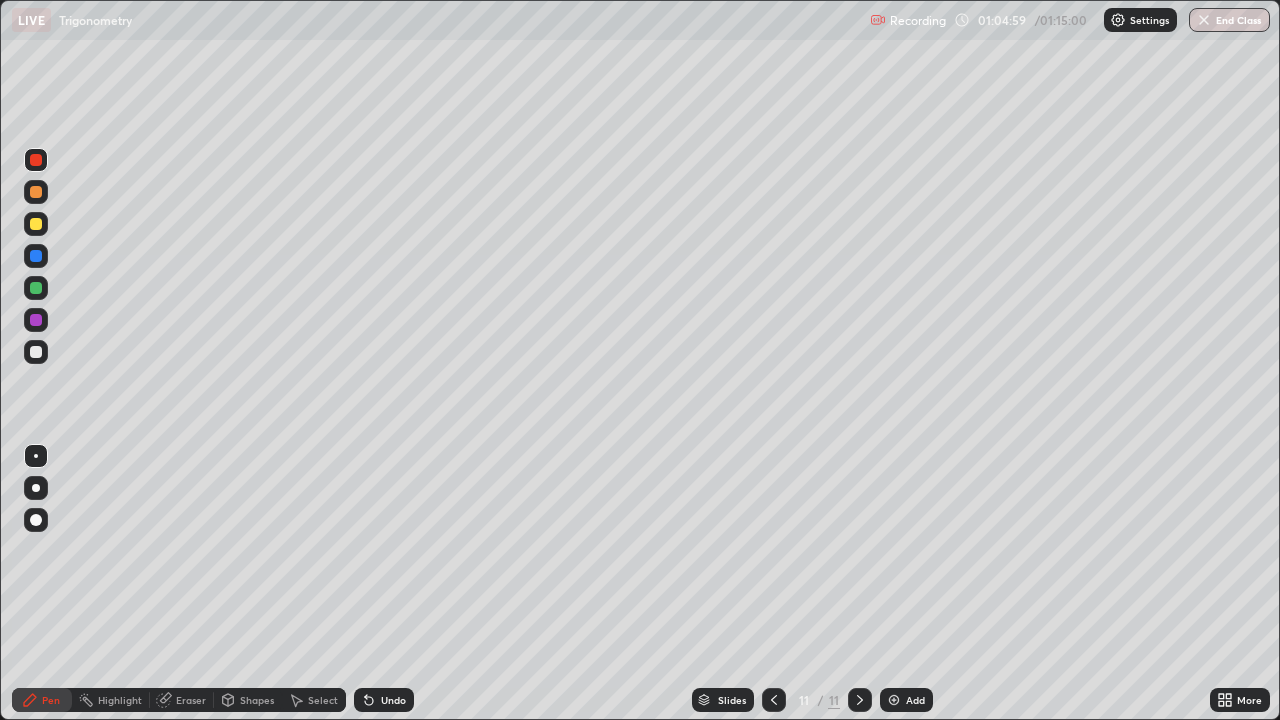 click at bounding box center [36, 256] 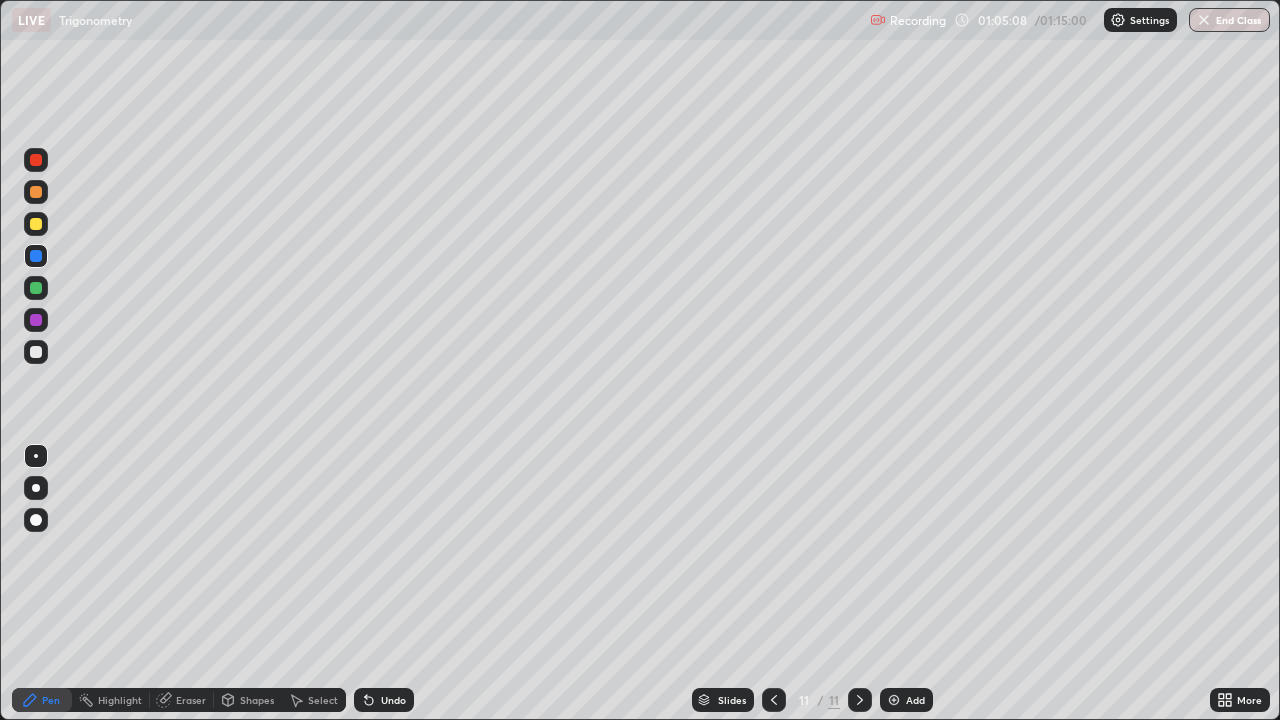 click at bounding box center [36, 224] 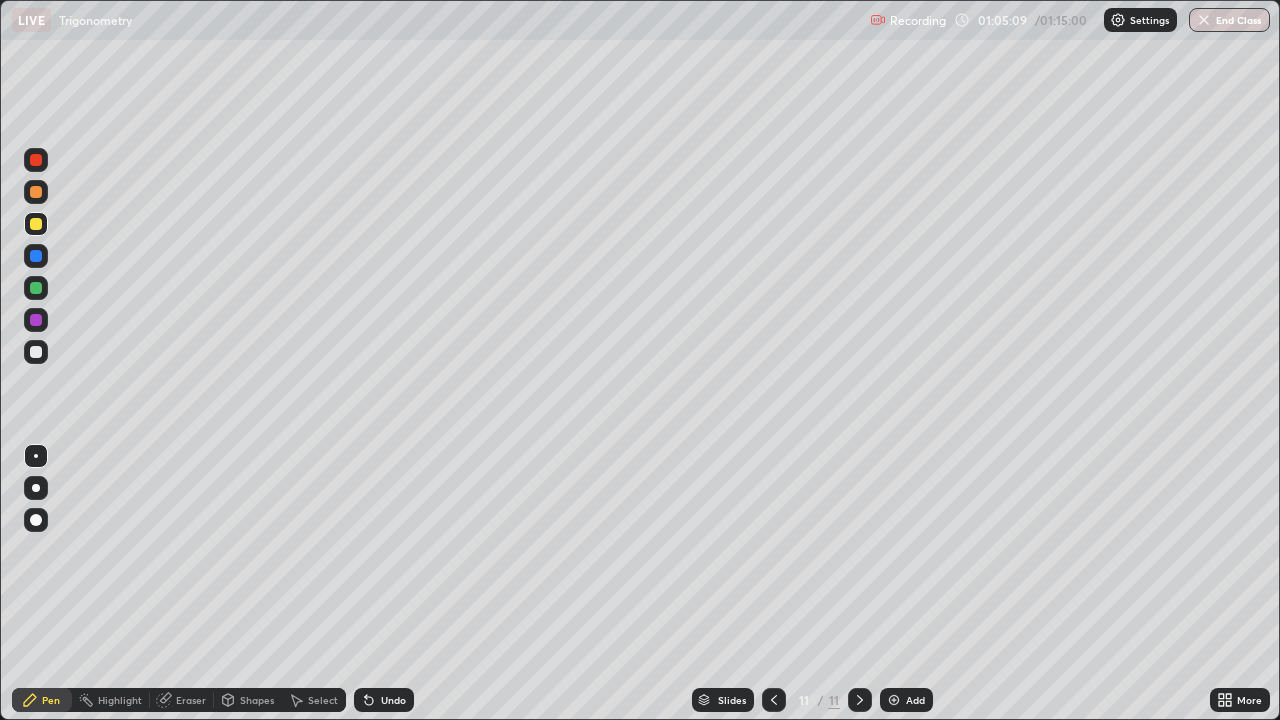 click at bounding box center [36, 192] 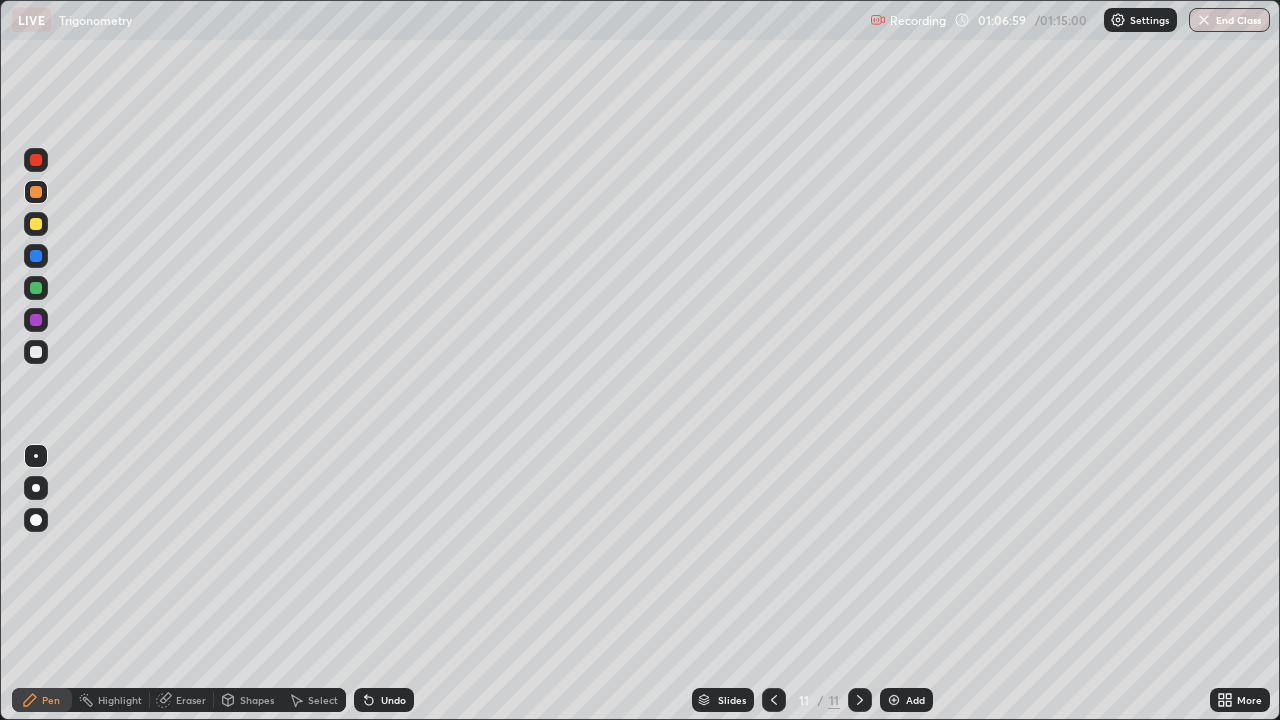 click on "Eraser" at bounding box center (191, 700) 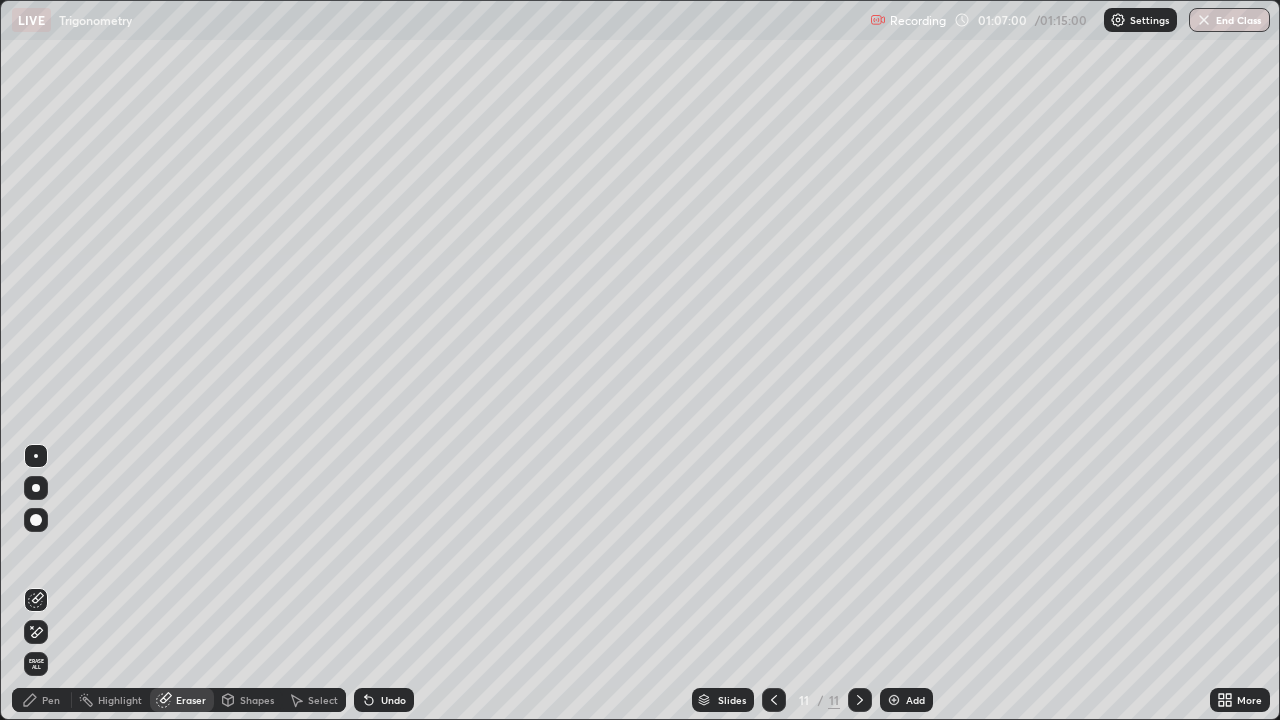 click on "Pen" at bounding box center [42, 700] 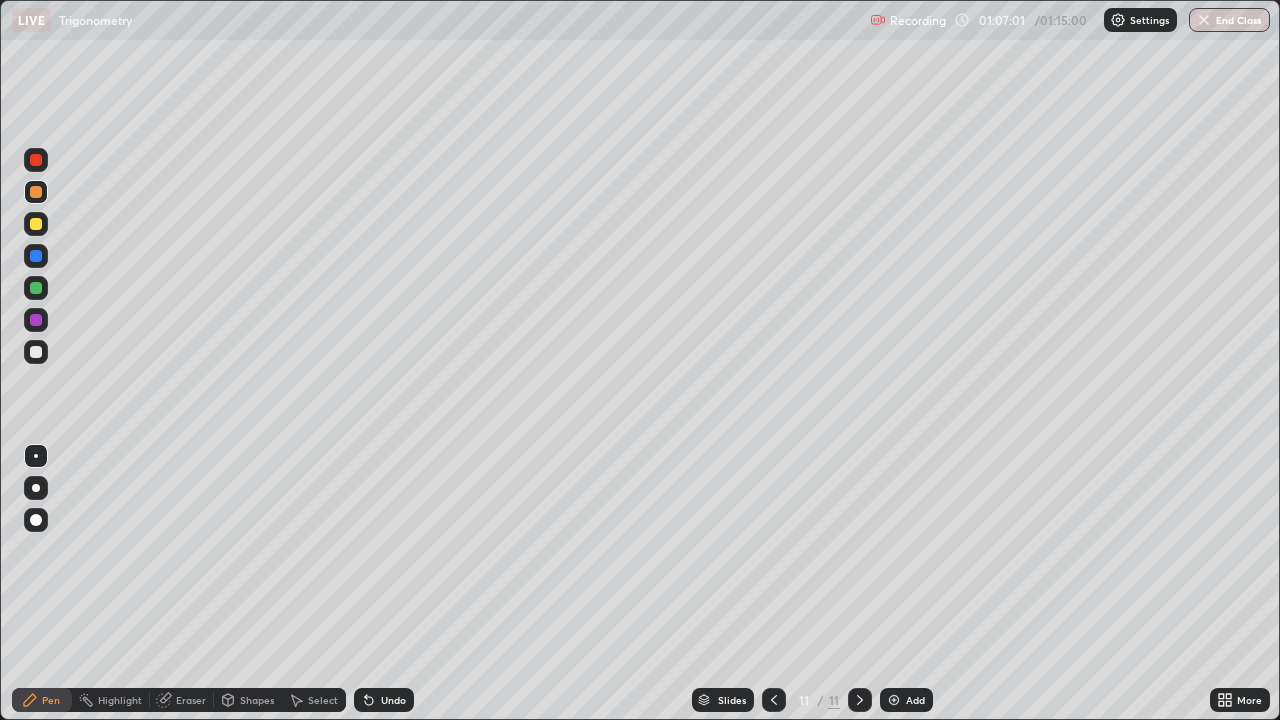 click at bounding box center (36, 192) 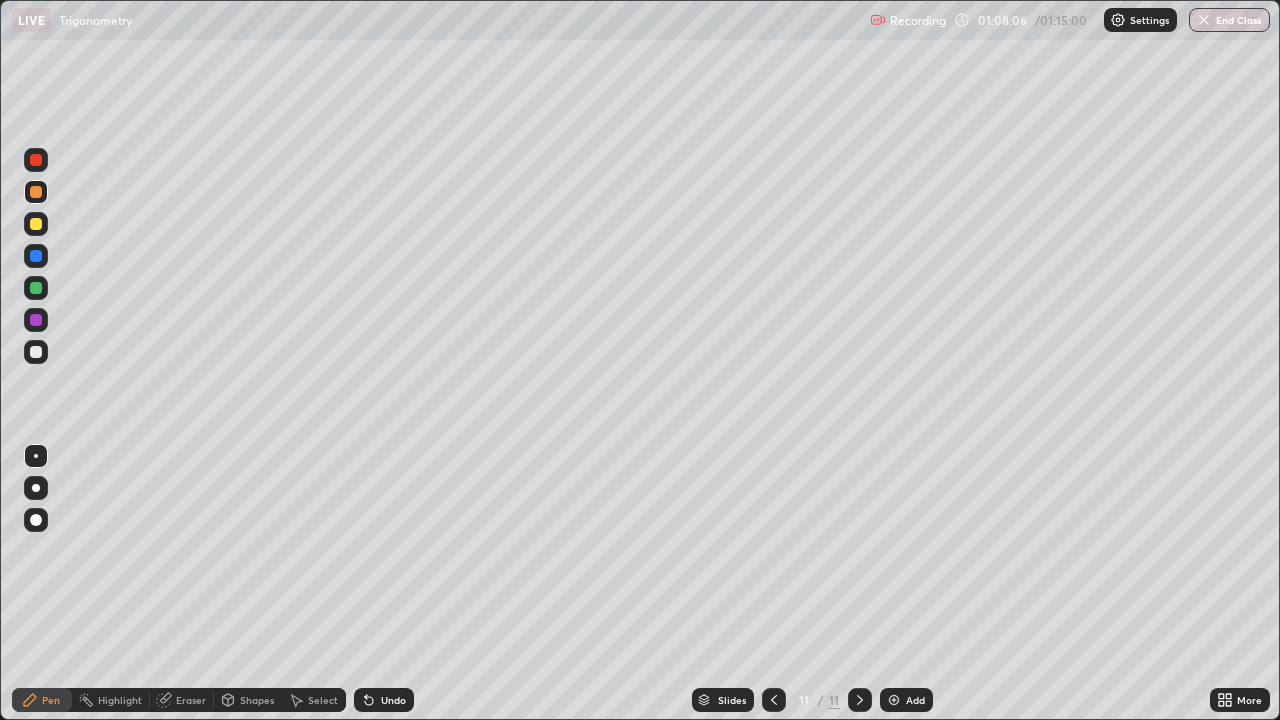 click at bounding box center (36, 320) 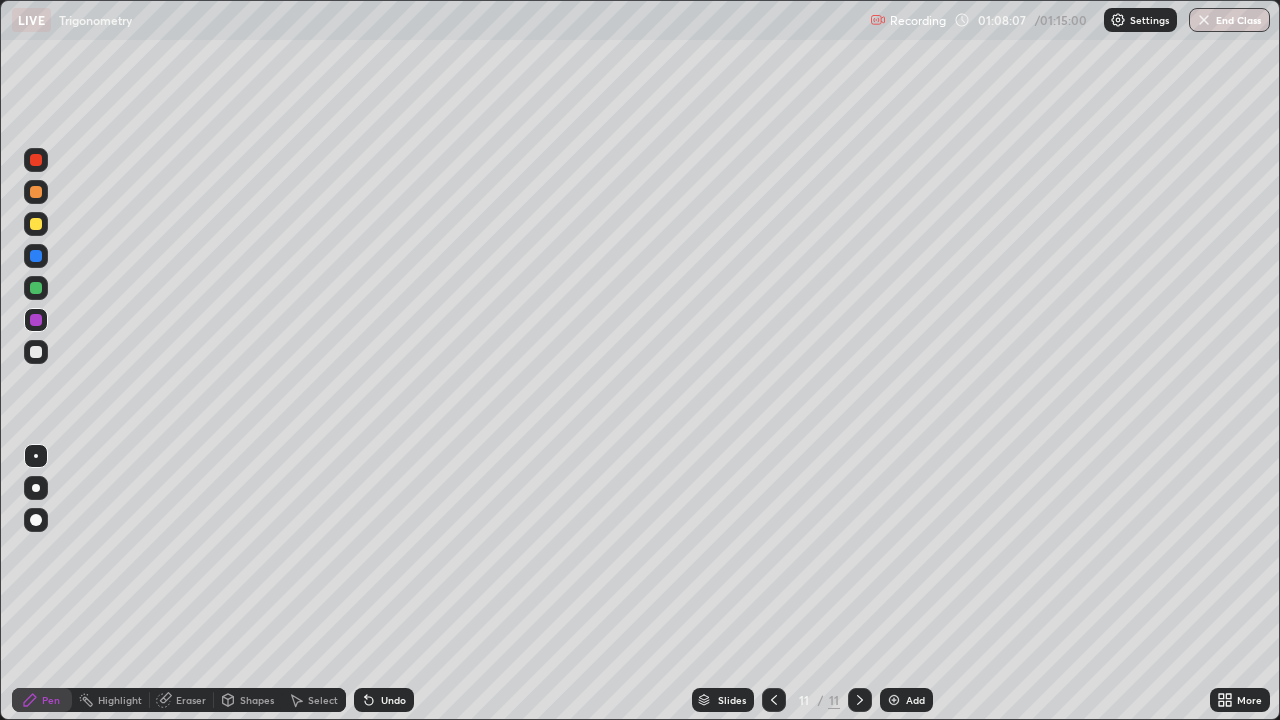 click at bounding box center (36, 320) 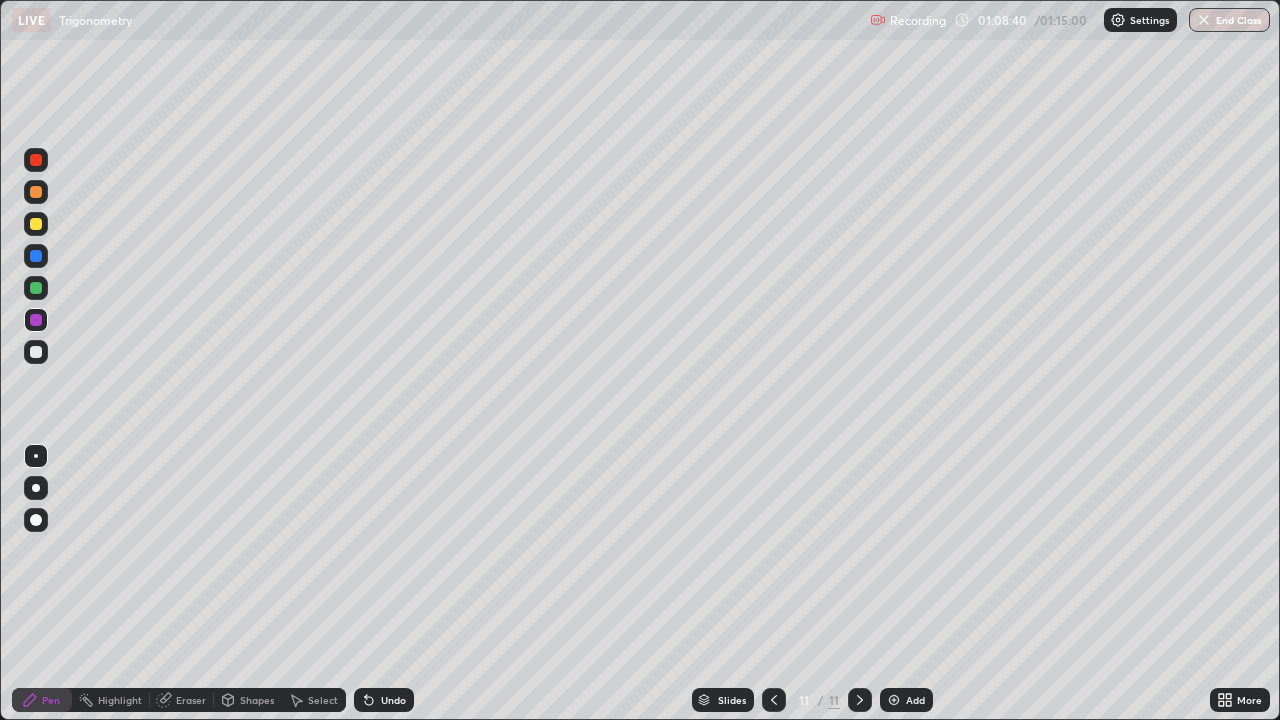 click at bounding box center [36, 352] 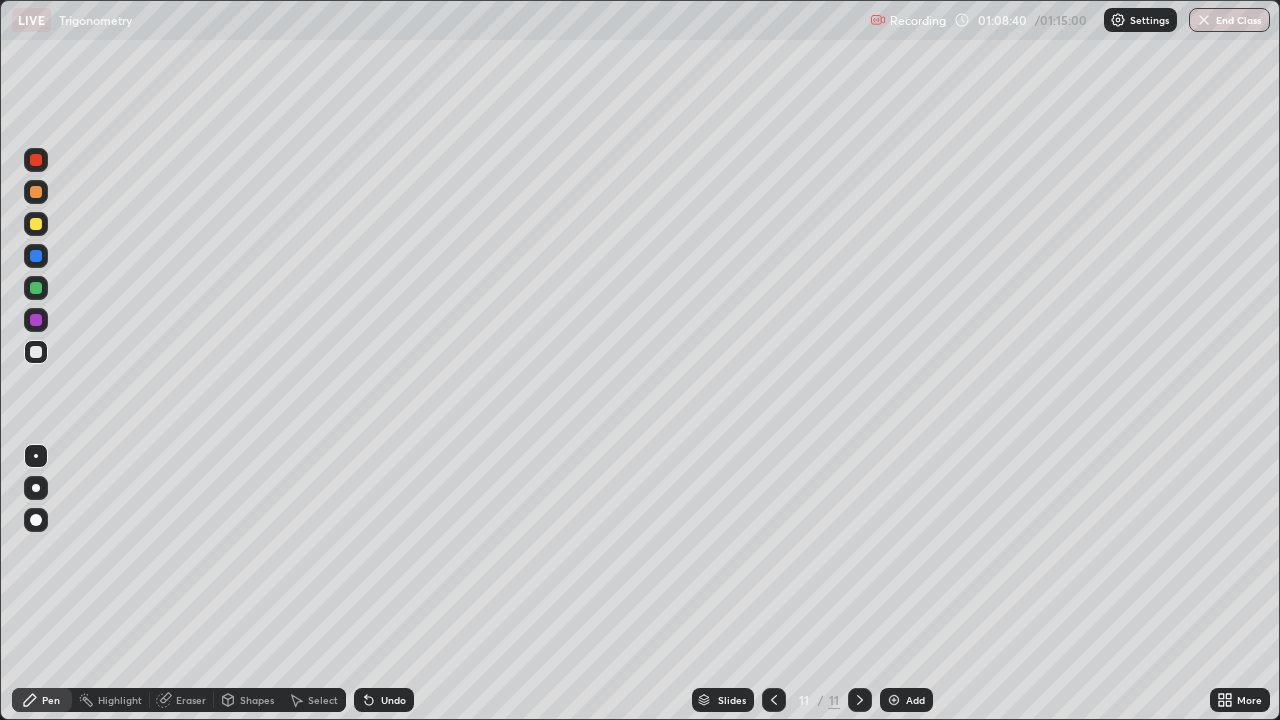 click at bounding box center [36, 352] 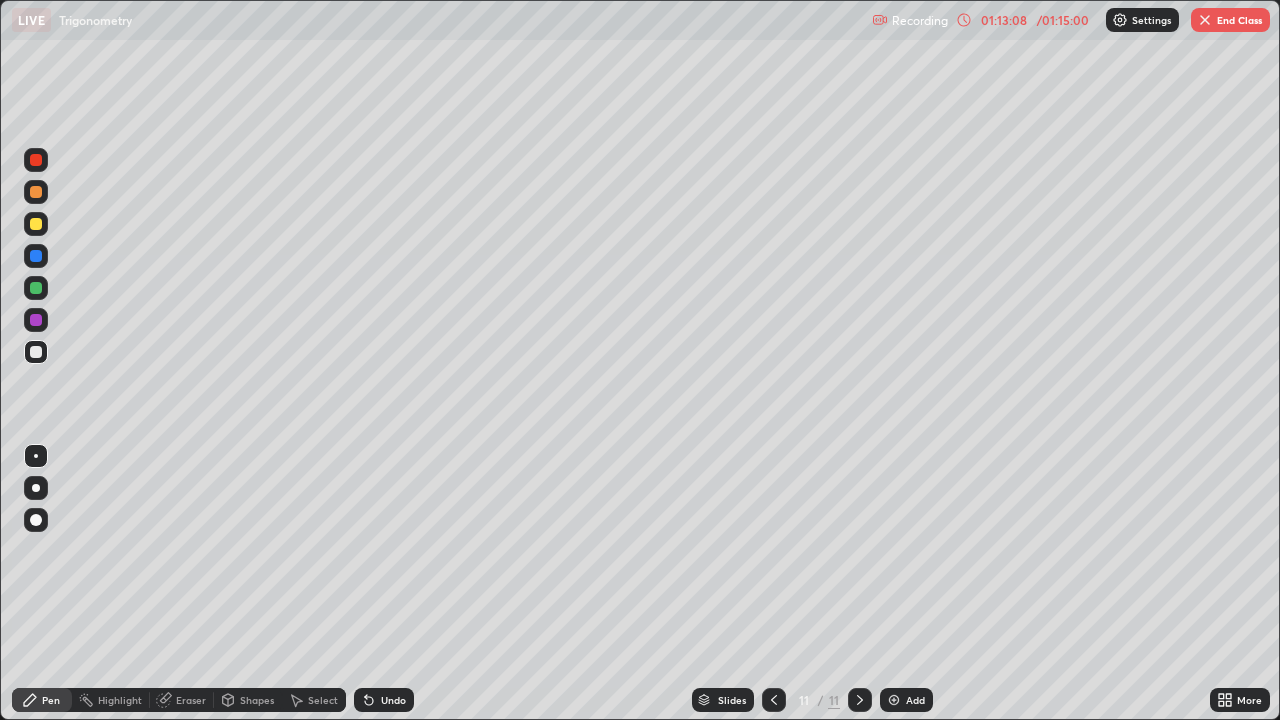 click on "End Class" at bounding box center (1230, 20) 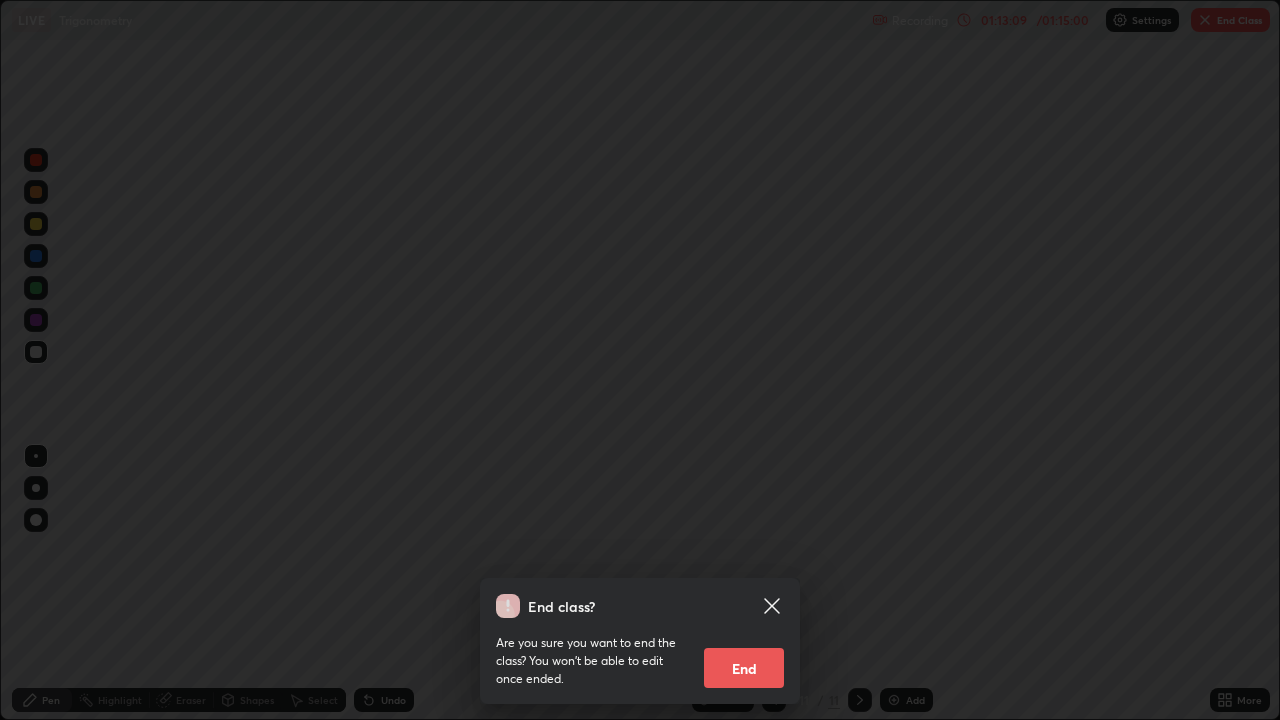 click on "End" at bounding box center [744, 668] 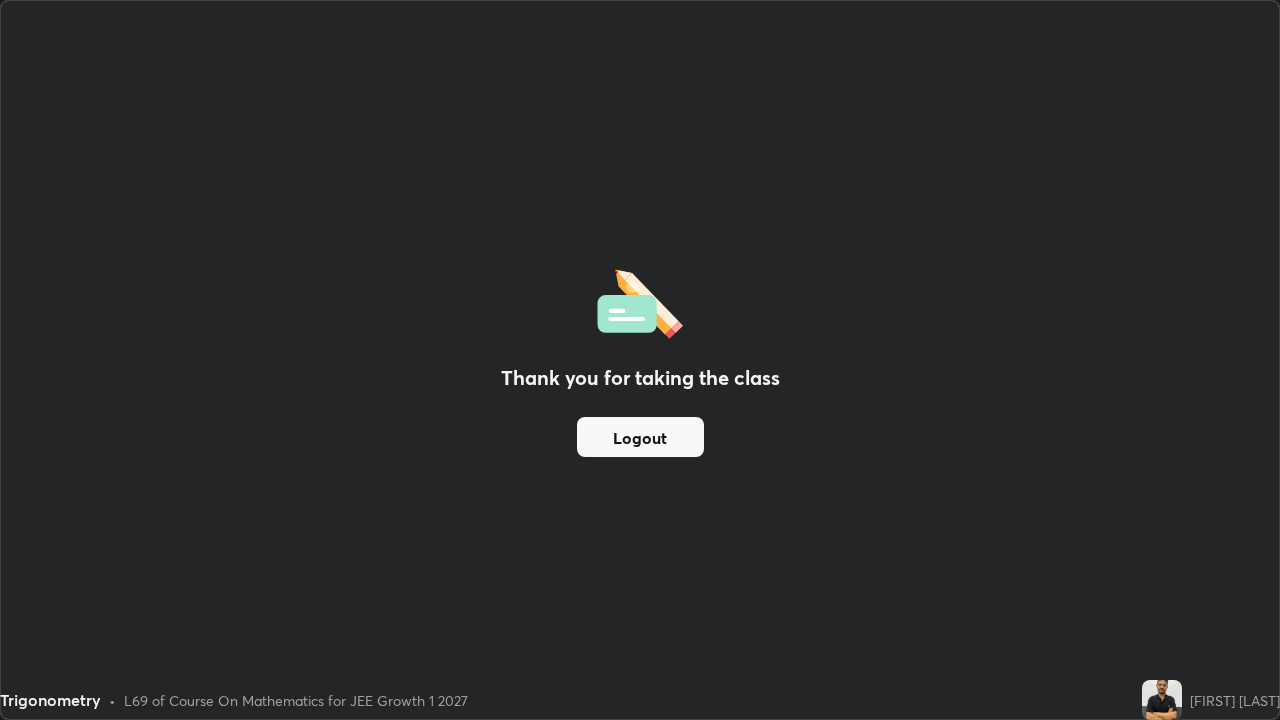 click on "Logout" at bounding box center [640, 437] 